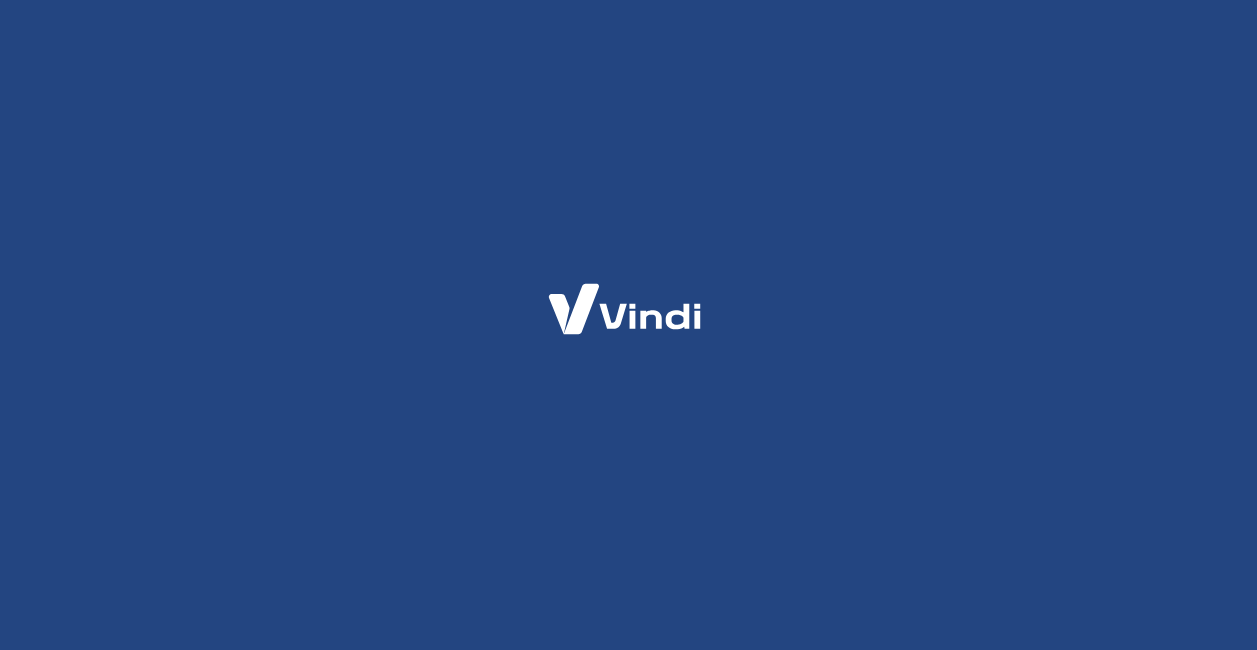 scroll, scrollTop: 0, scrollLeft: 0, axis: both 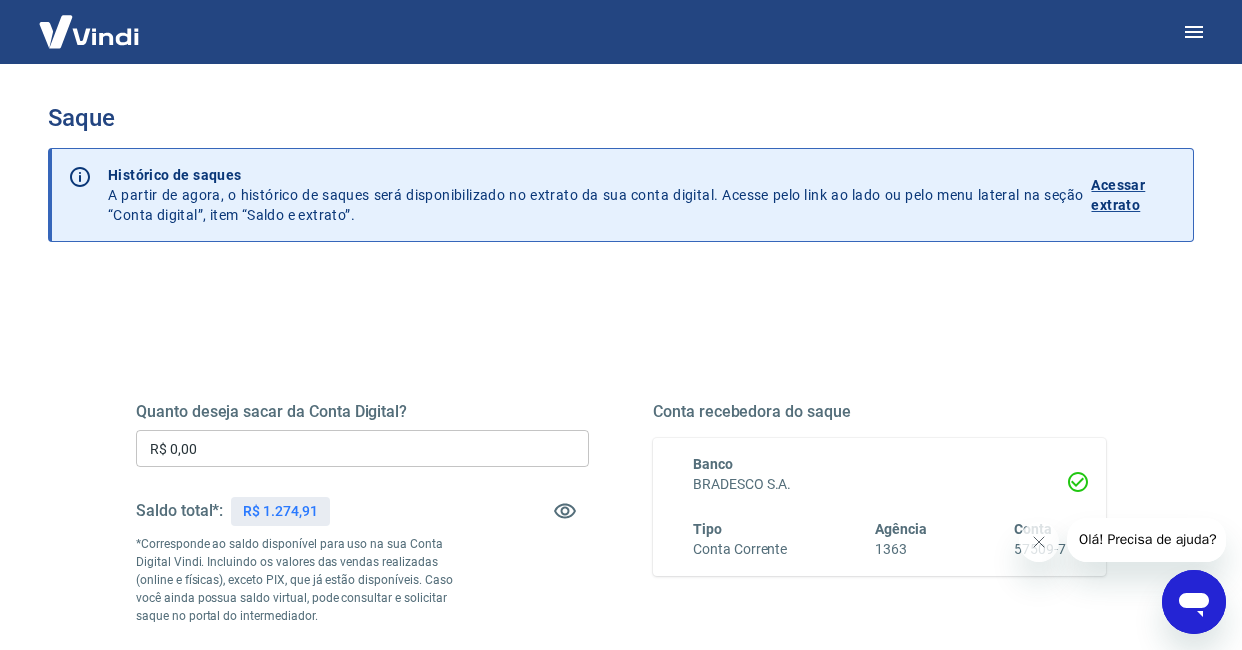 click on "Acessar extrato" at bounding box center (1134, 195) 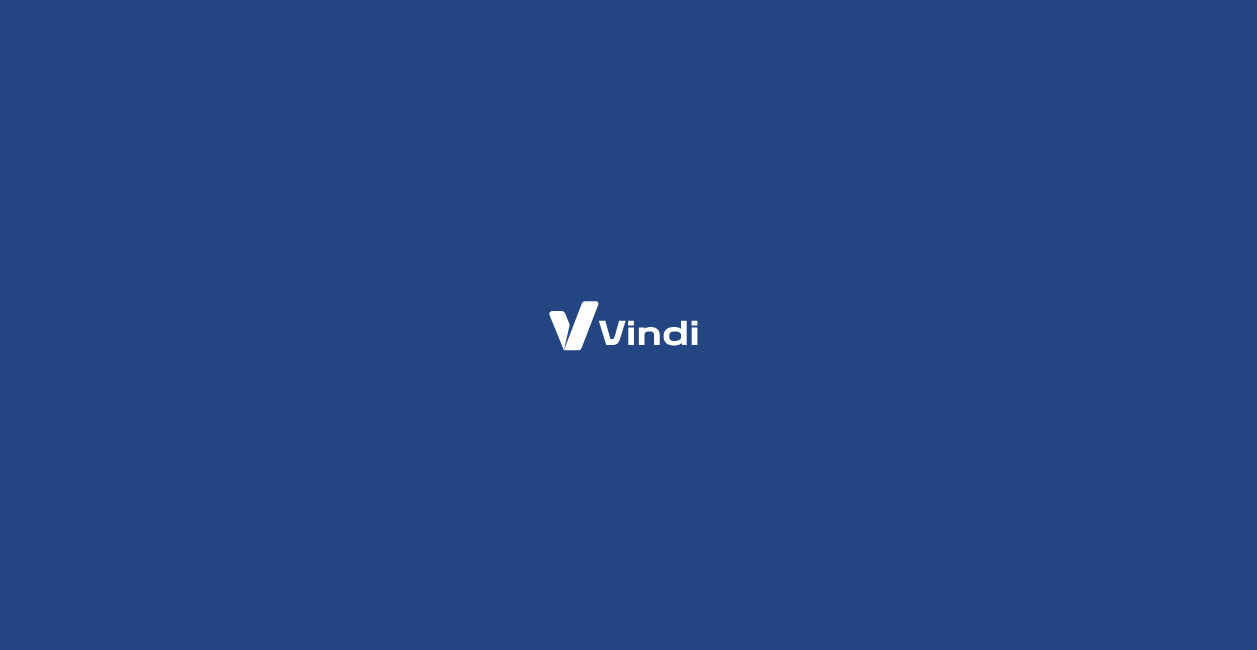 scroll, scrollTop: 0, scrollLeft: 0, axis: both 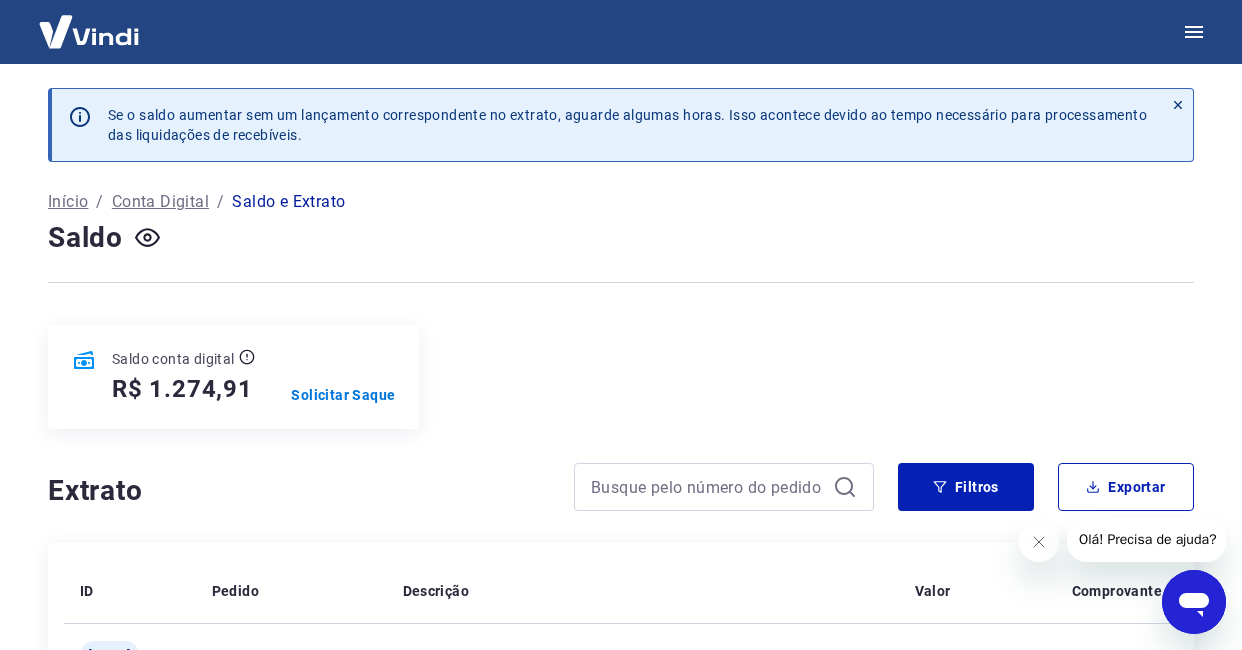 click 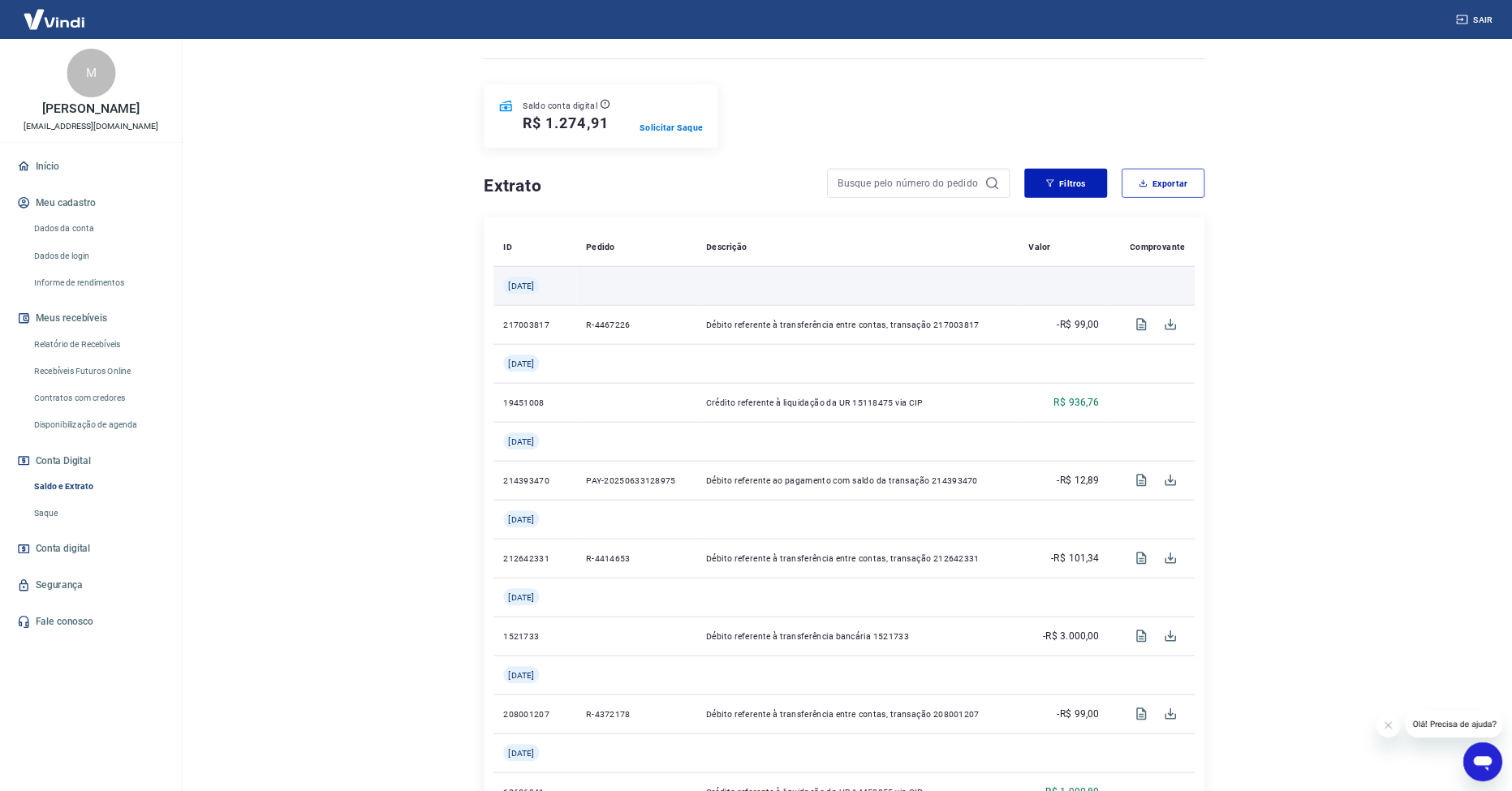 scroll, scrollTop: 91, scrollLeft: 0, axis: vertical 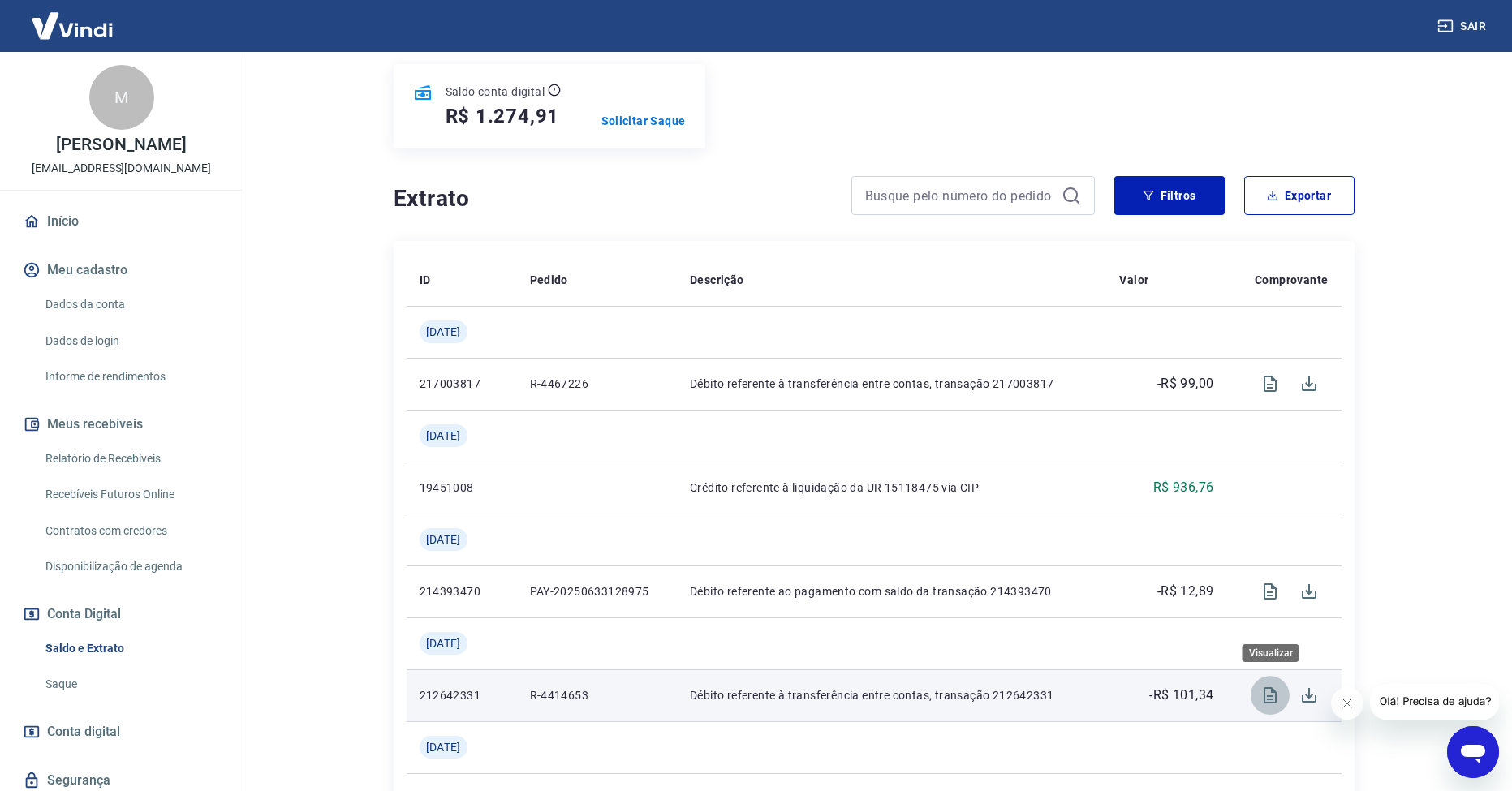 click 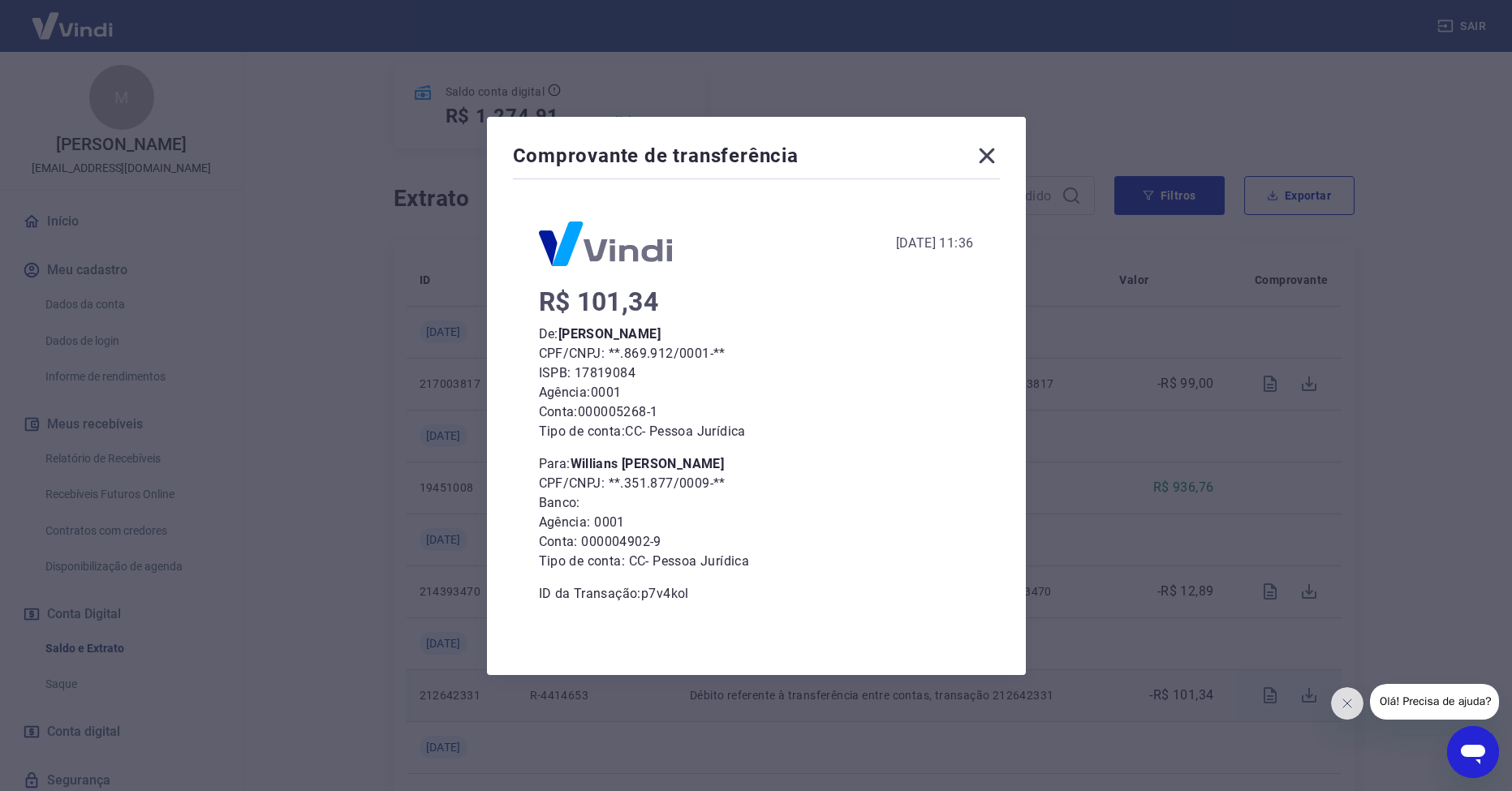 click 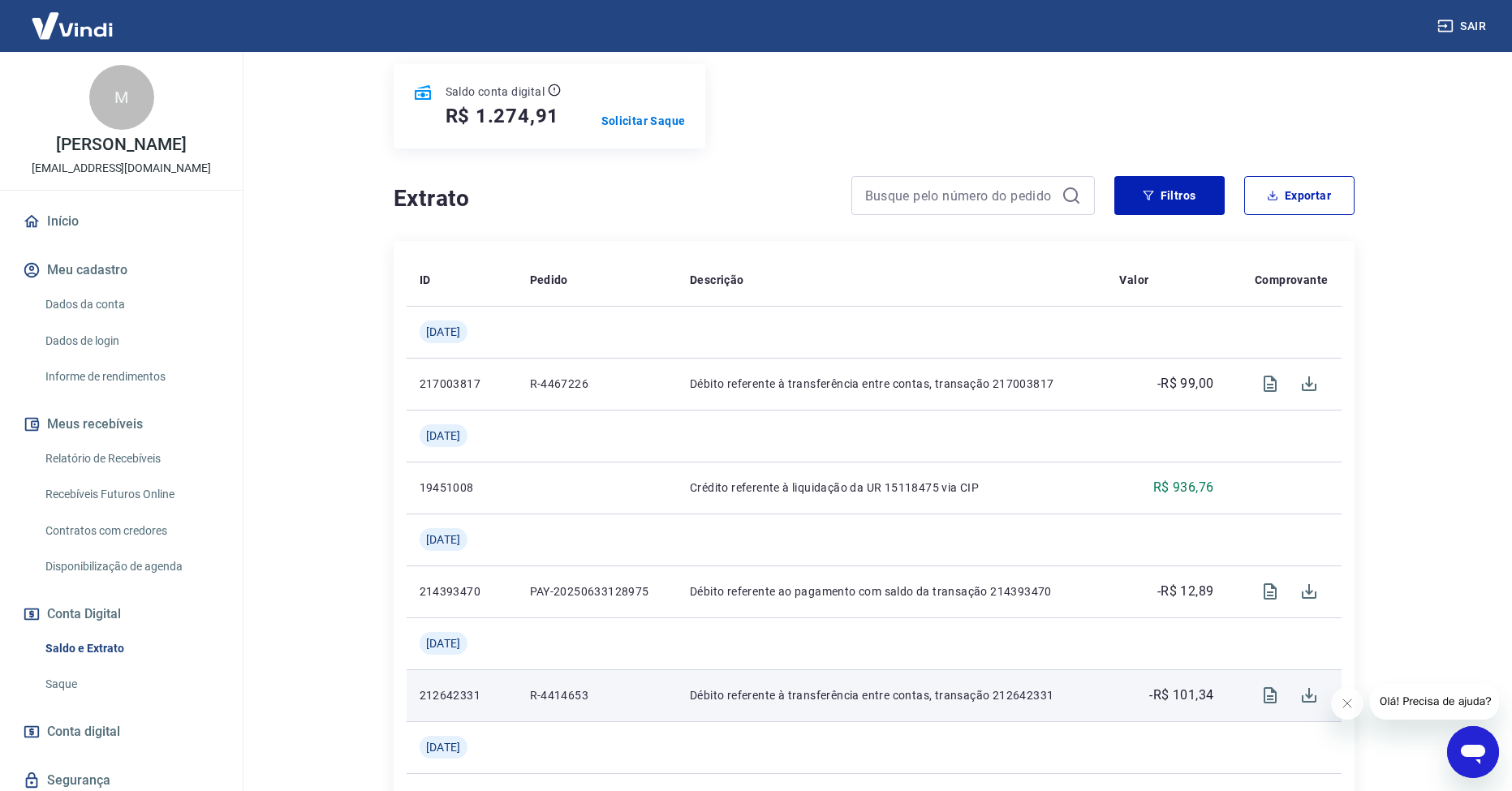 click 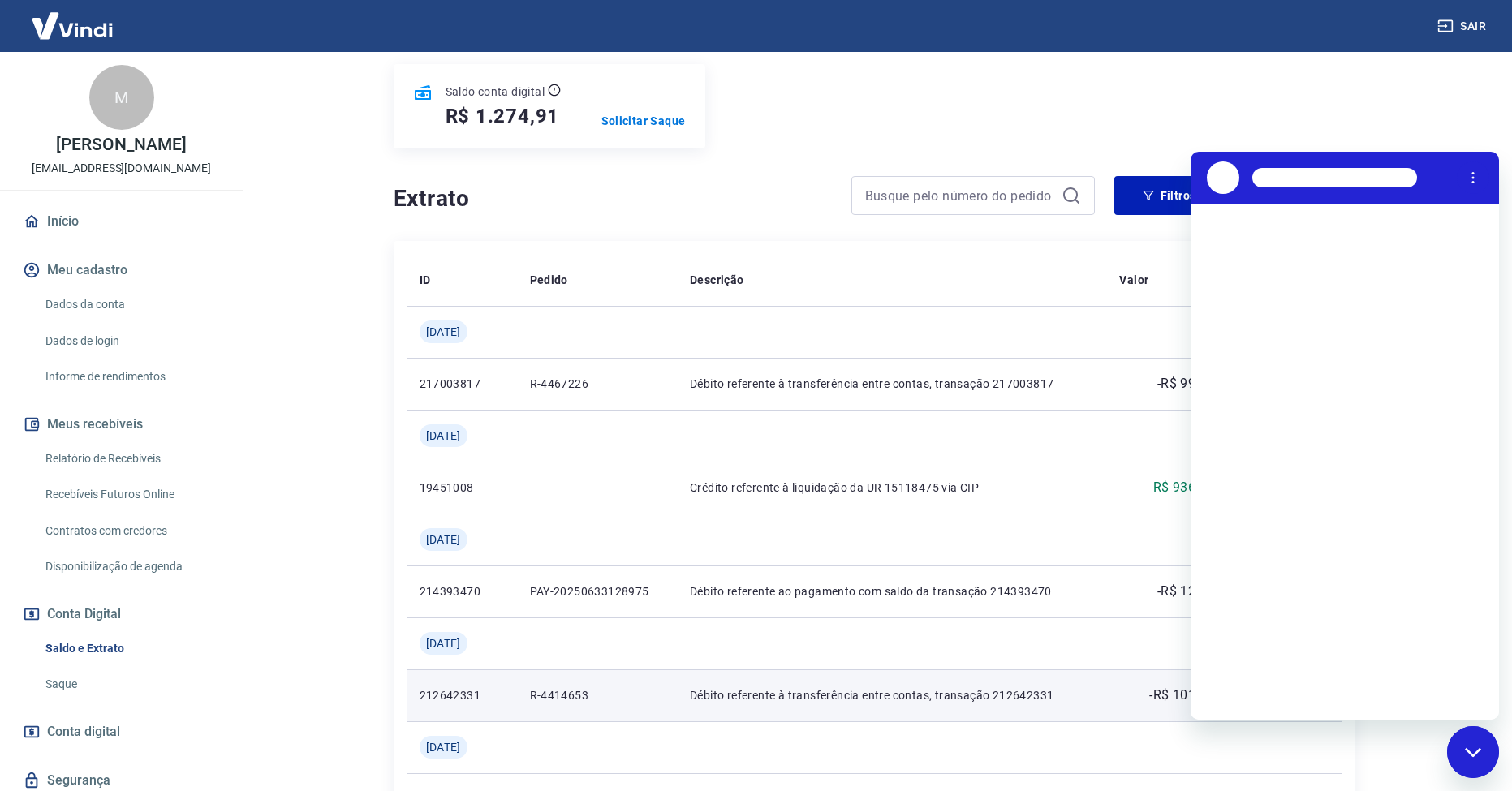 scroll, scrollTop: 0, scrollLeft: 0, axis: both 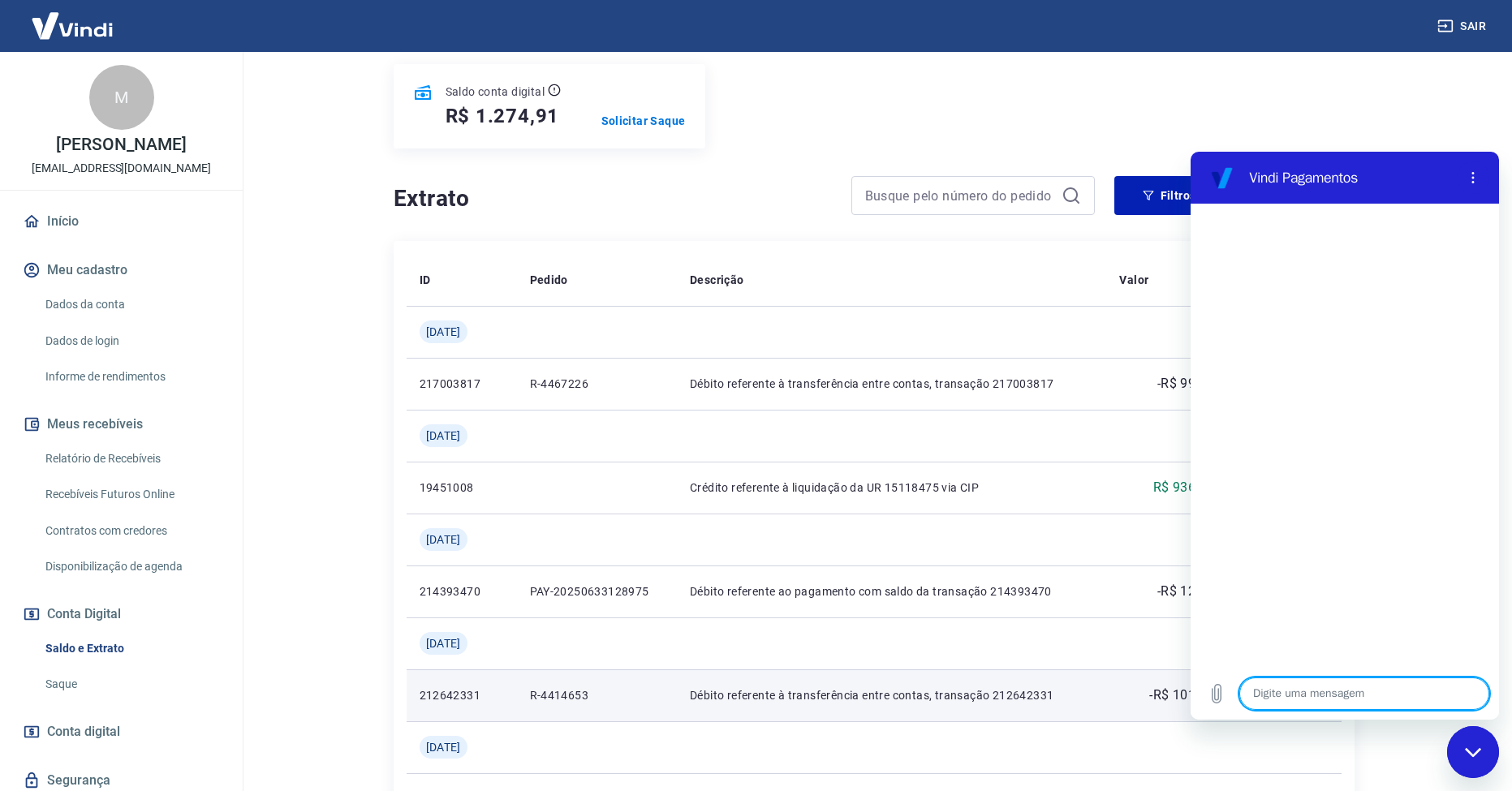 type on "n" 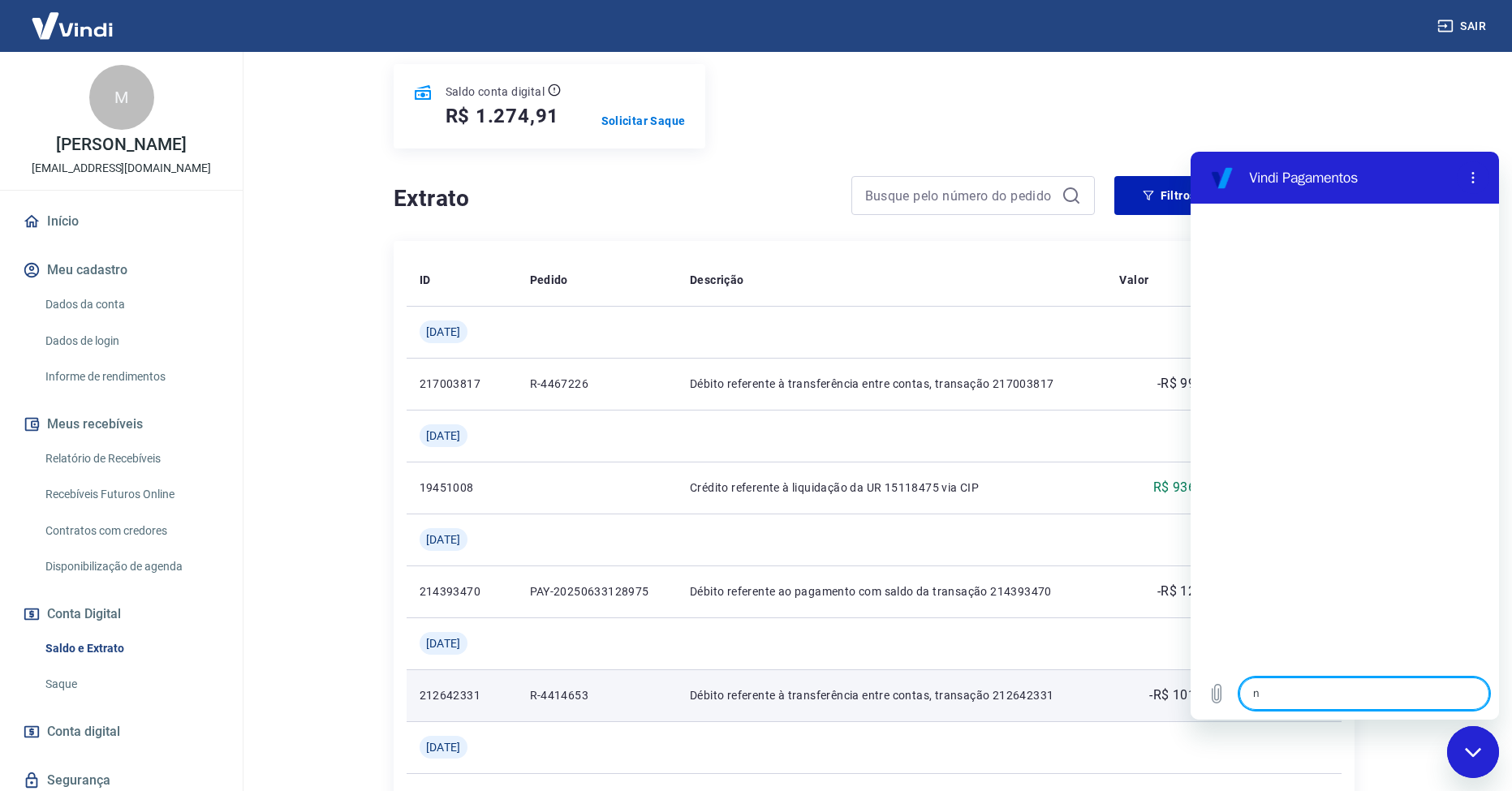type on "x" 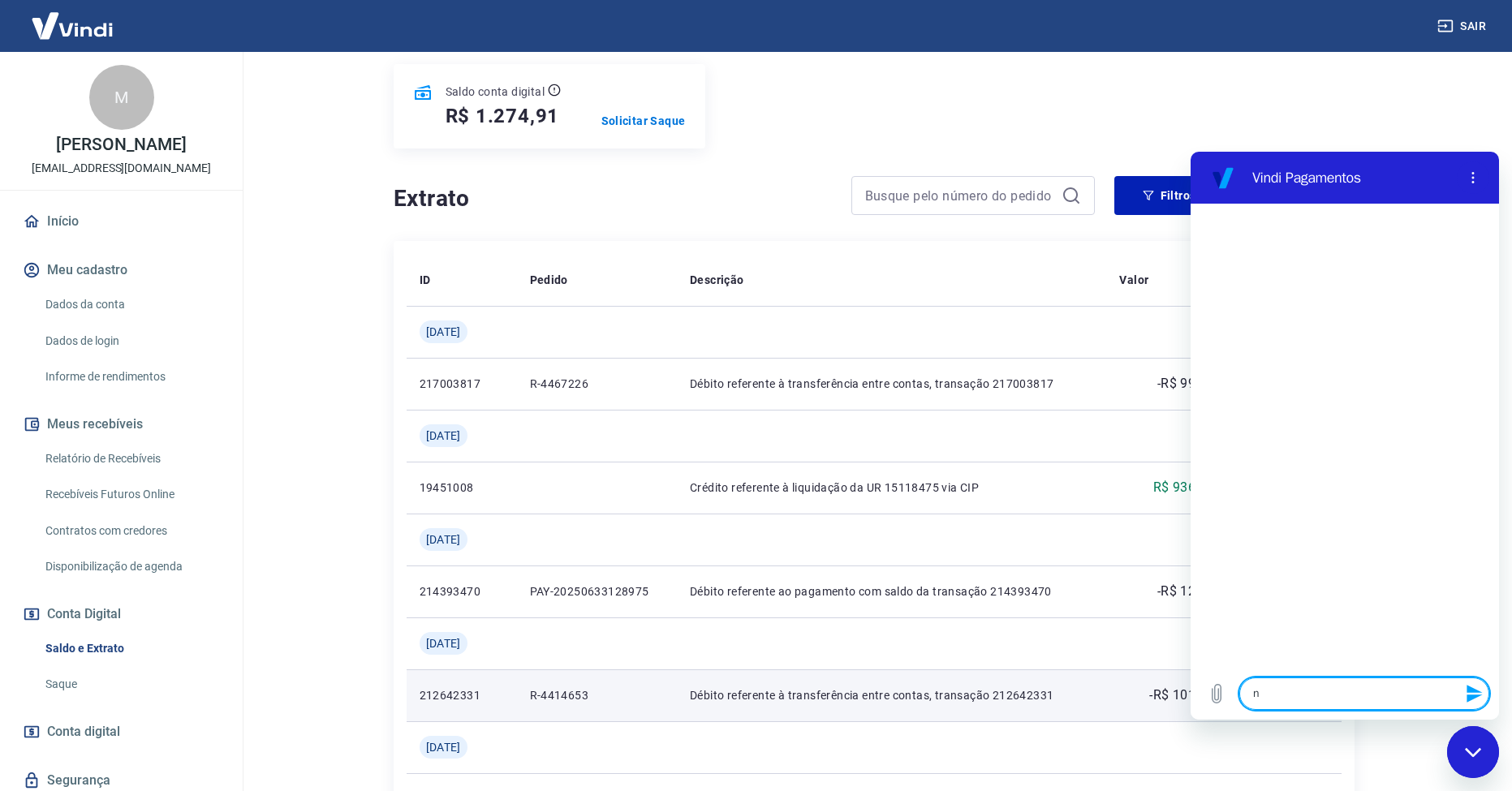 type on "nã" 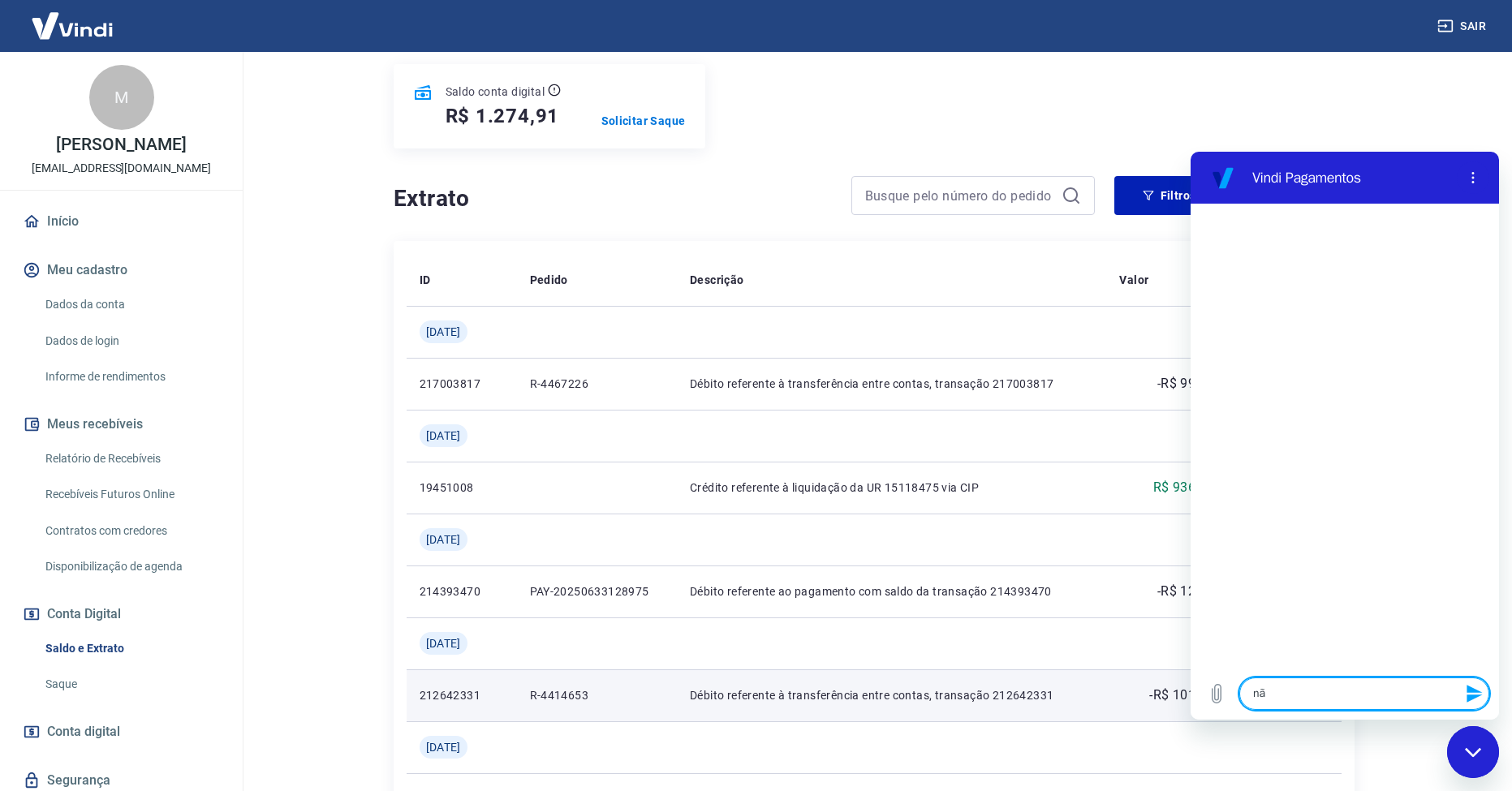 type on "não" 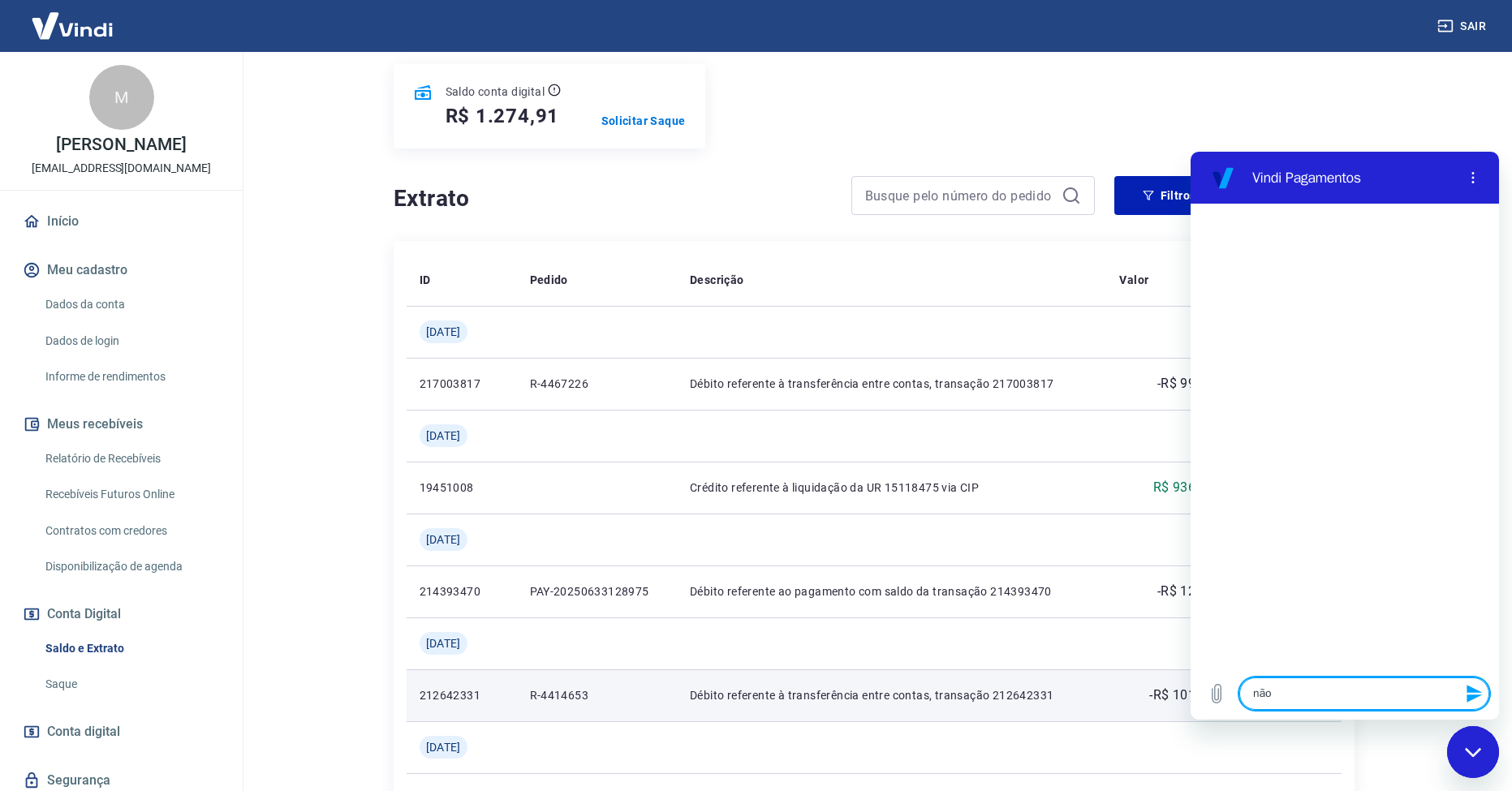 type on "não" 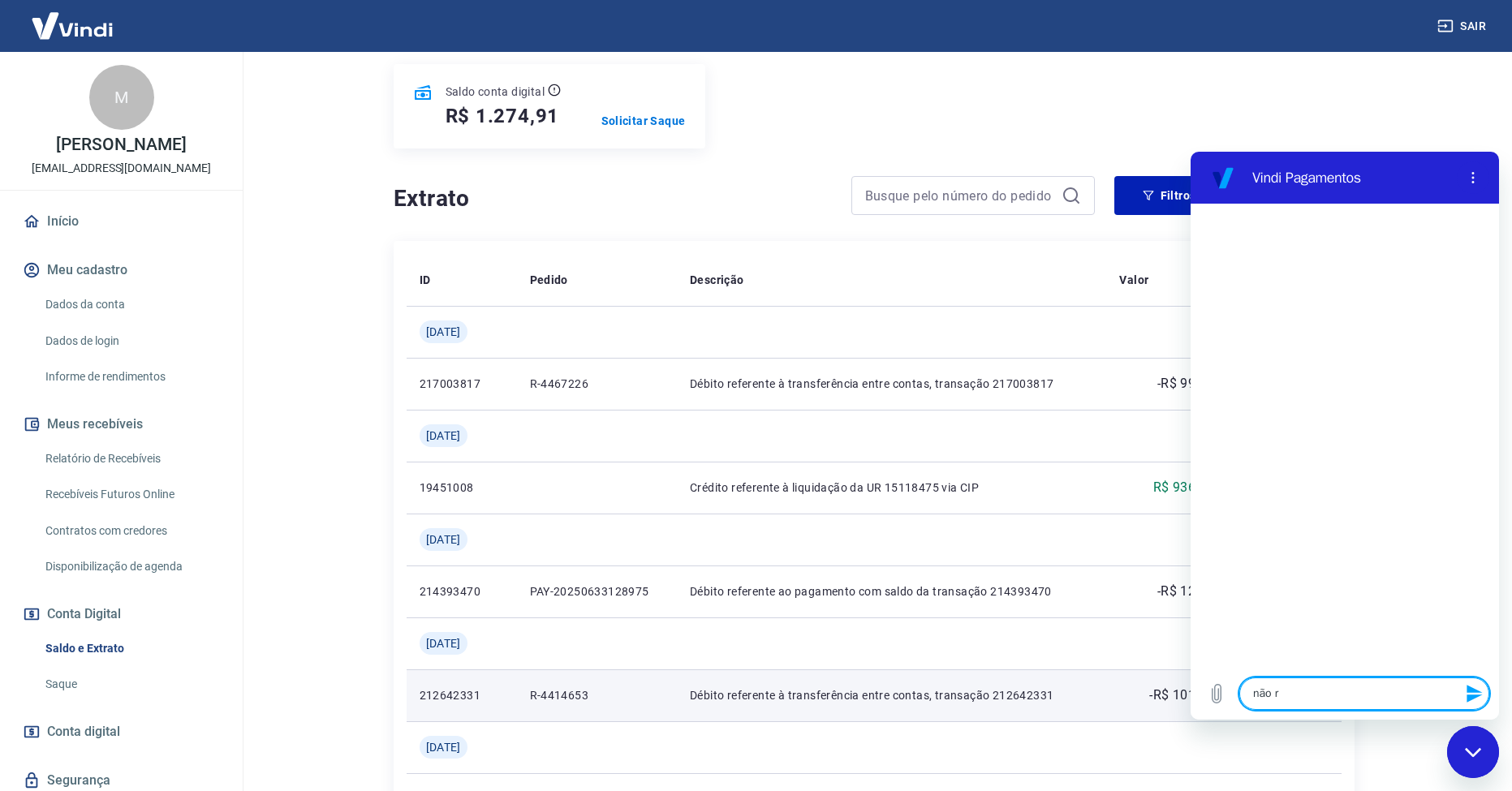 type on "não re" 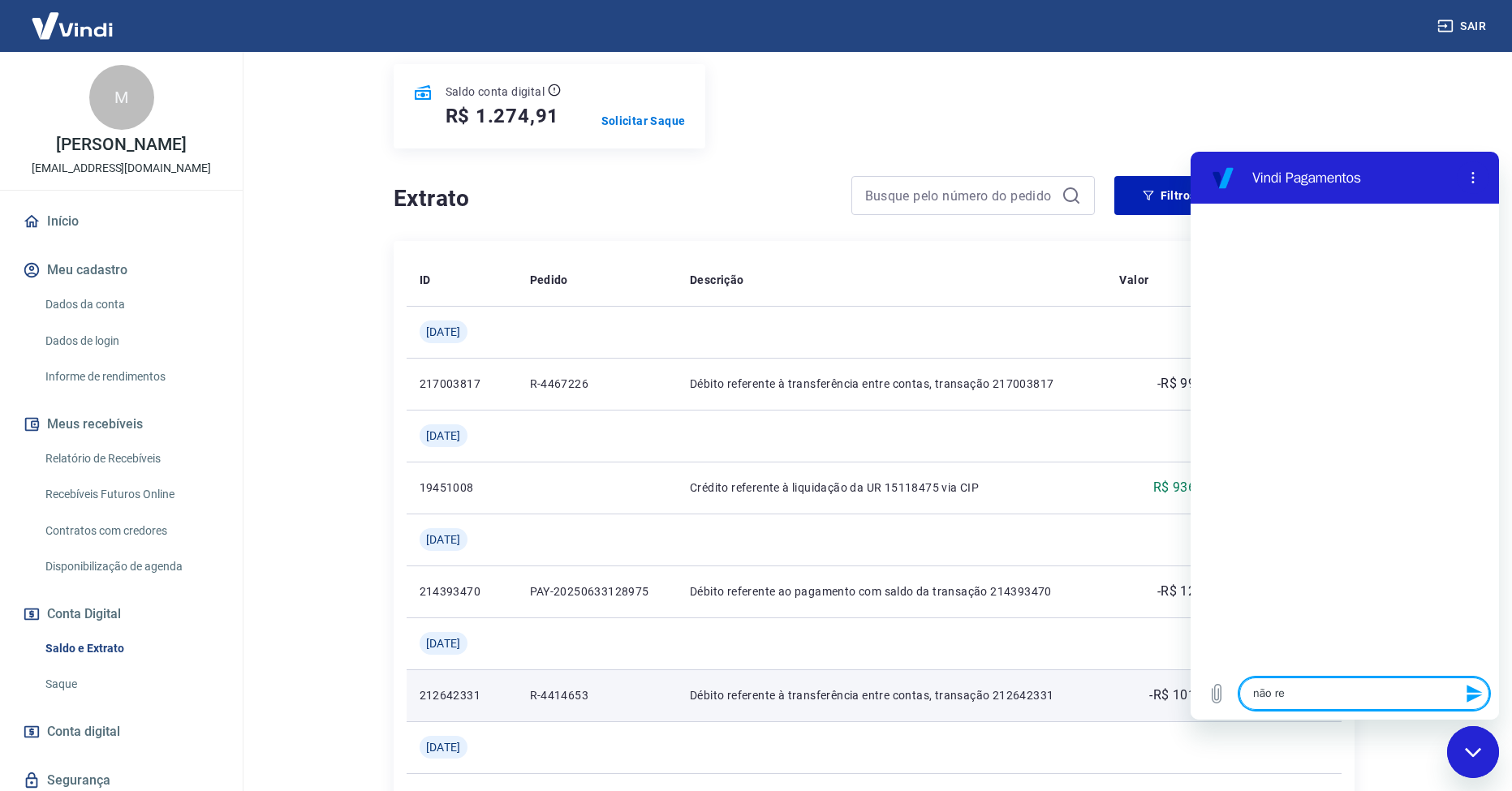 type on "não rec" 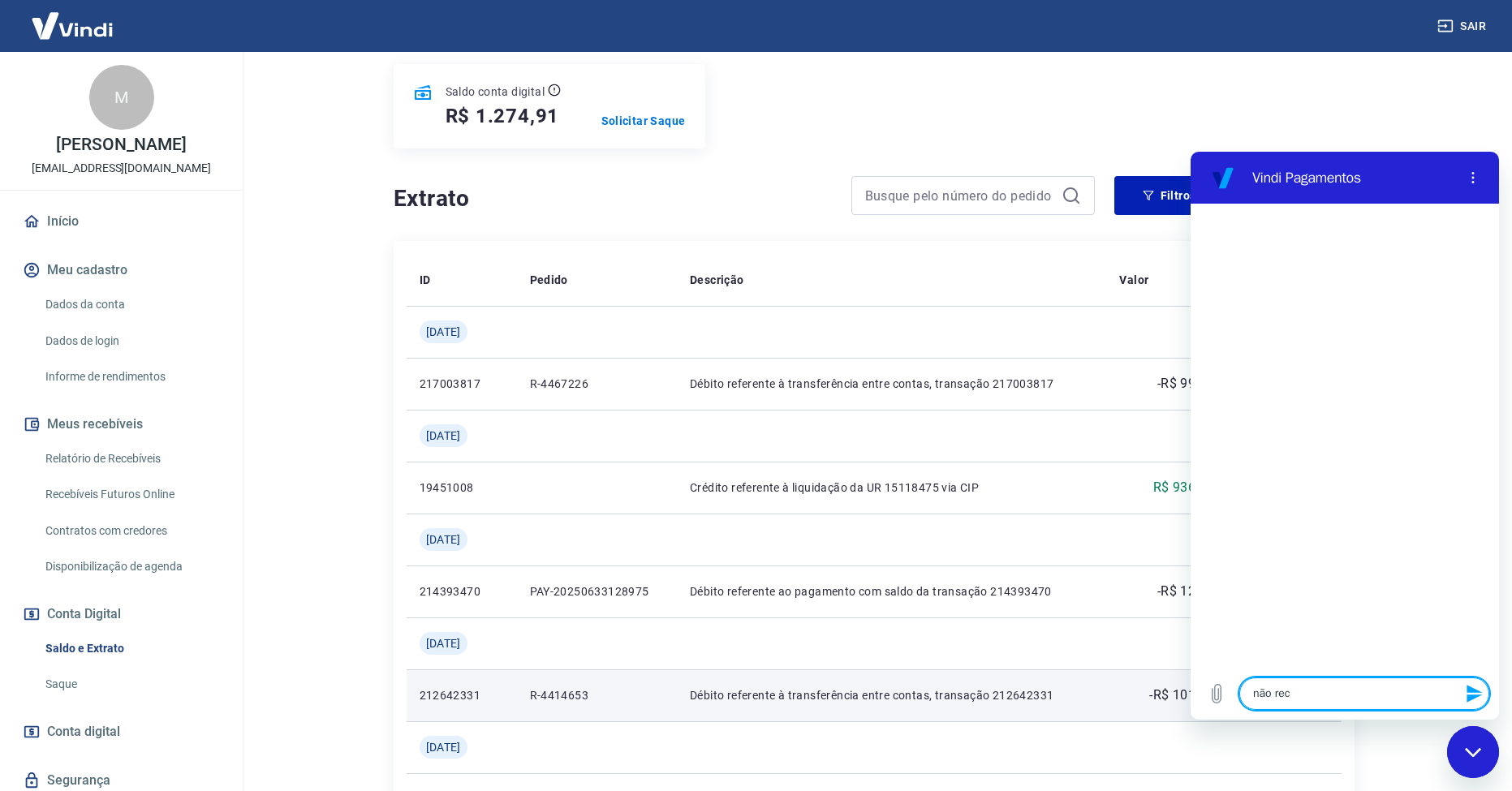 type on "não reco" 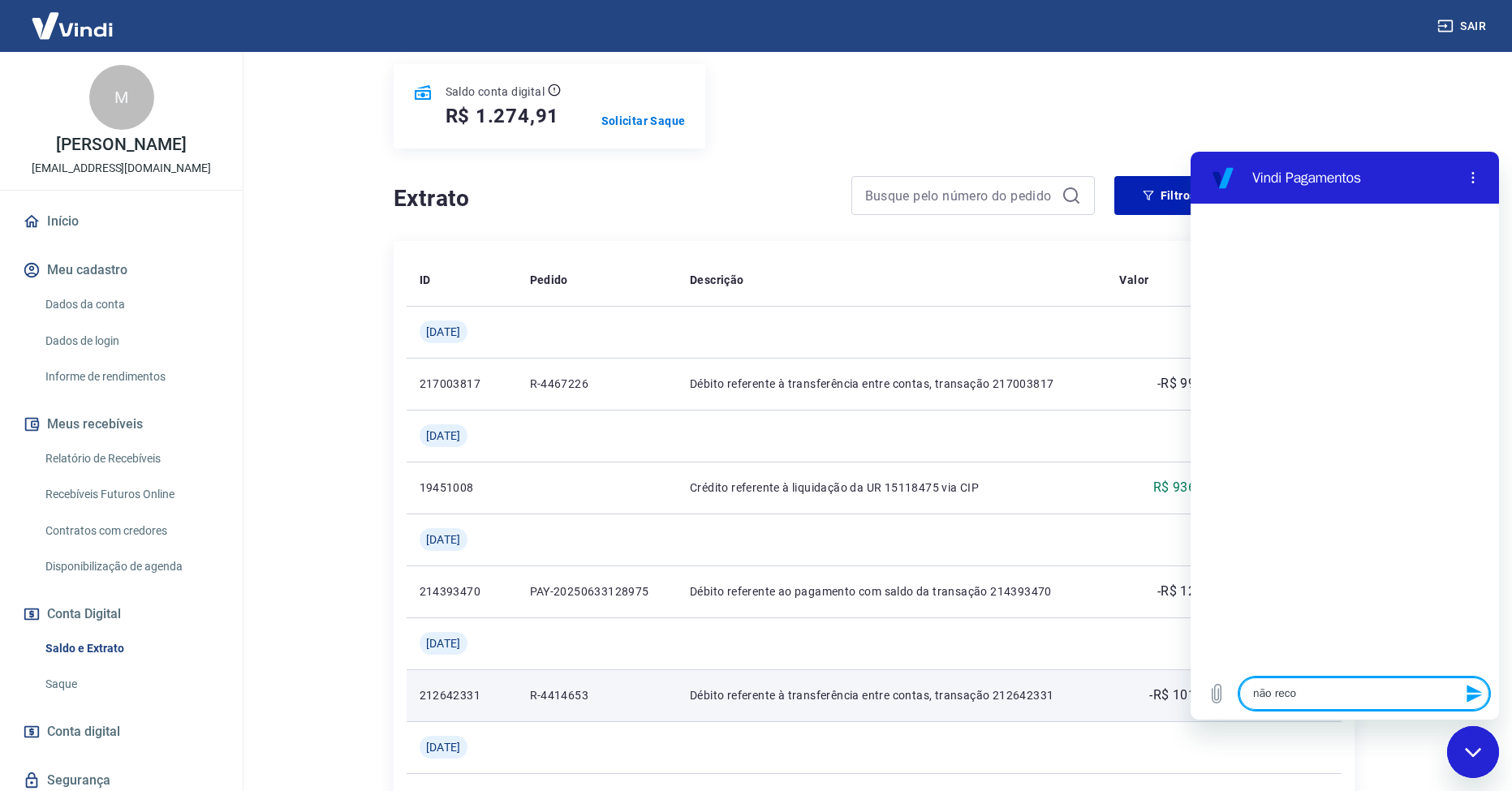 type on "não recon" 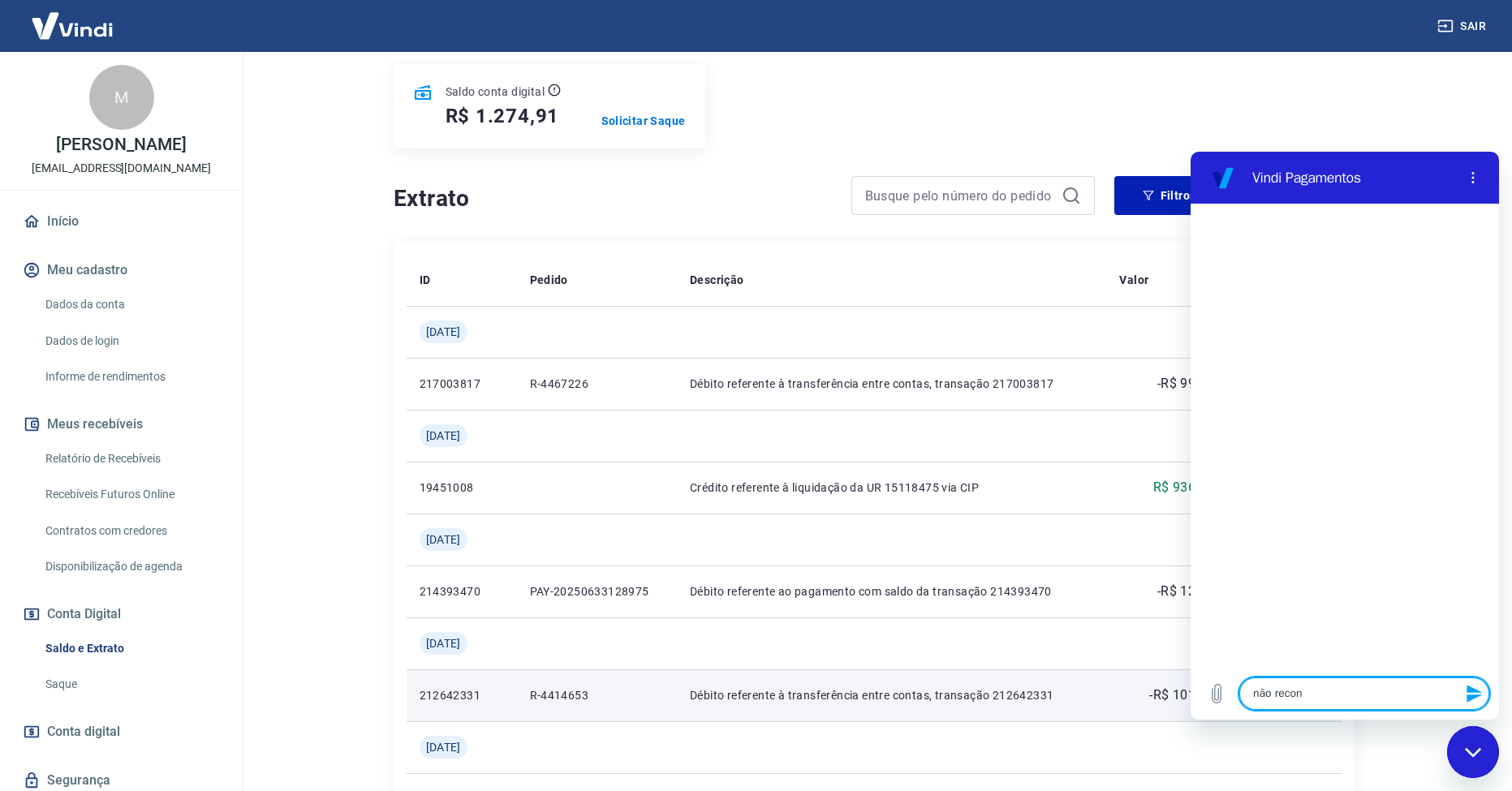 type on "não reconh" 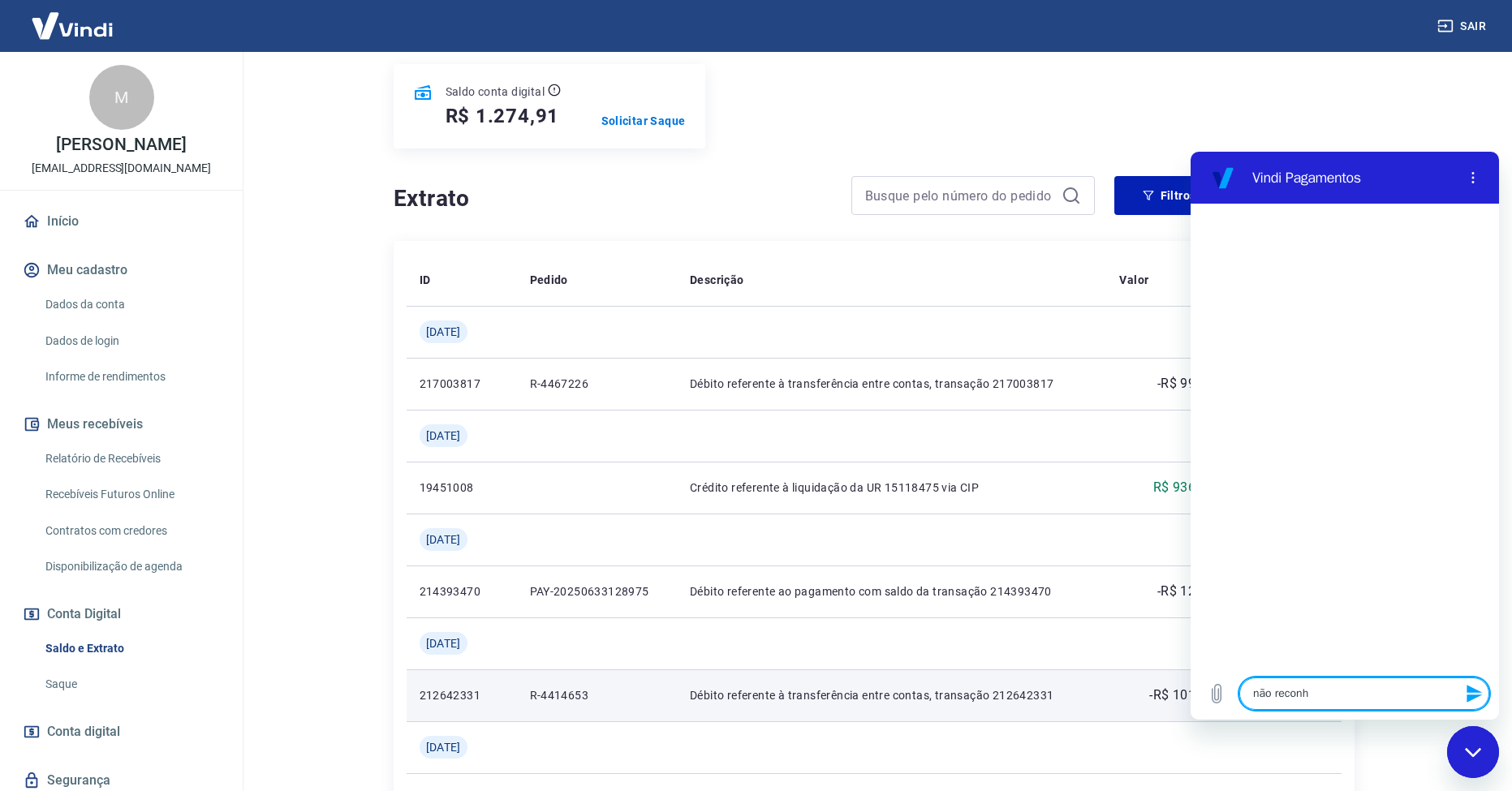 type on "não reconhe" 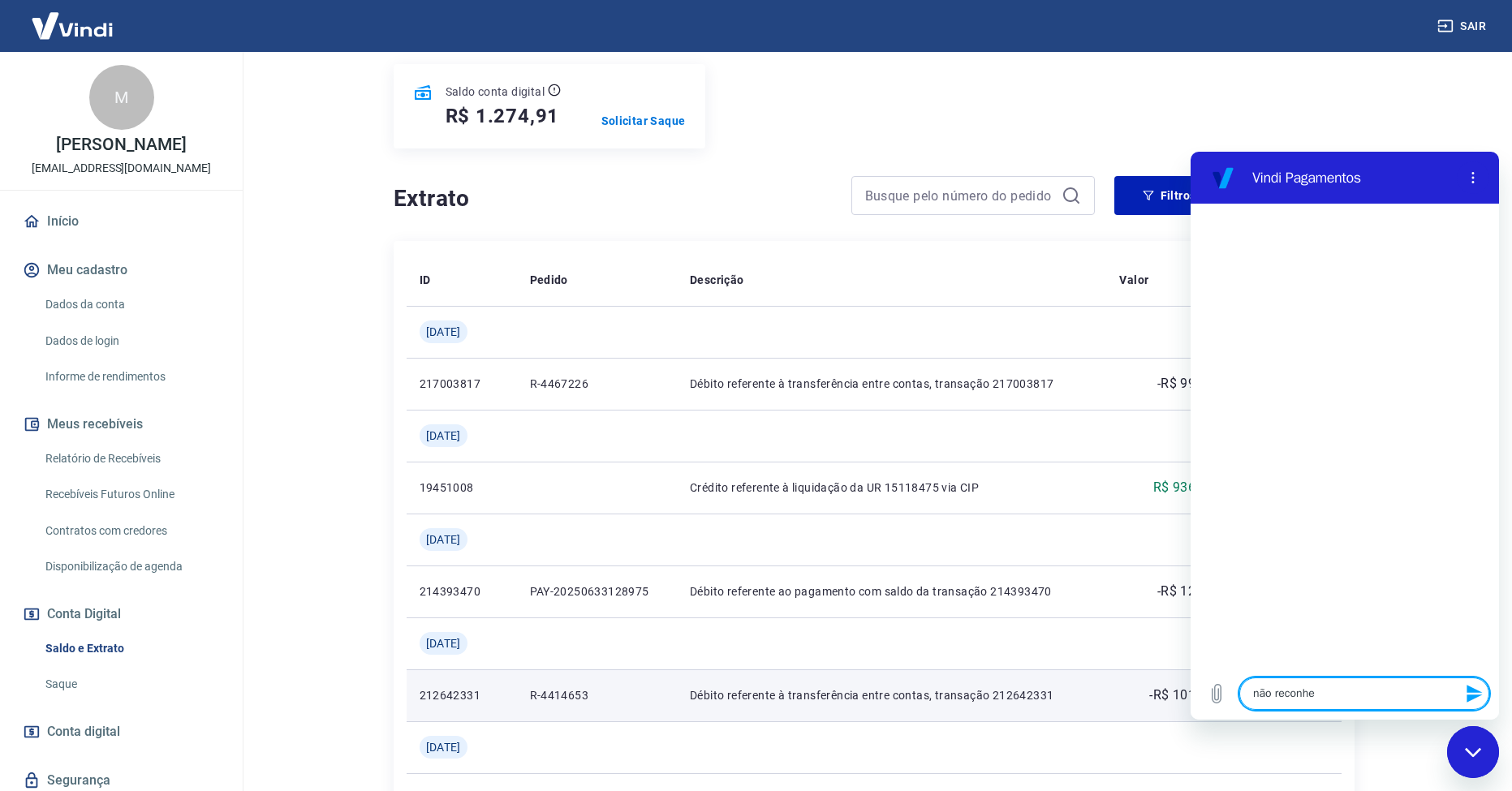type on "não reconheç" 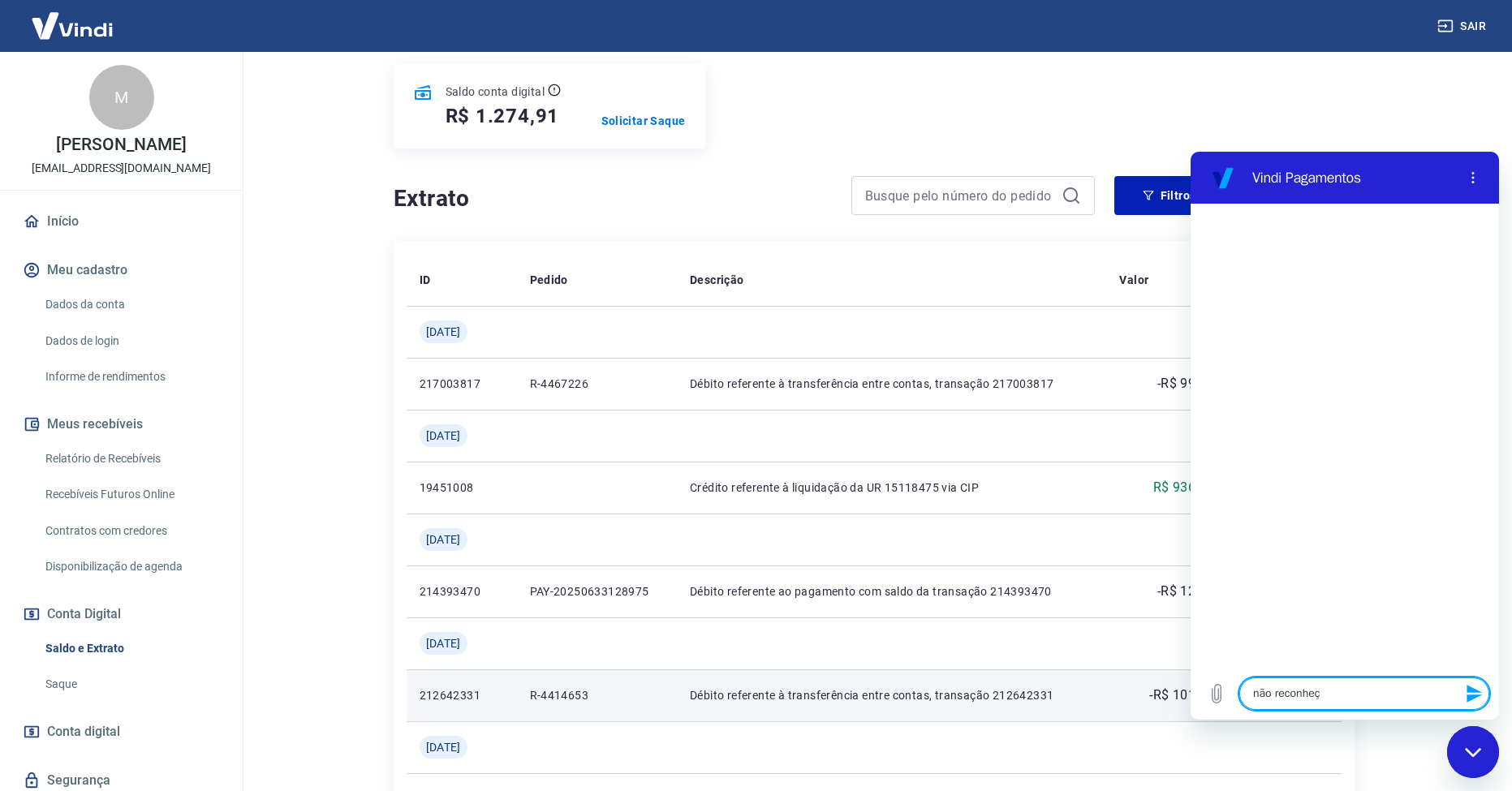 type on "não reconheço" 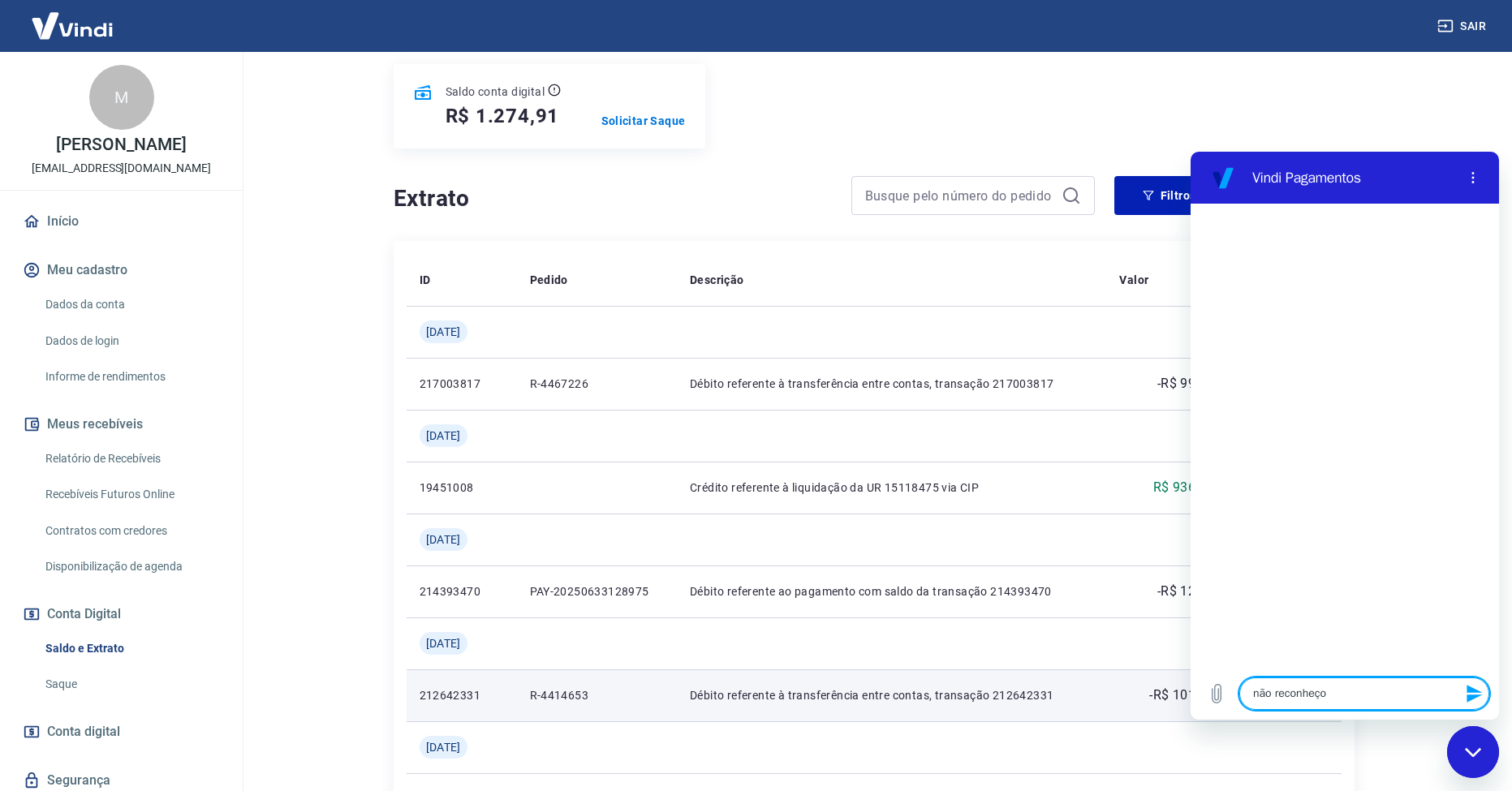 type on "x" 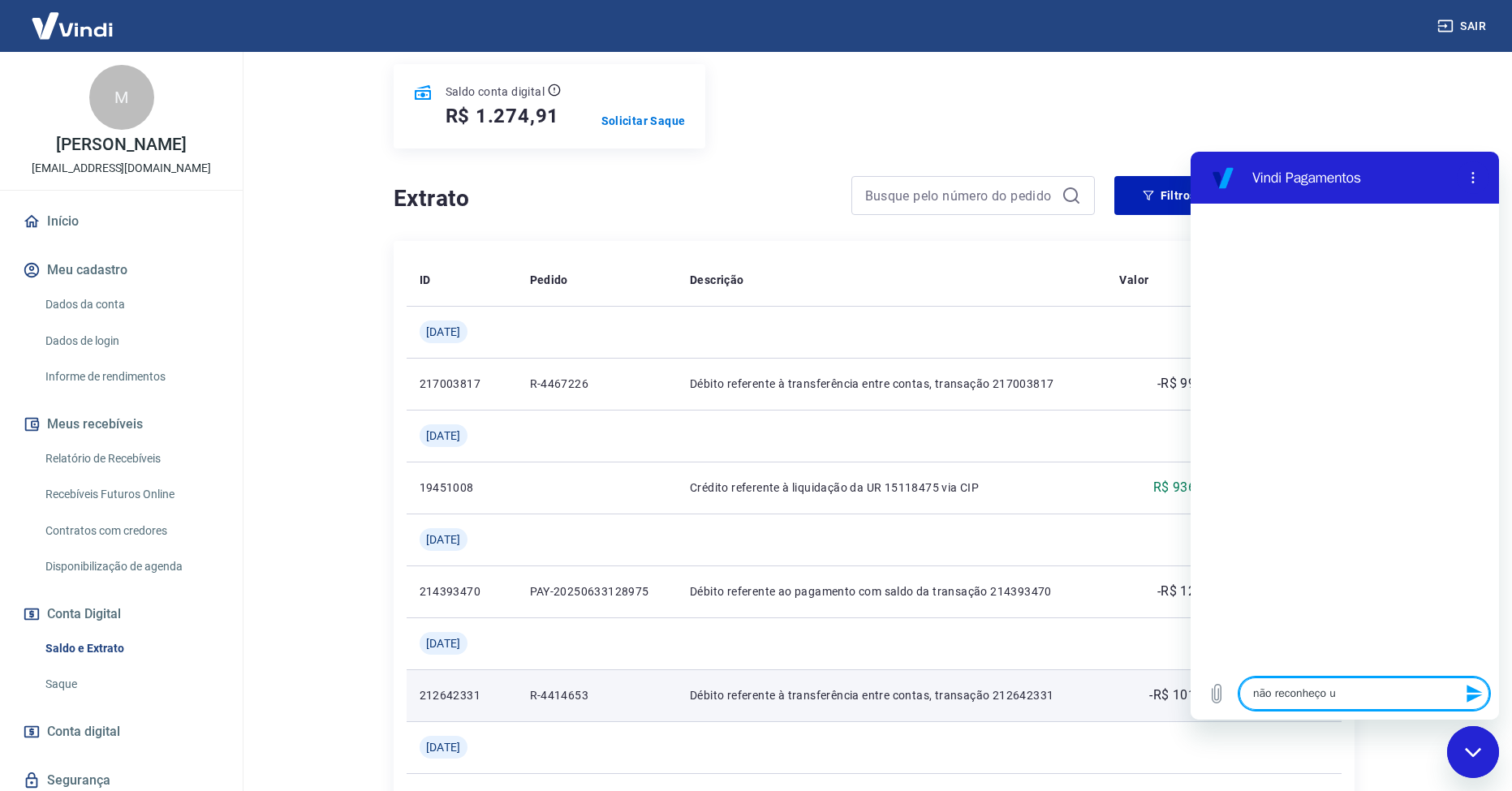 type on "não reconheço um" 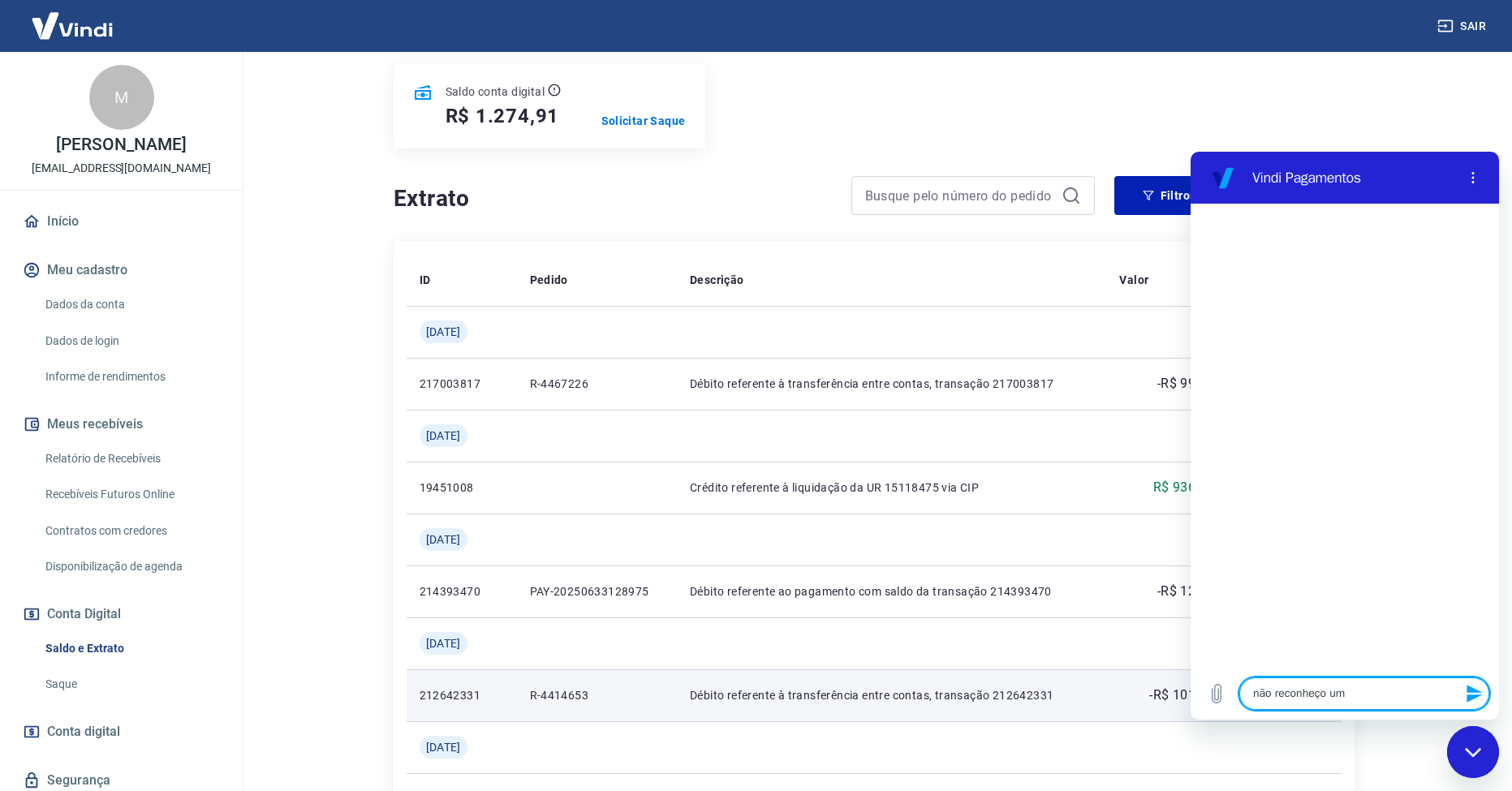 type on "não reconheço uma" 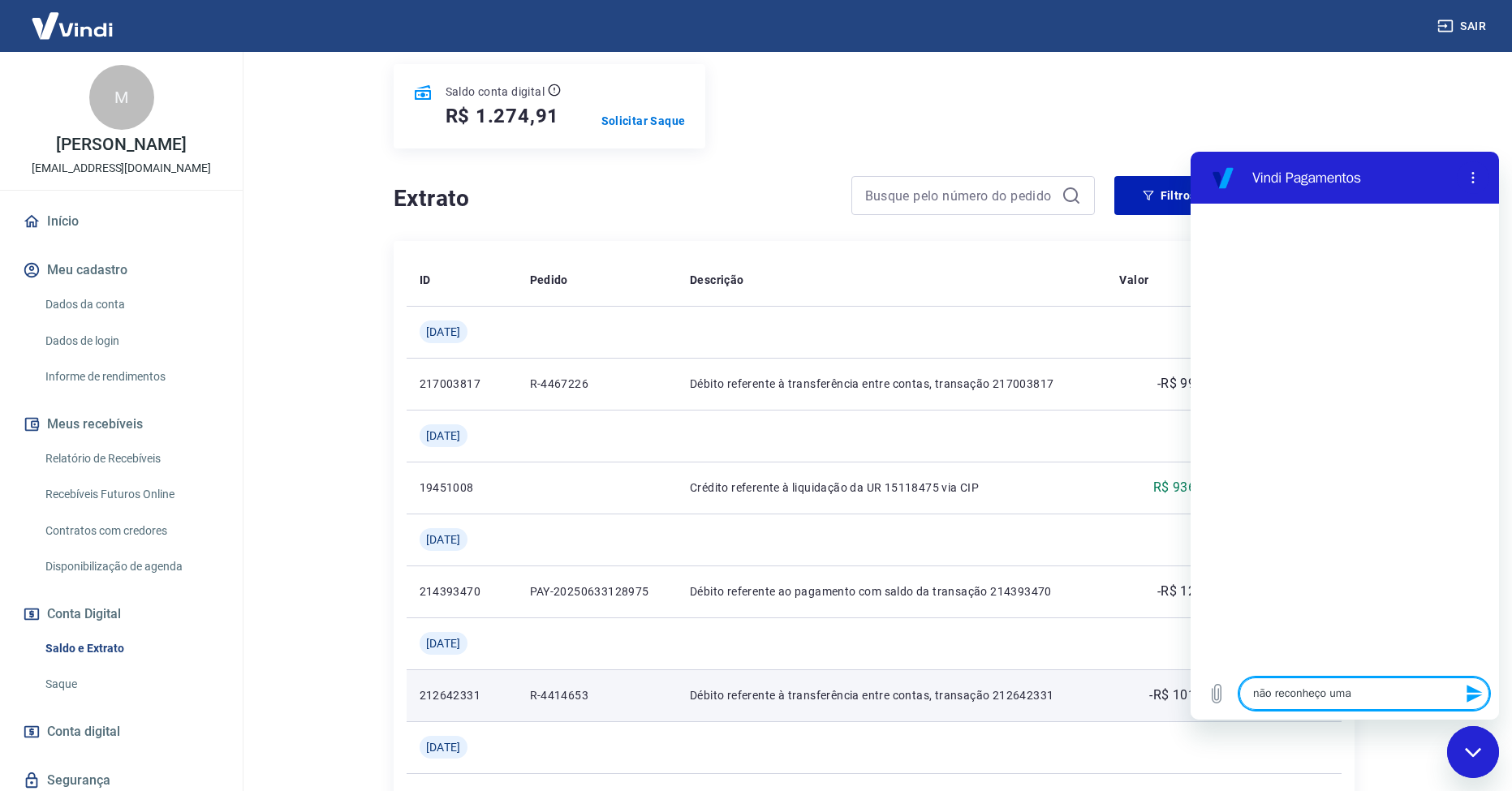 type on "não reconheço uma" 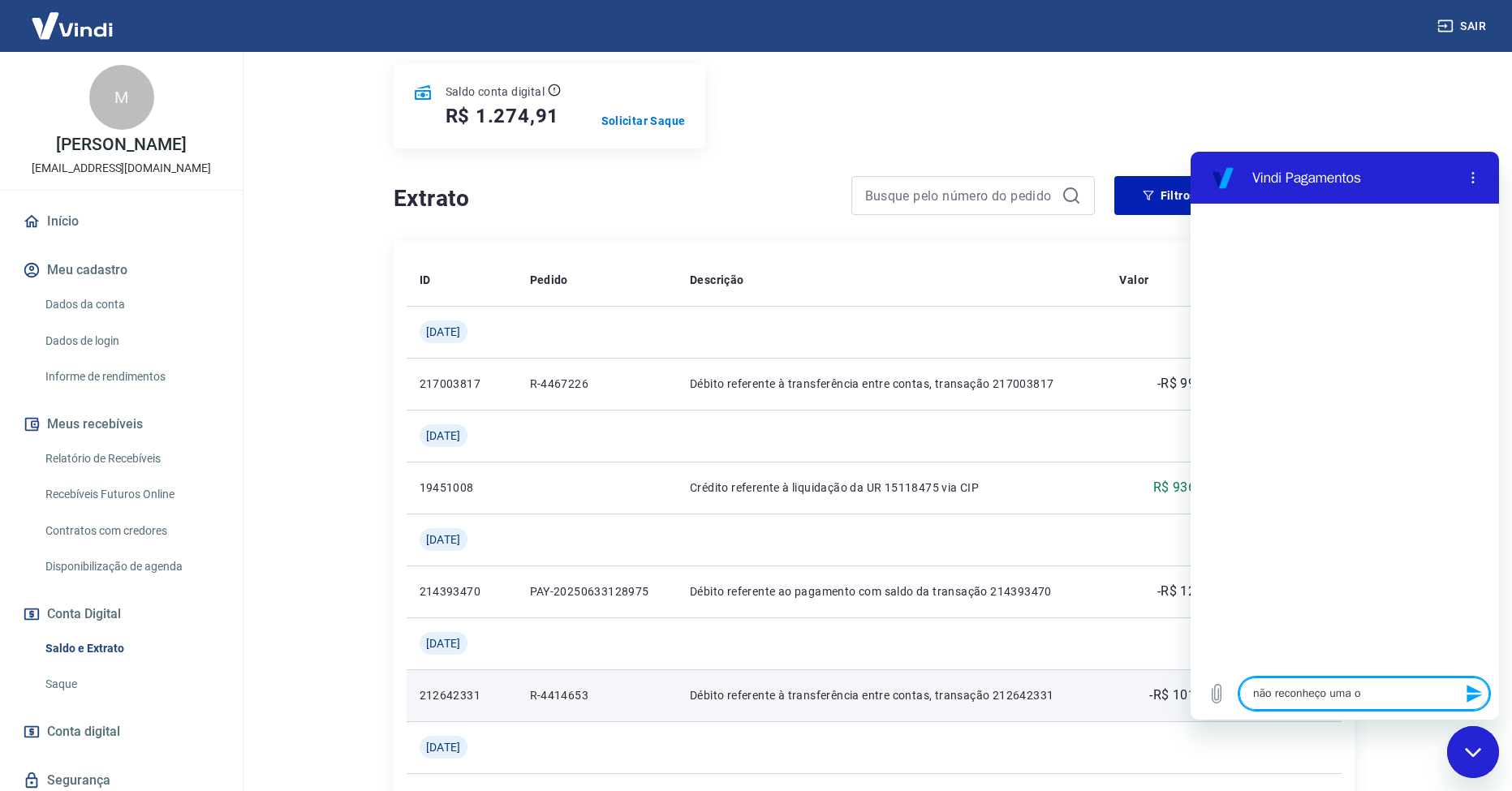 type on "não reconheço uma op" 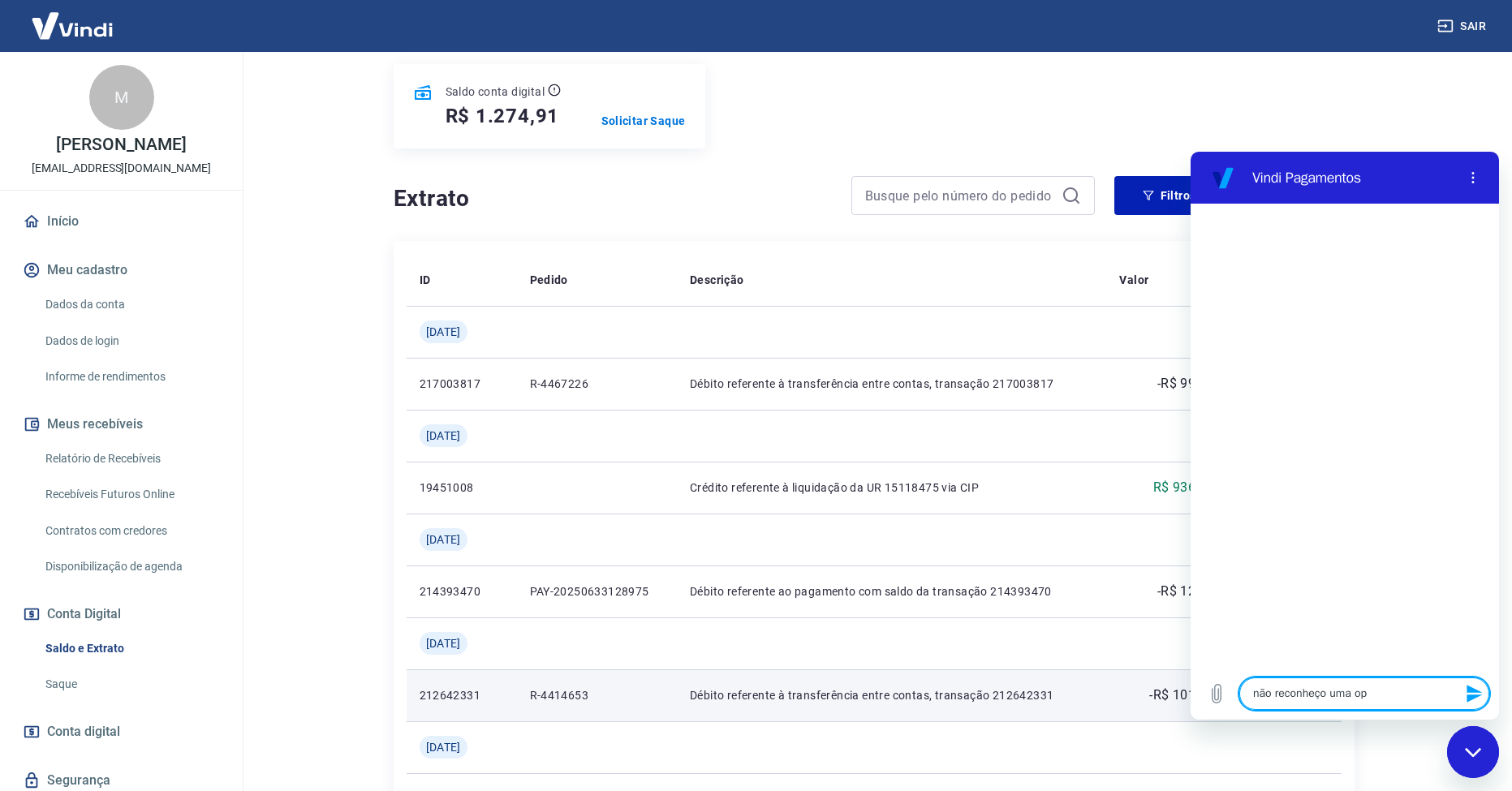type on "não reconheço uma ope" 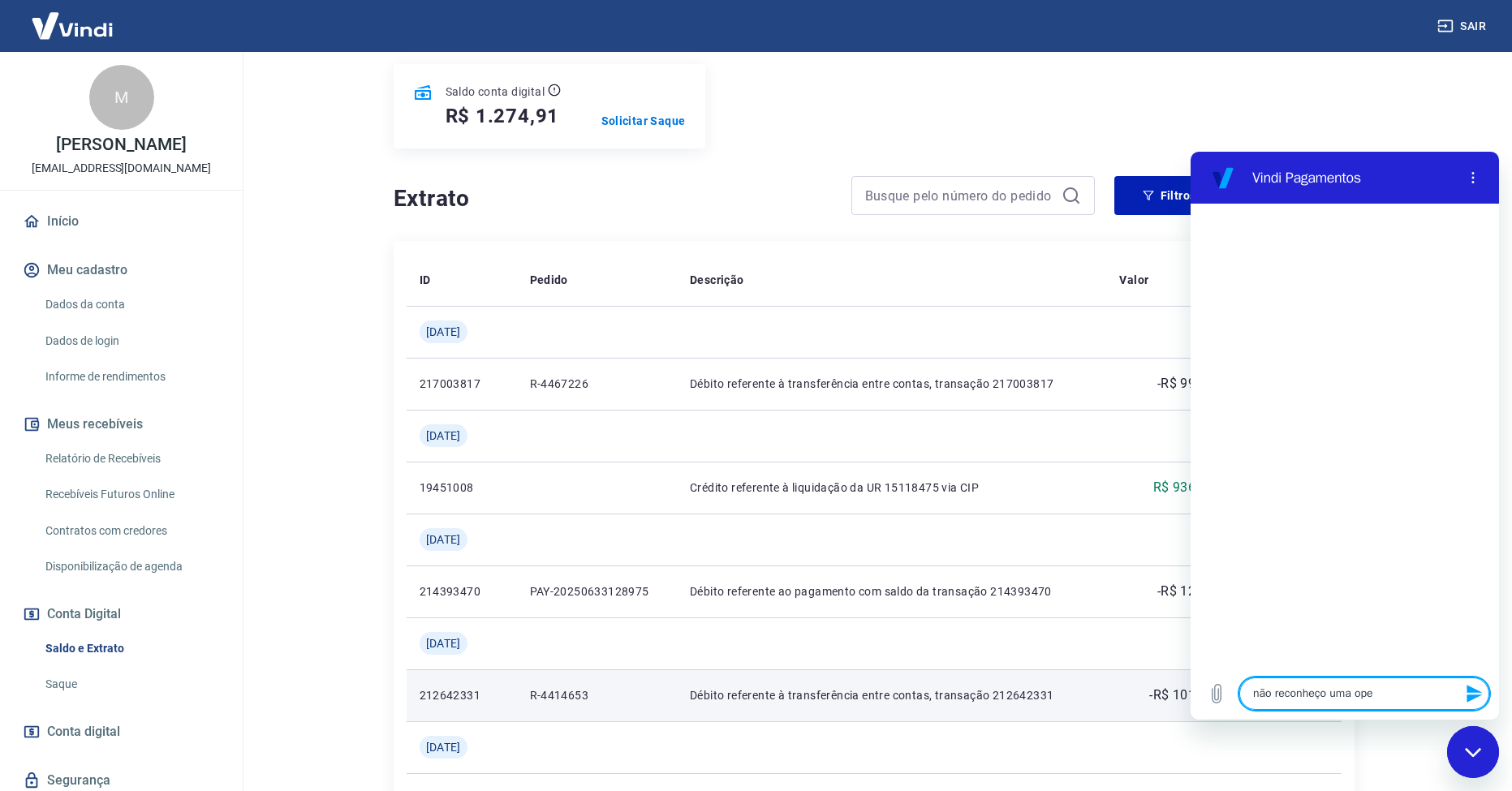 type on "não reconheço uma oper" 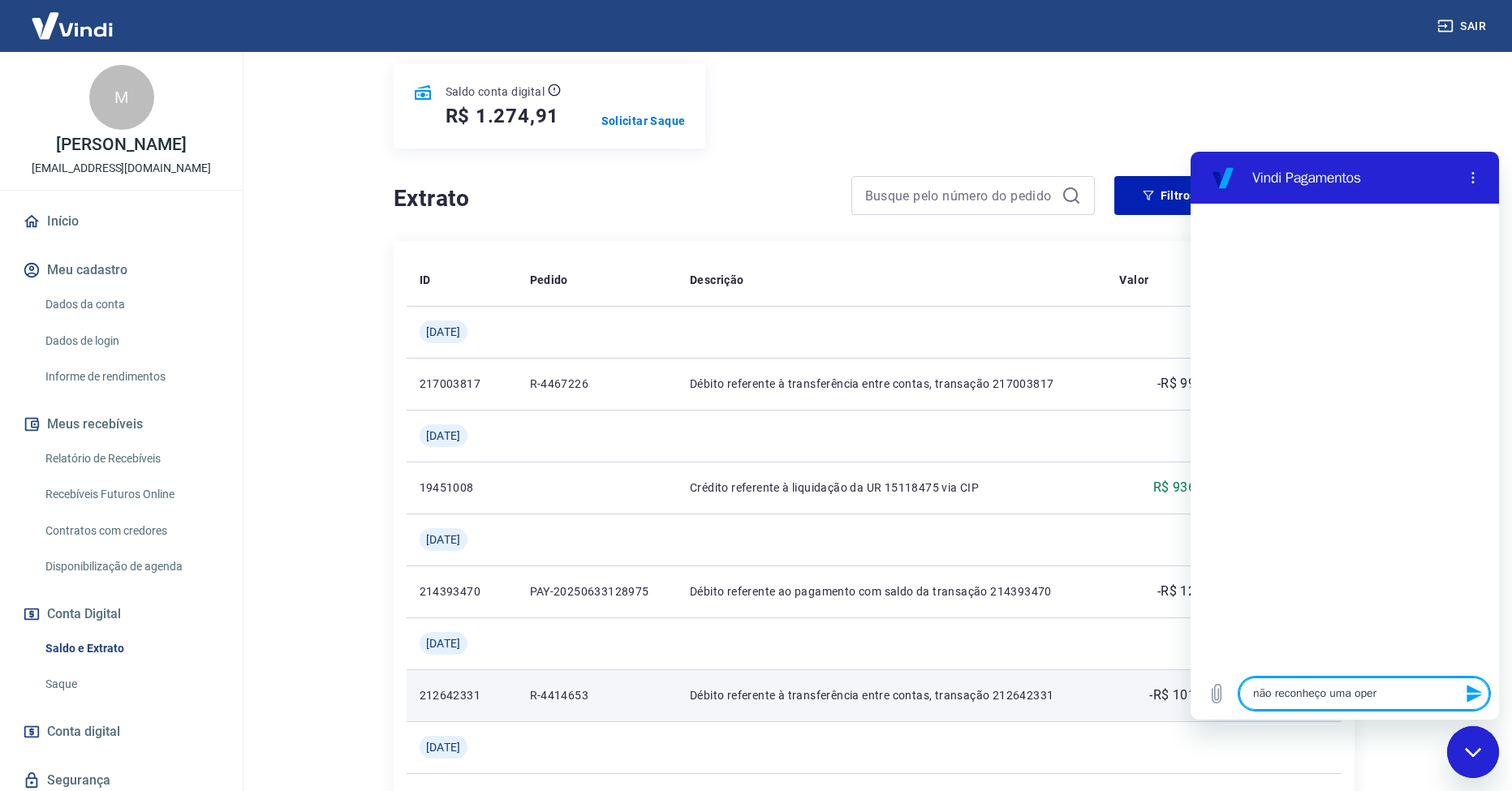 type on "não reconheço uma opera" 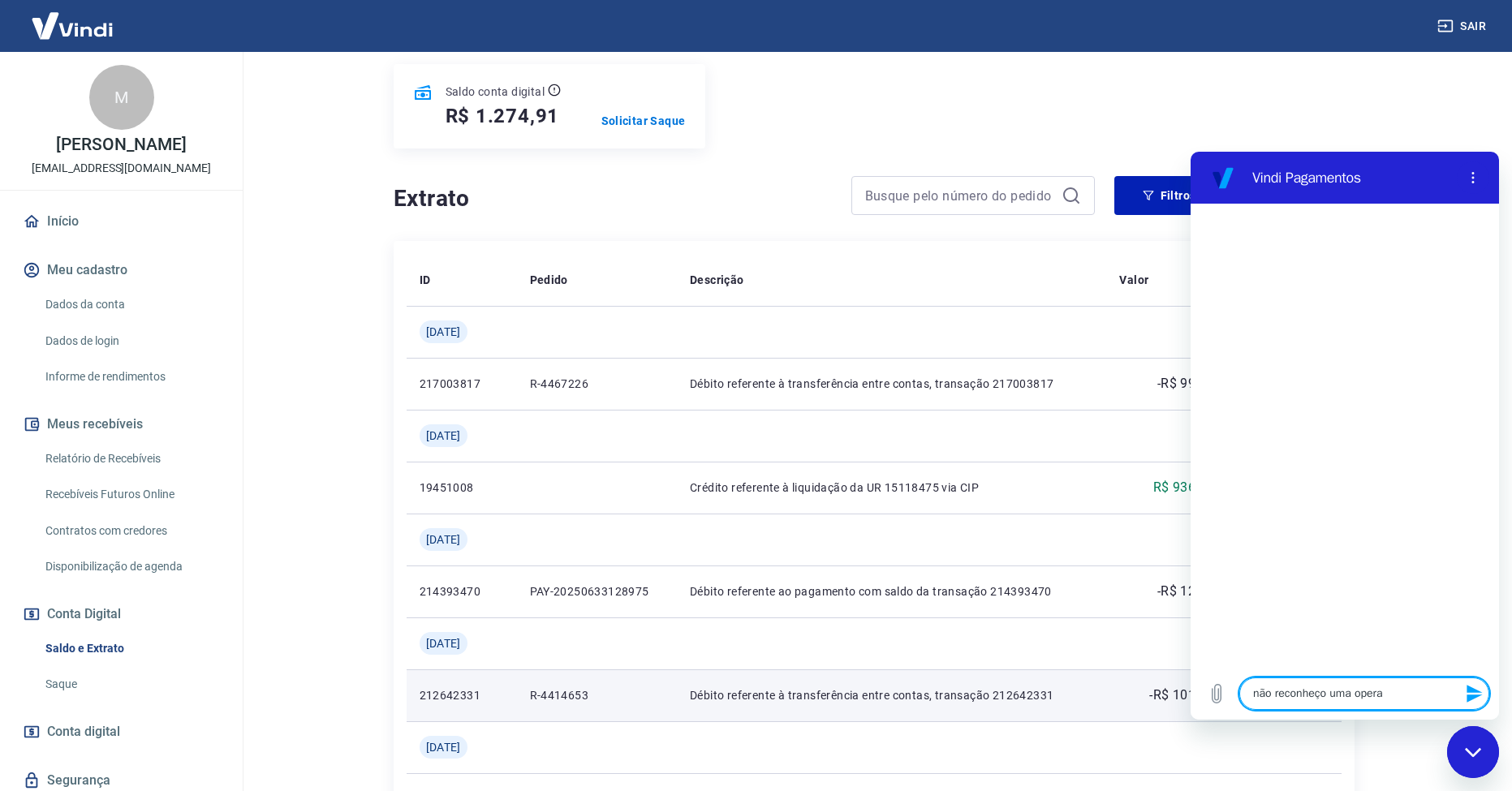 type on "x" 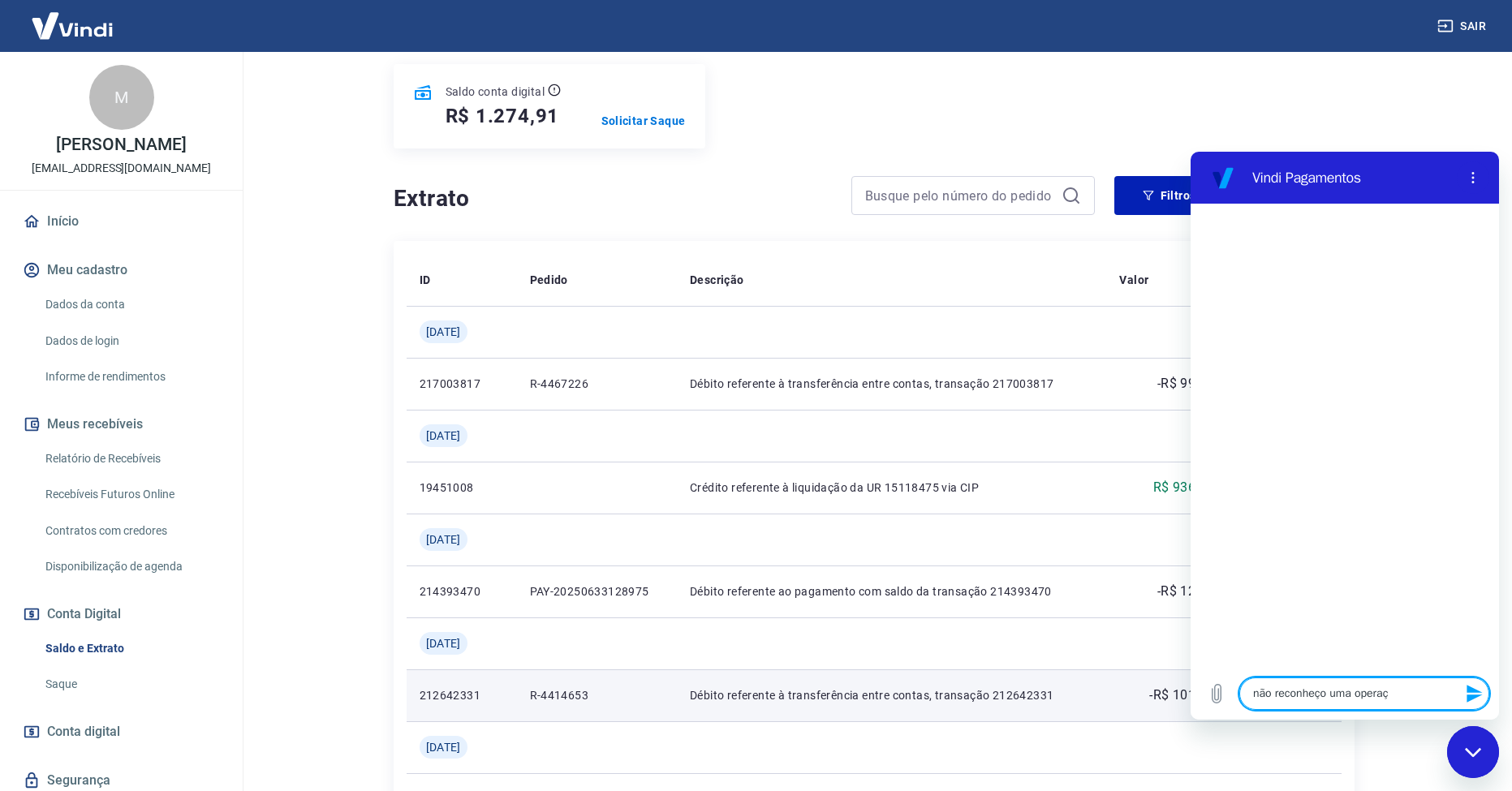type on "não reconheço uma operaçã" 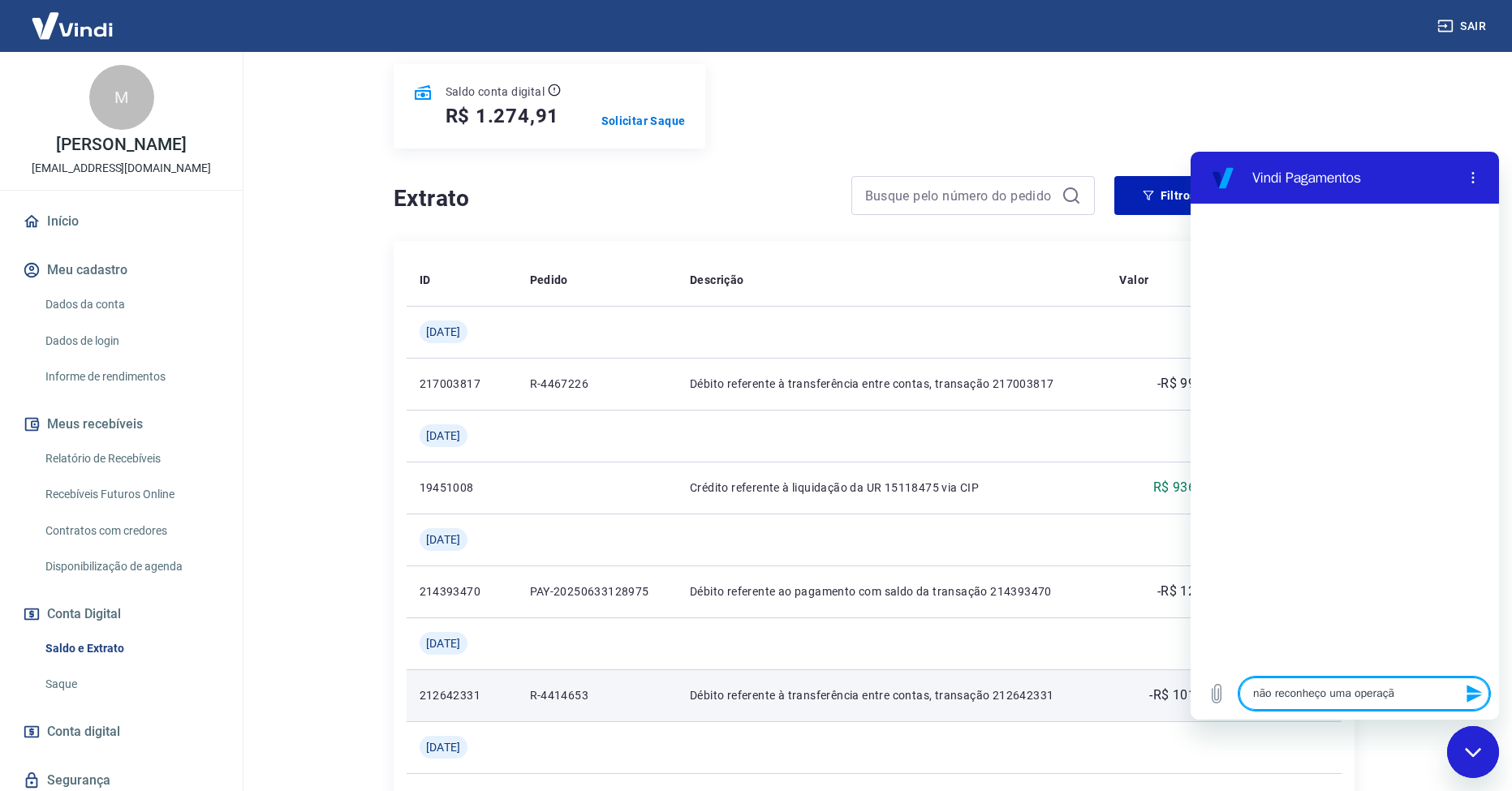 type on "não reconheço uma operação" 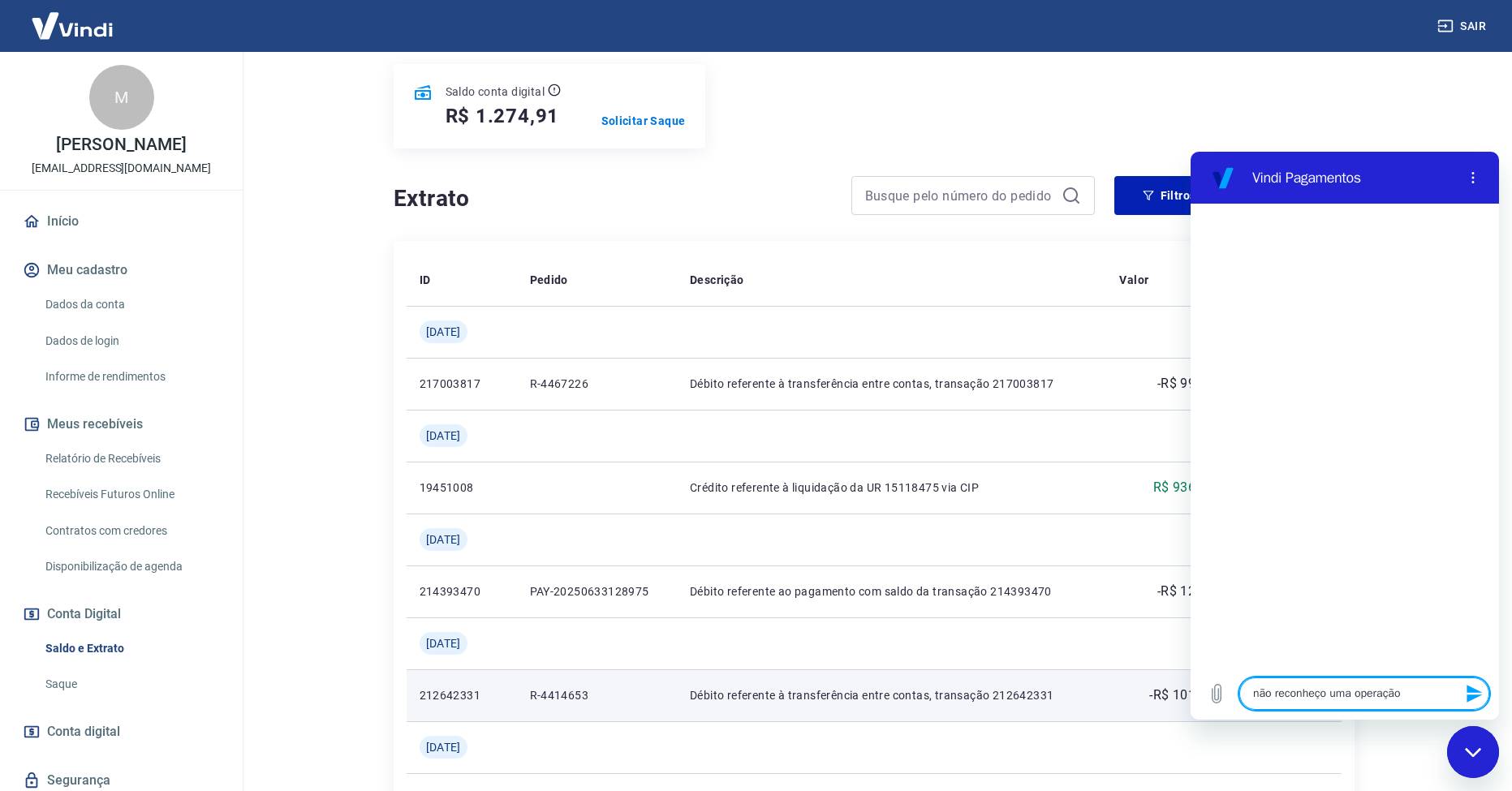 type on "não reconheço uma operação" 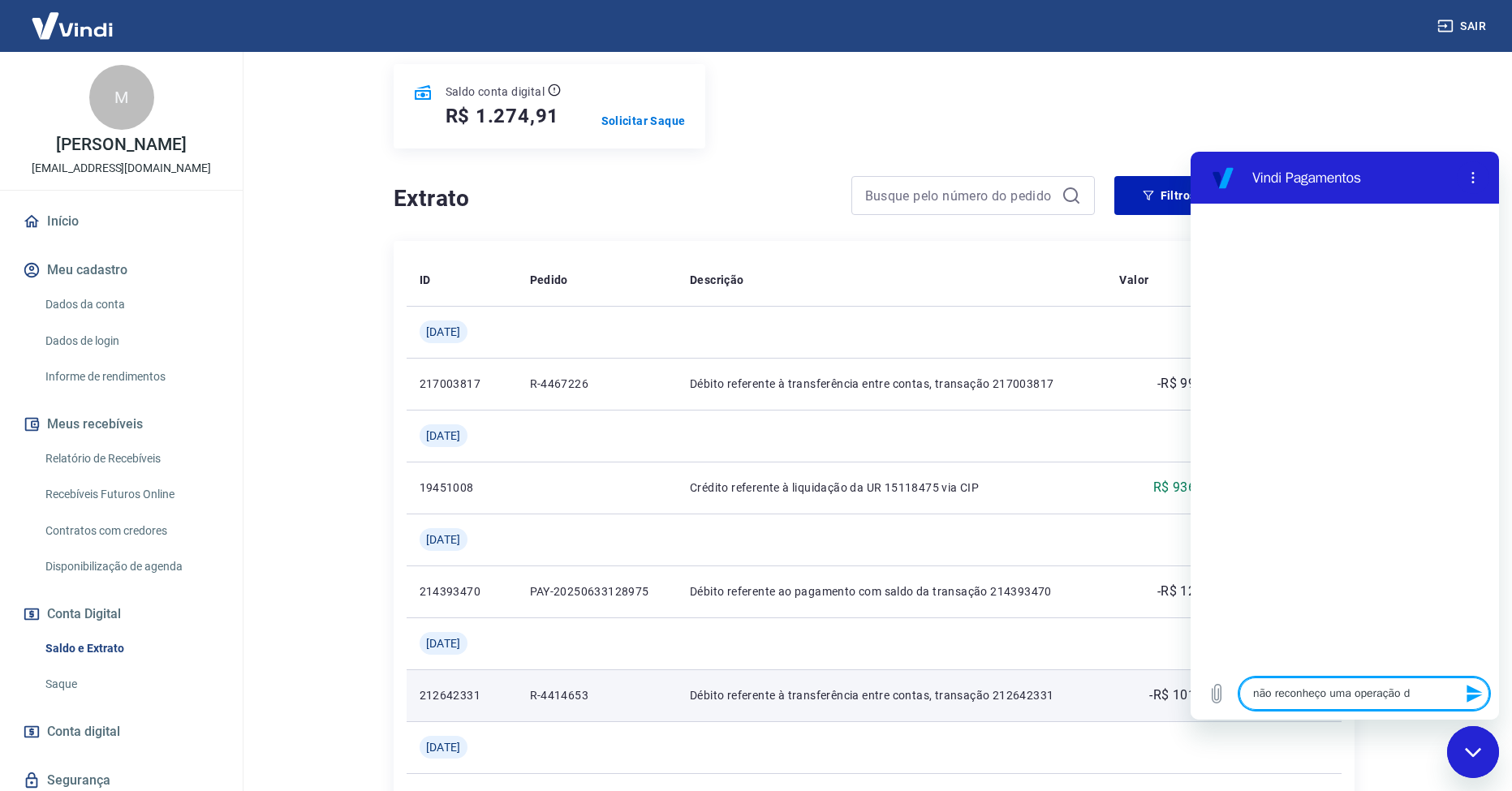 type on "não reconheço uma operação de" 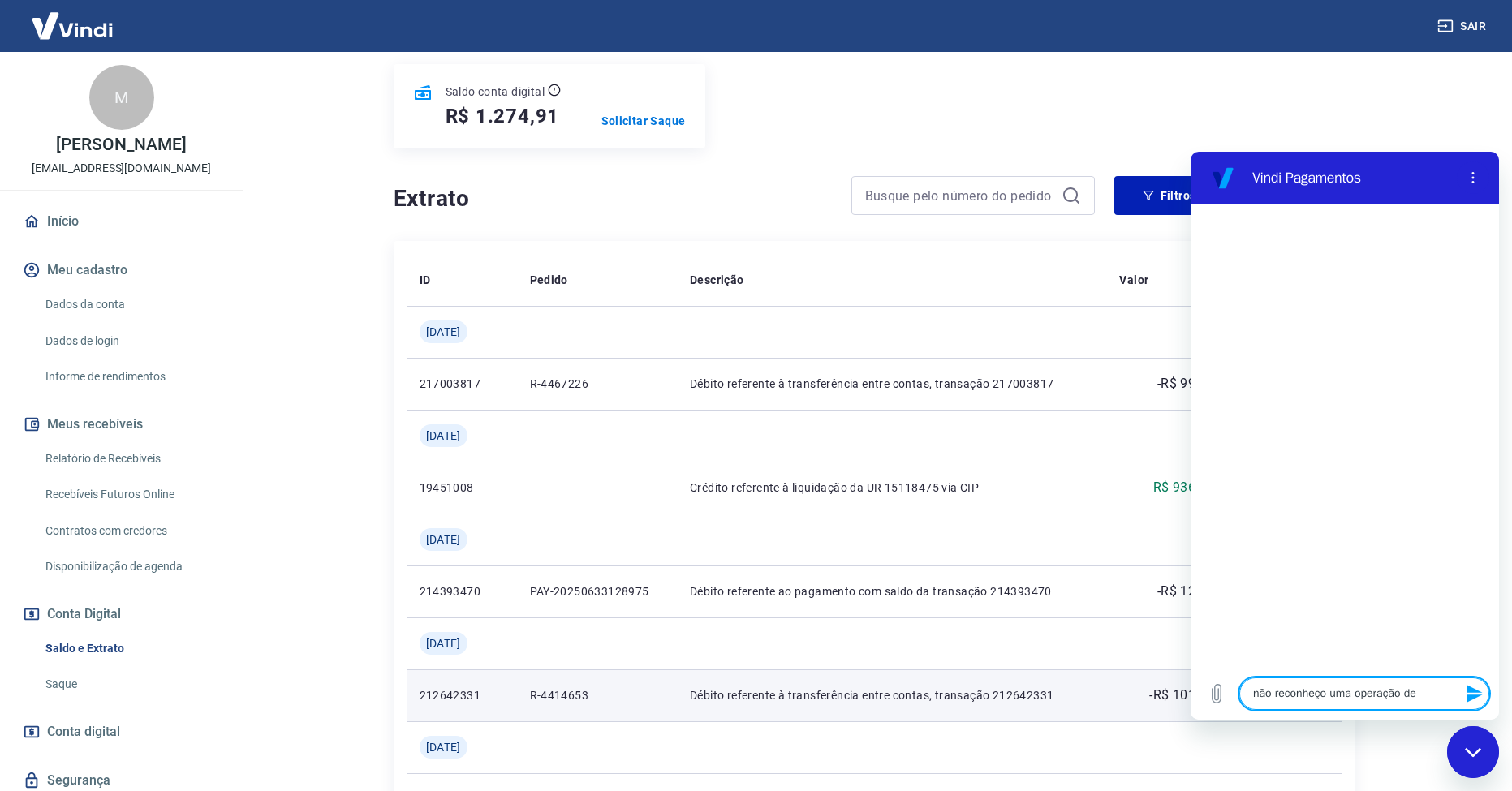 type on "não reconheço uma operação de" 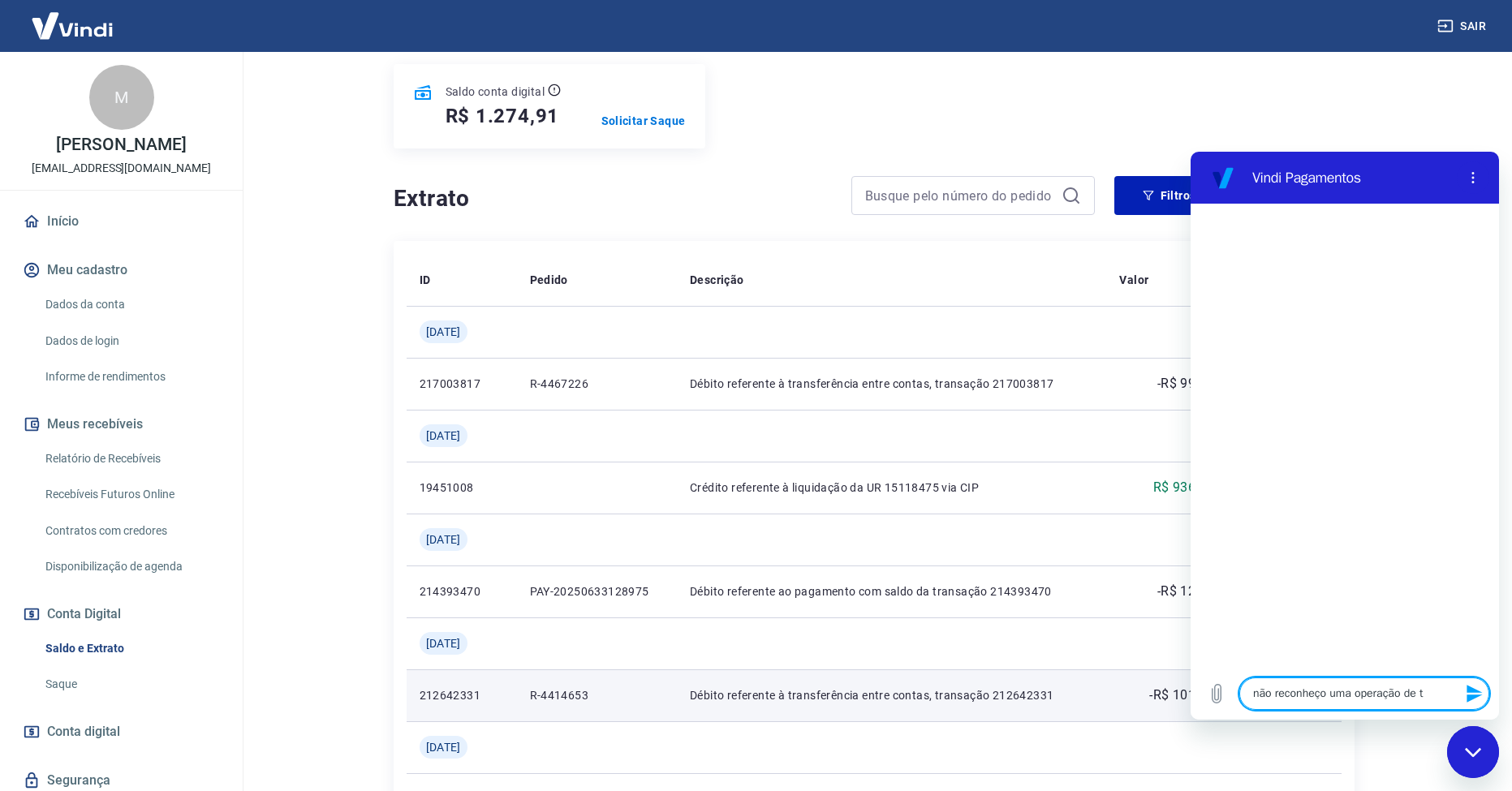 type on "não reconheço uma operação de tr" 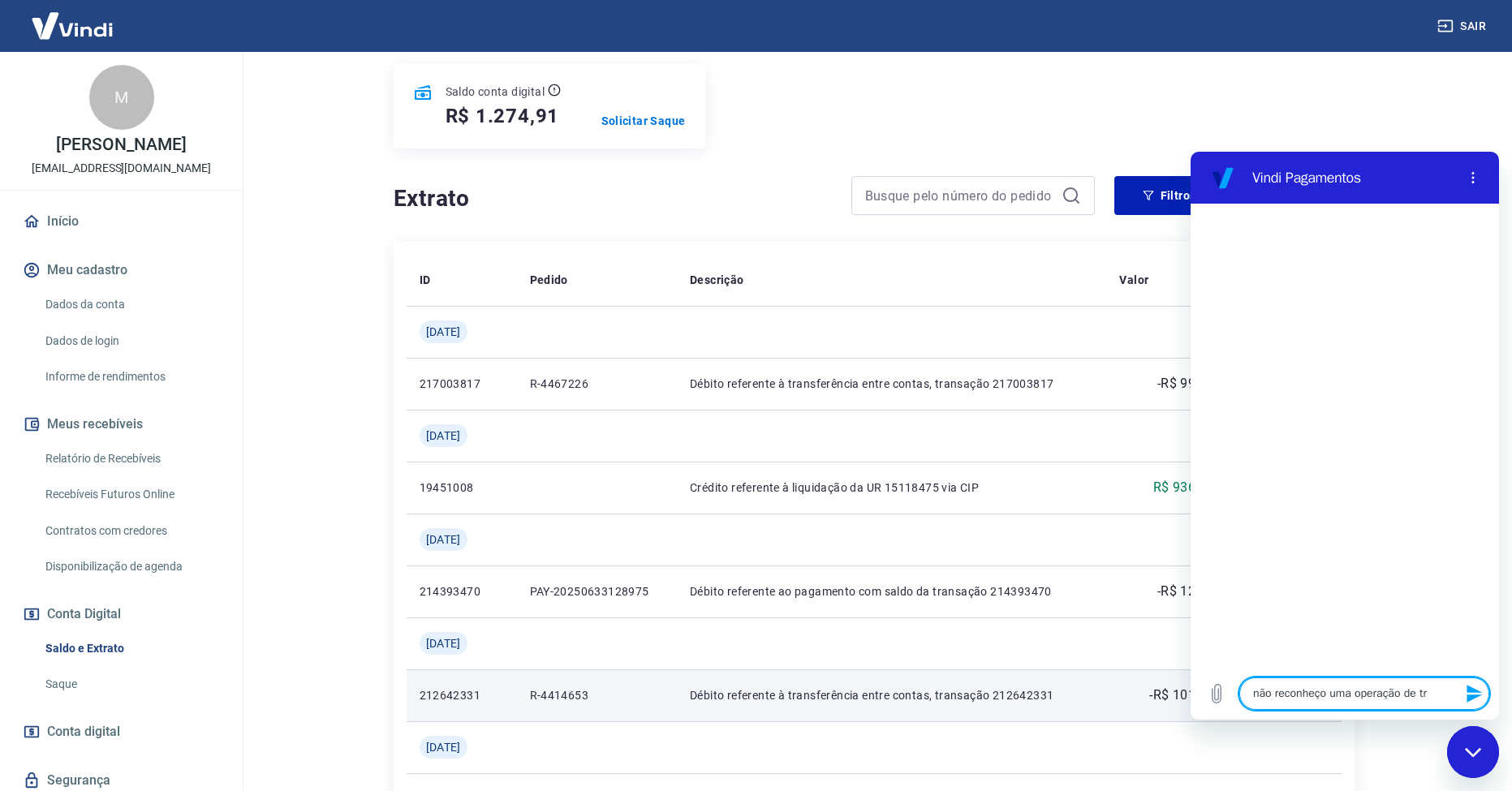type on "não reconheço uma operação de tra" 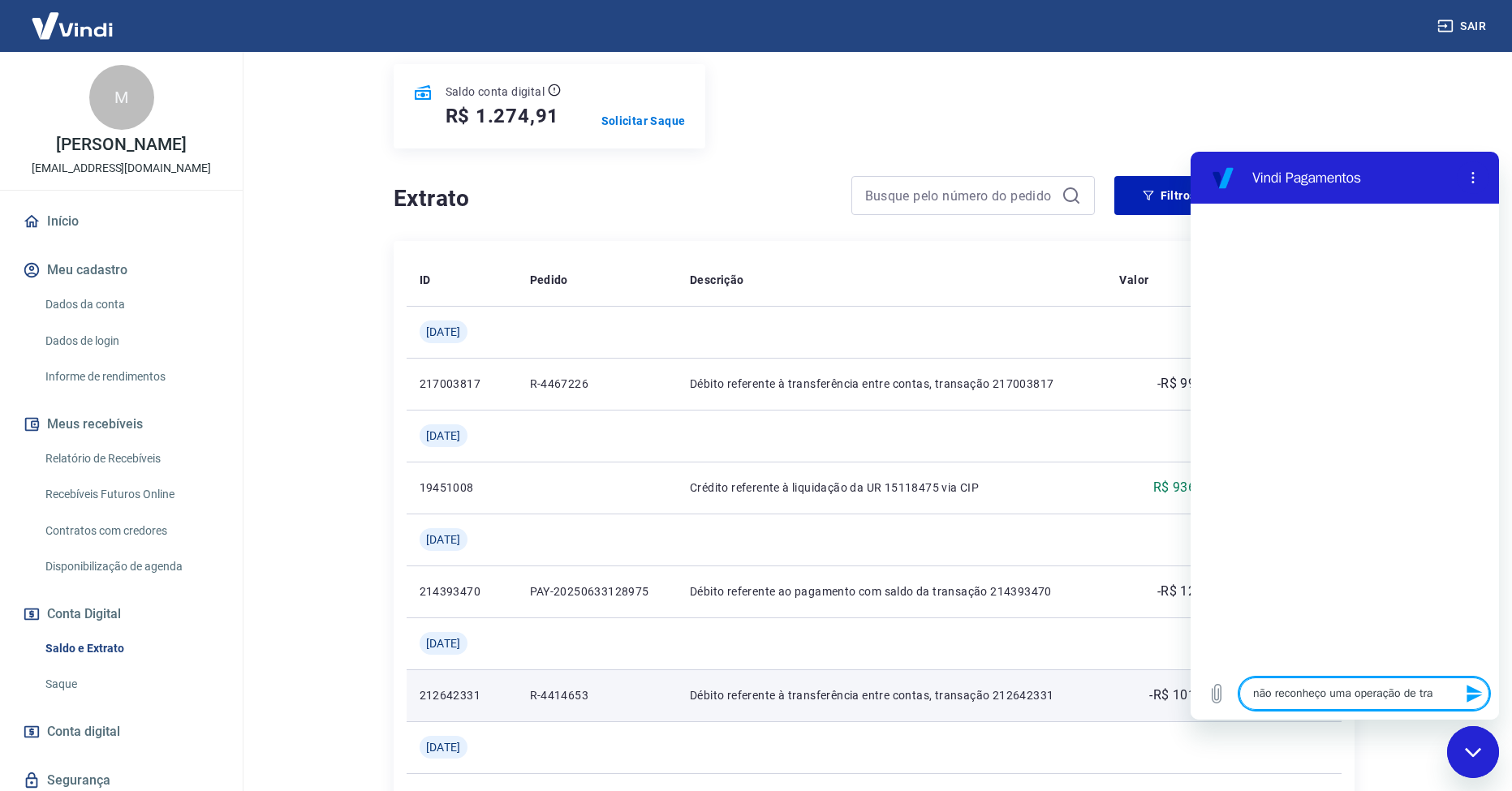 type on "não reconheço uma operação de tras" 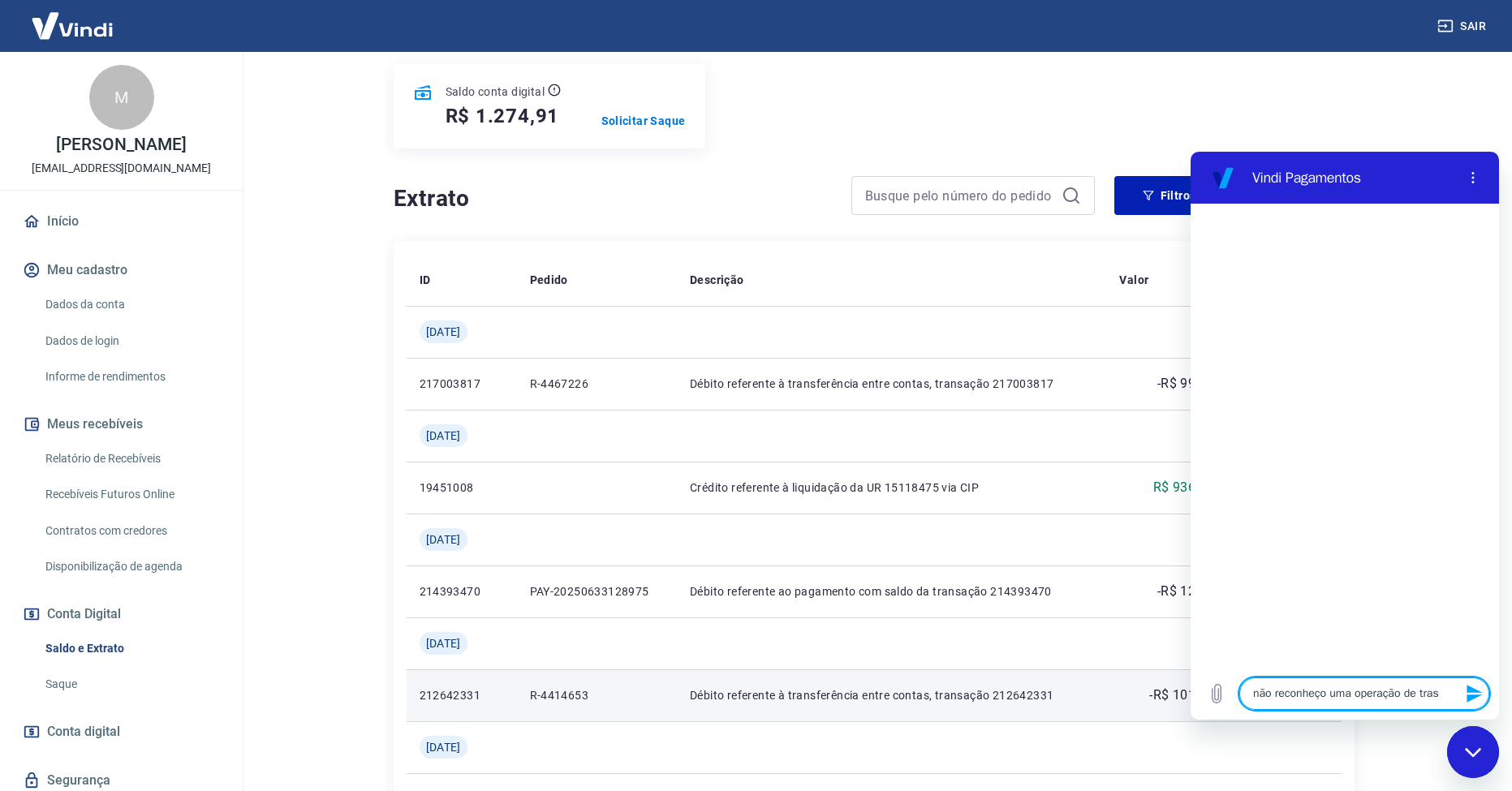 type on "não reconheço uma operação de trasn" 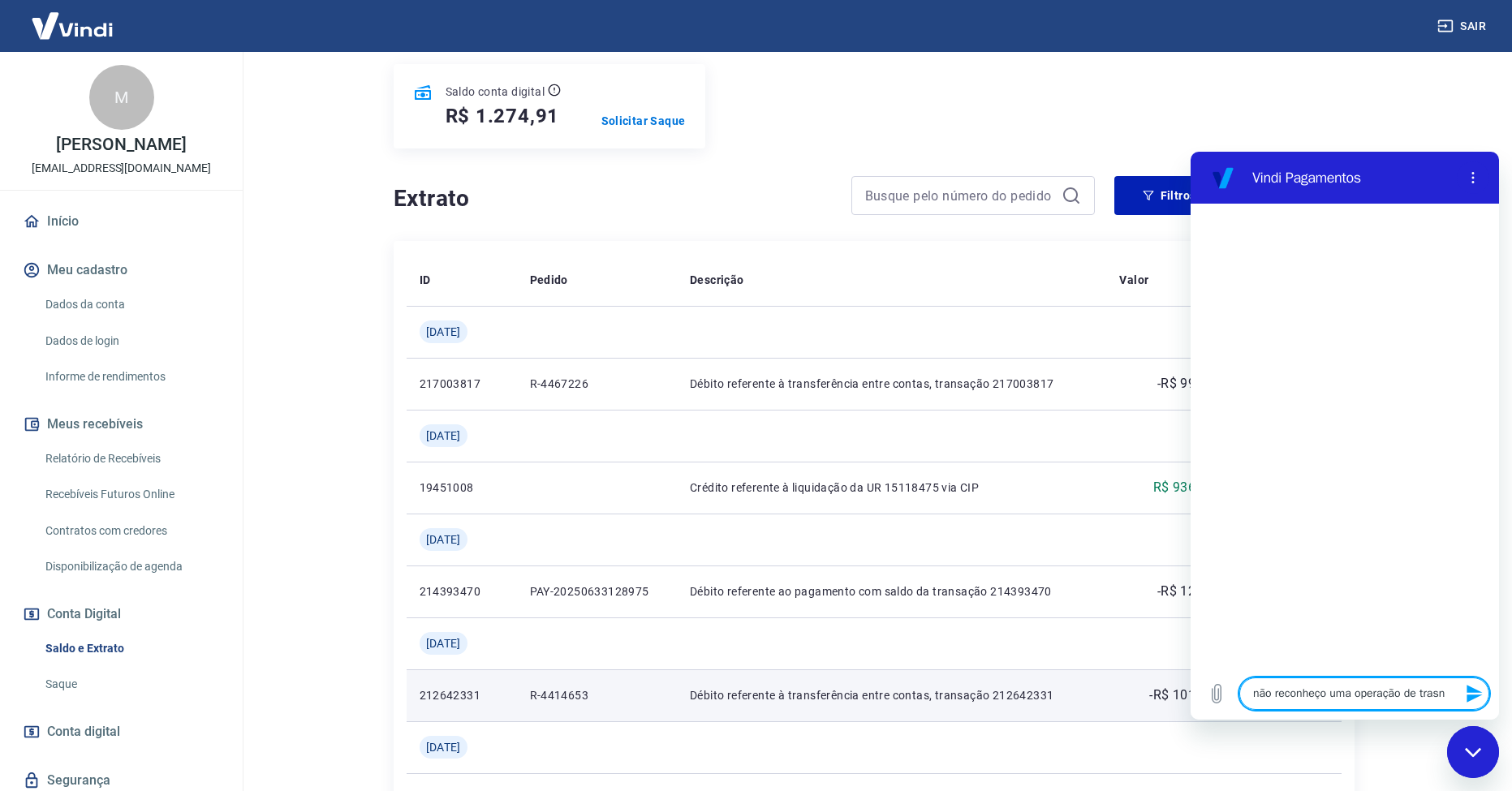 type on "não reconheço uma operação de trasnf" 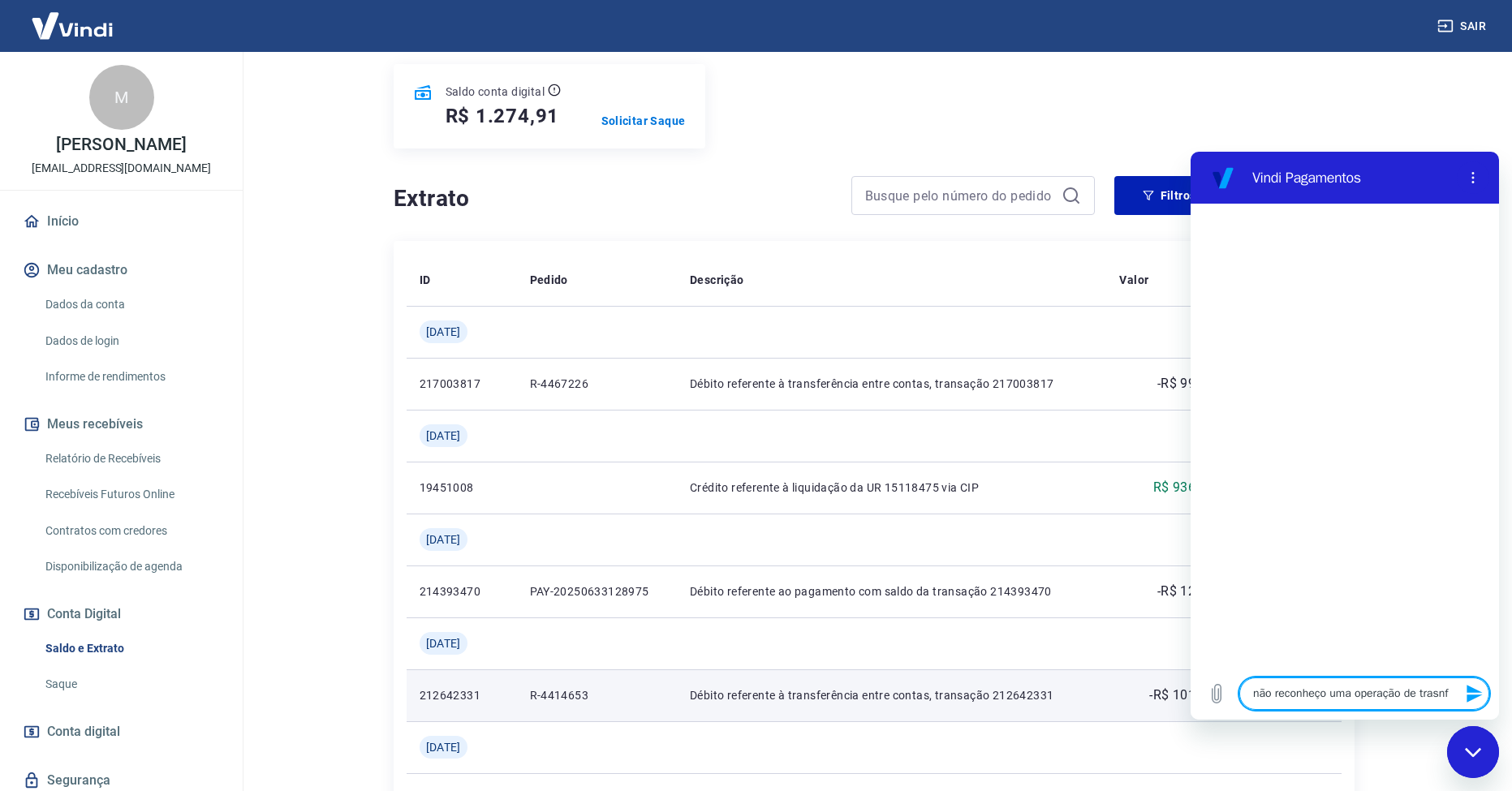 type on "não reconheço uma operação de trasnfe" 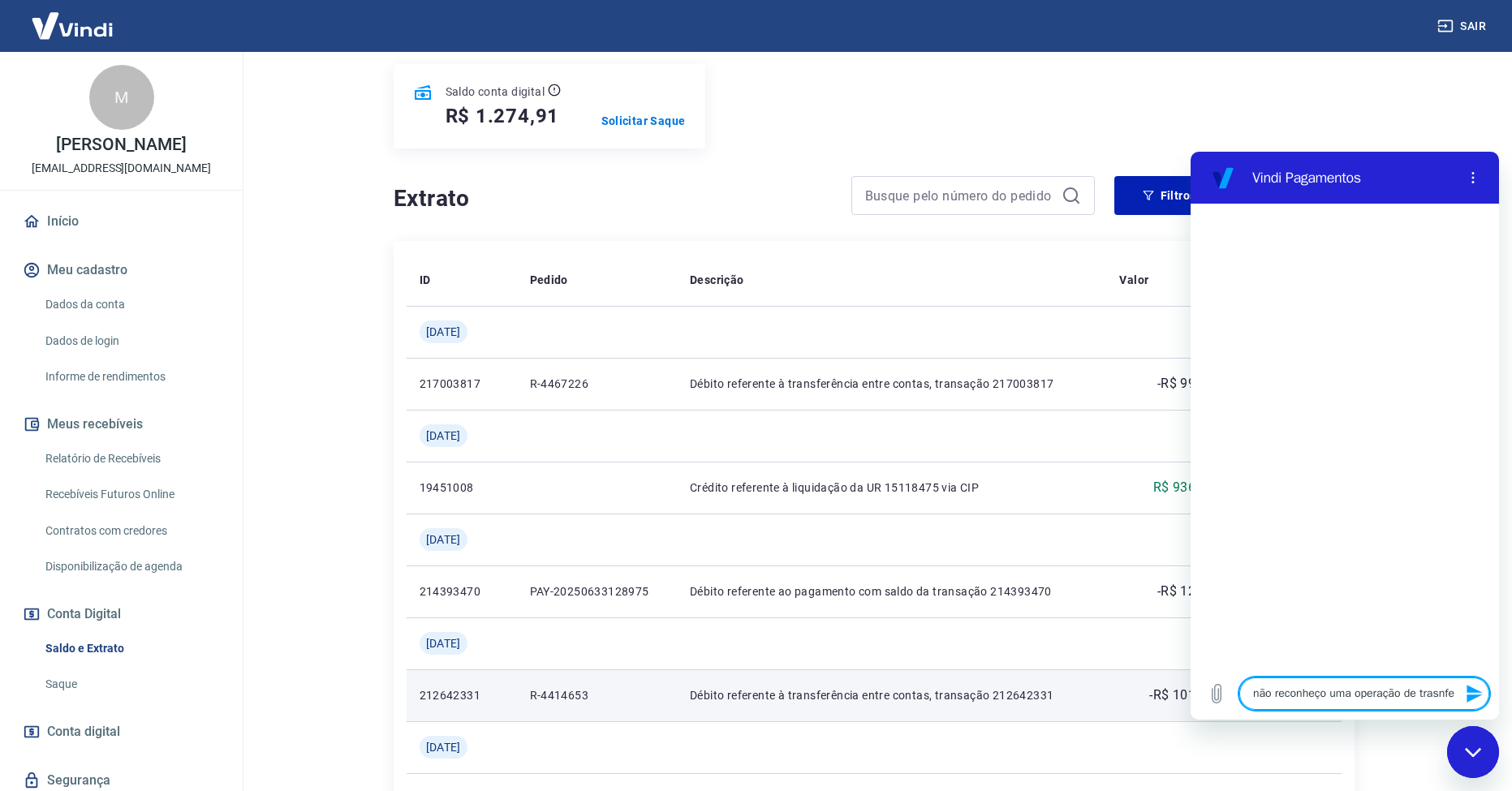 type on "não reconheço uma operação de trasnfer" 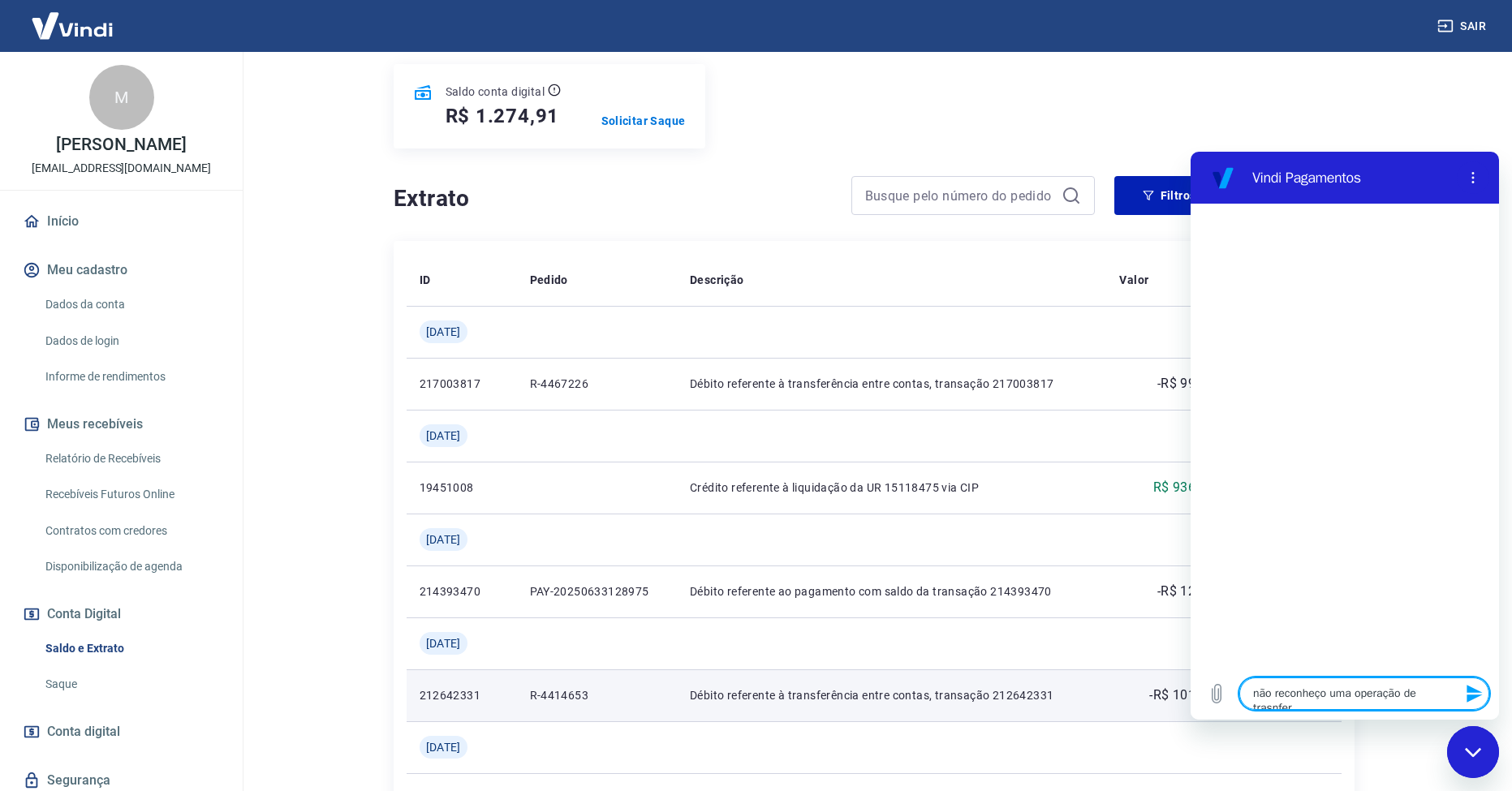 type on "não reconheço uma operação de trasnfere" 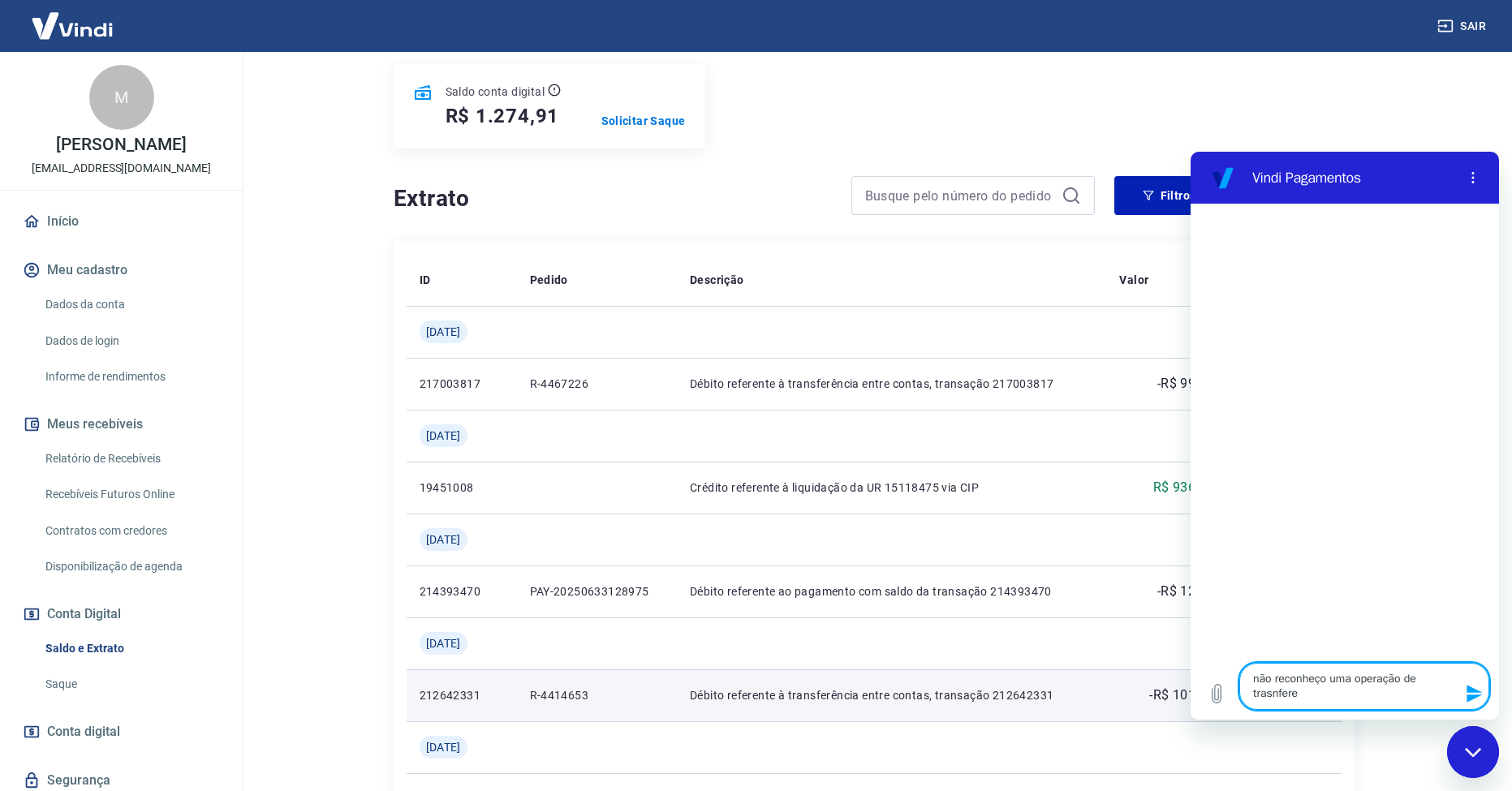 type on "não reconheço uma operação de trasnferen" 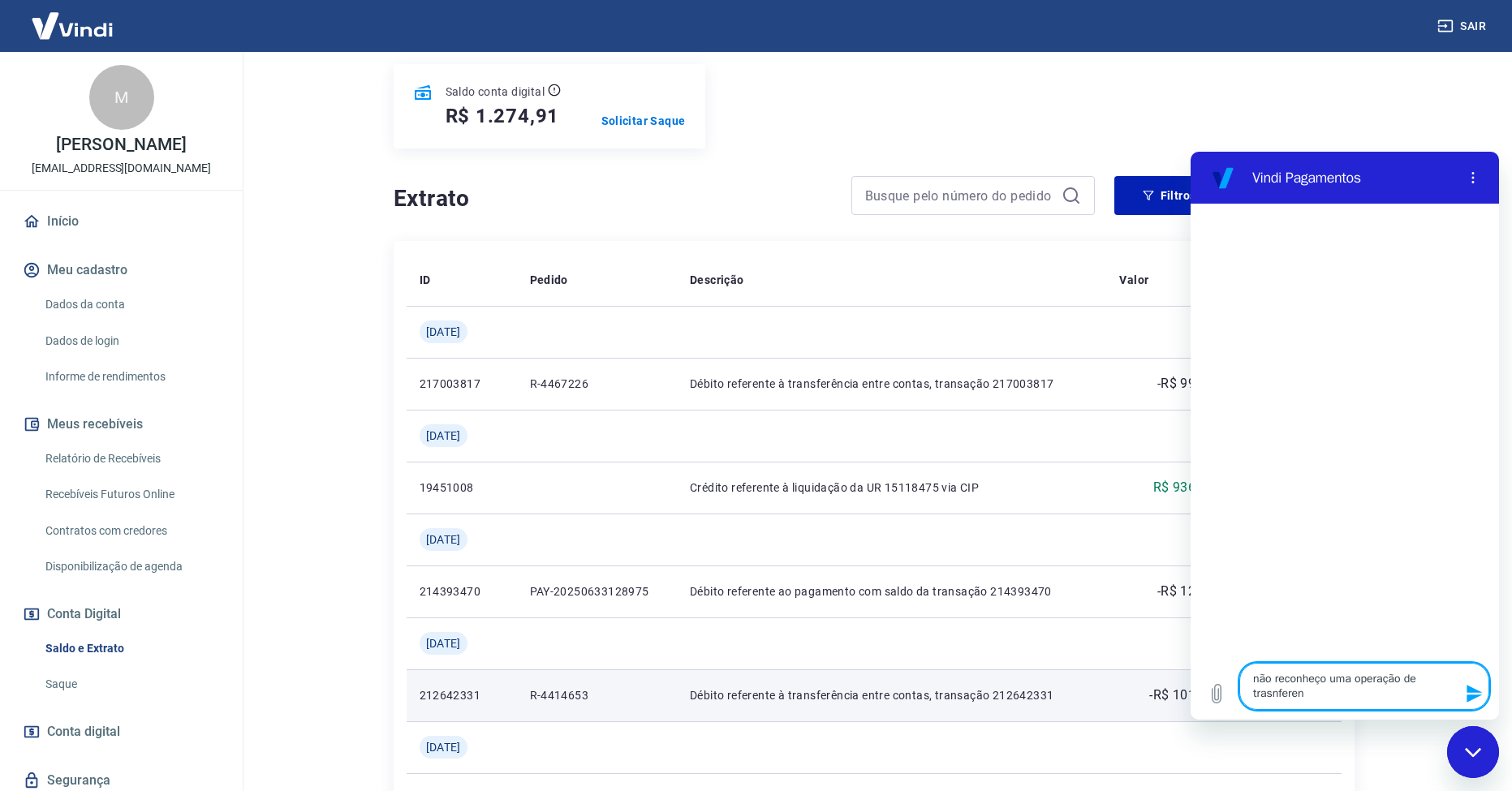 type on "não reconheço uma operação de trasnferenc" 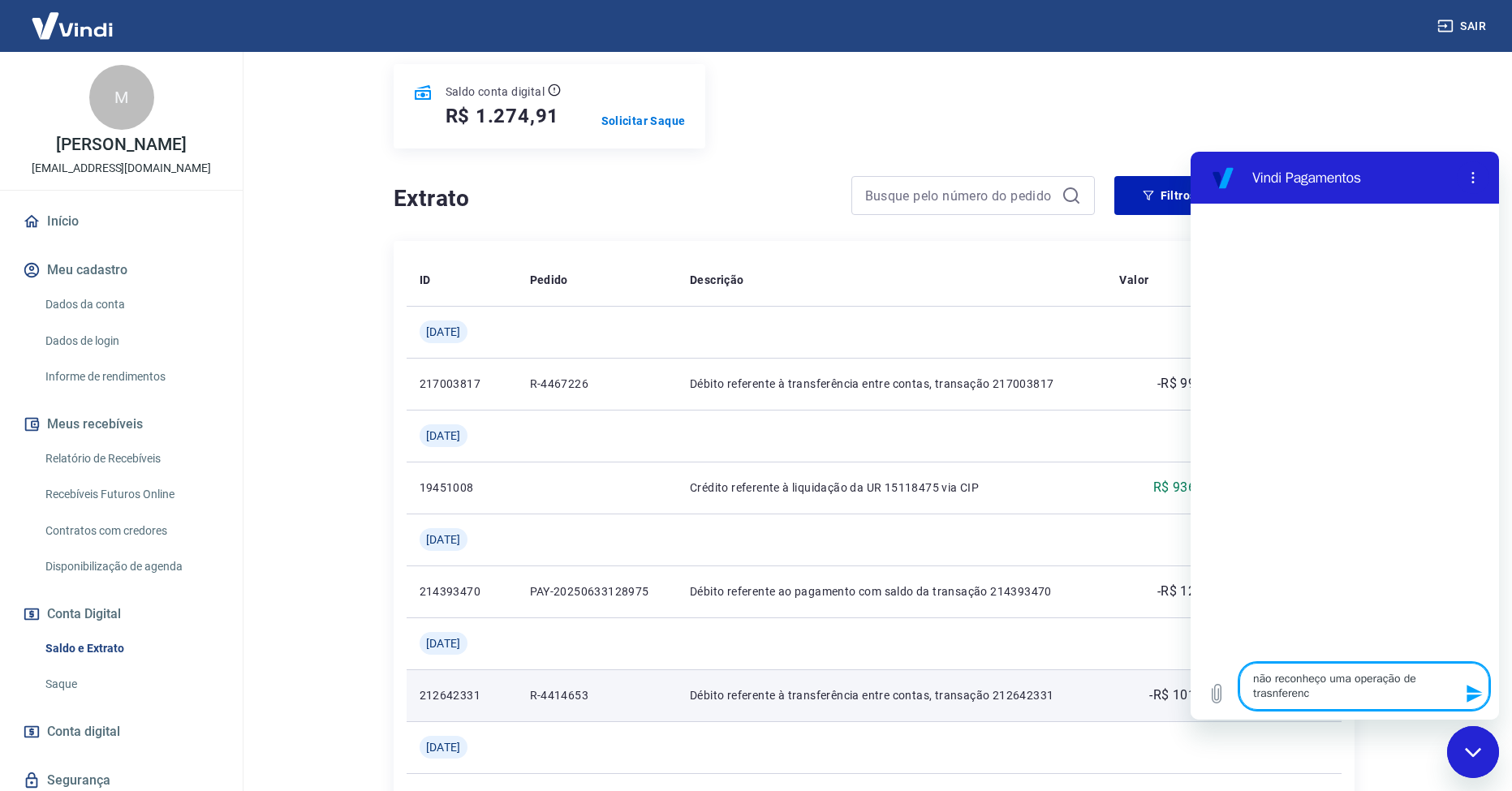type on "não reconheço uma operação de trasnferenci" 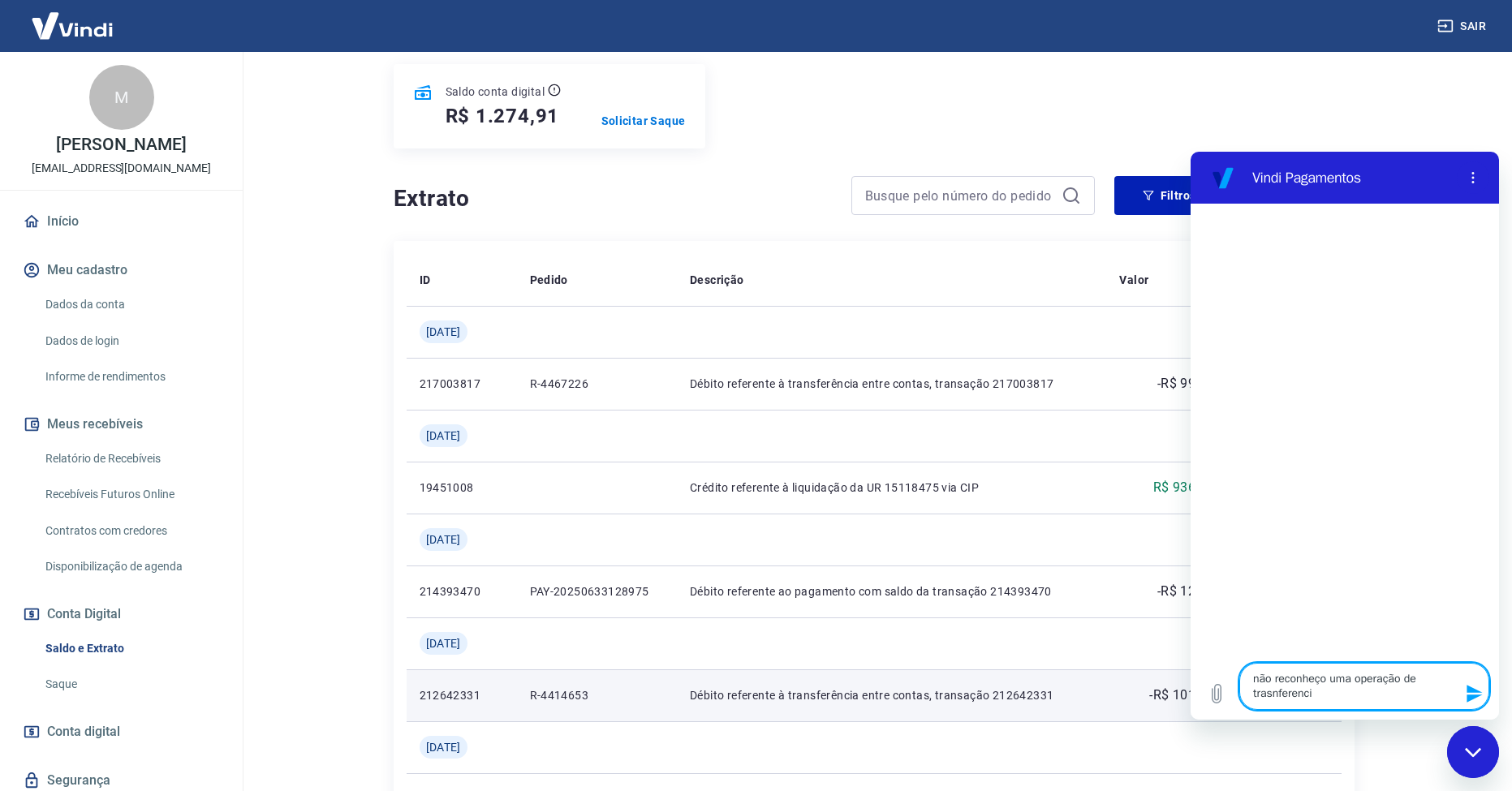 type on "não reconheço uma operação de trasnferencia" 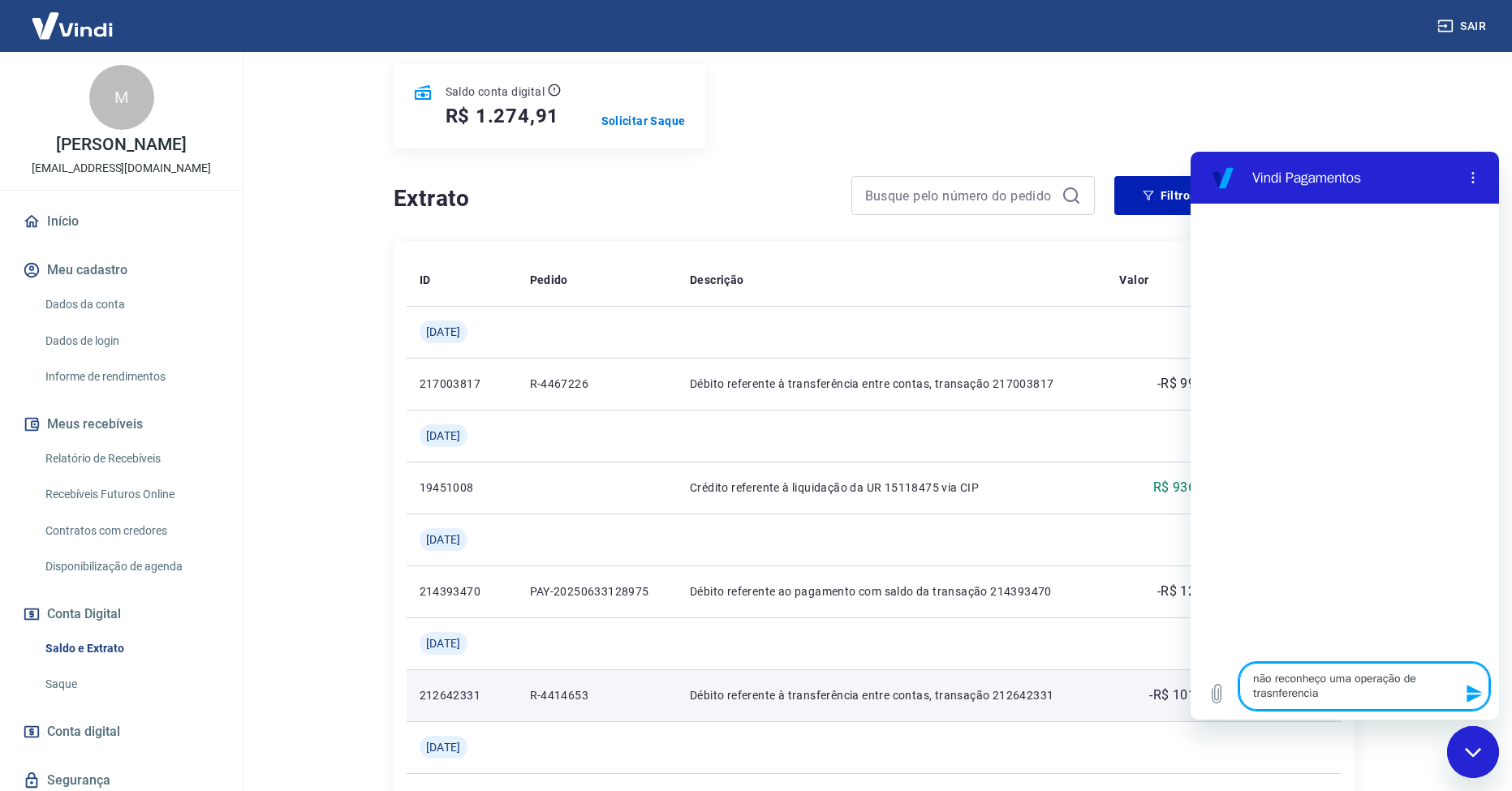 type on "não reconheço uma operação de trasnferencia" 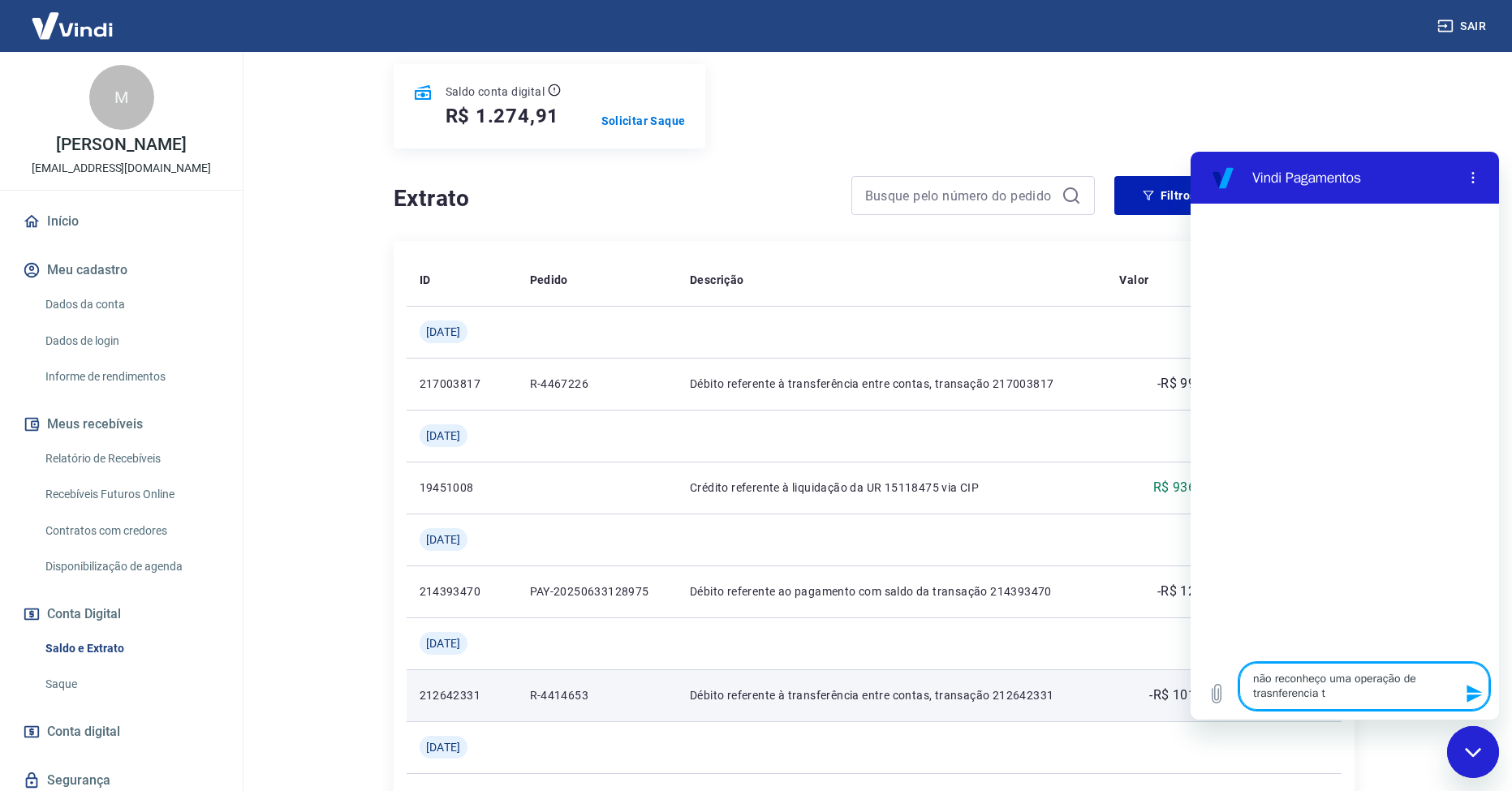 type on "não reconheço uma operação de trasnferencia tr" 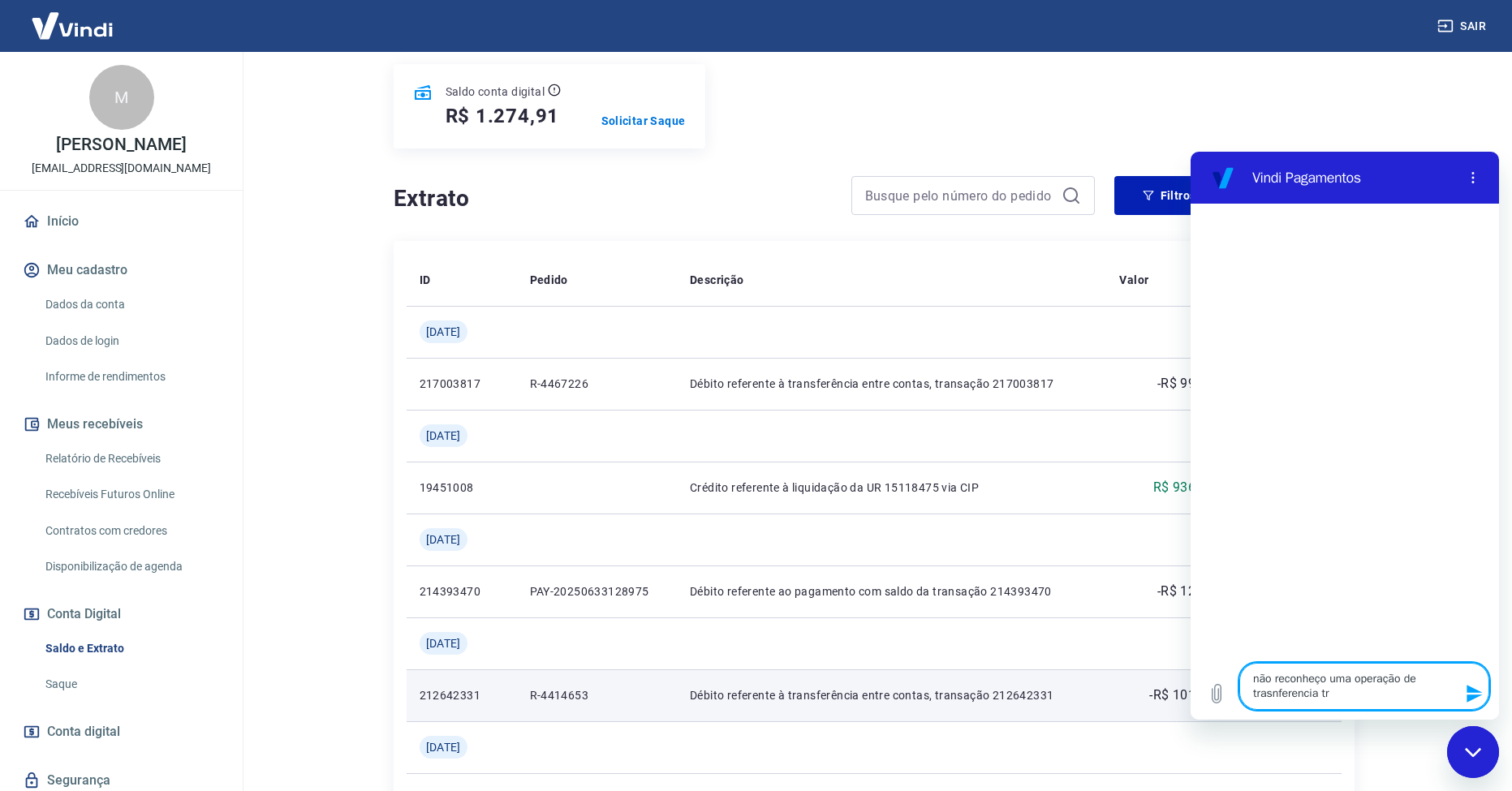 type on "não reconheço uma operação de trasnferencia tre" 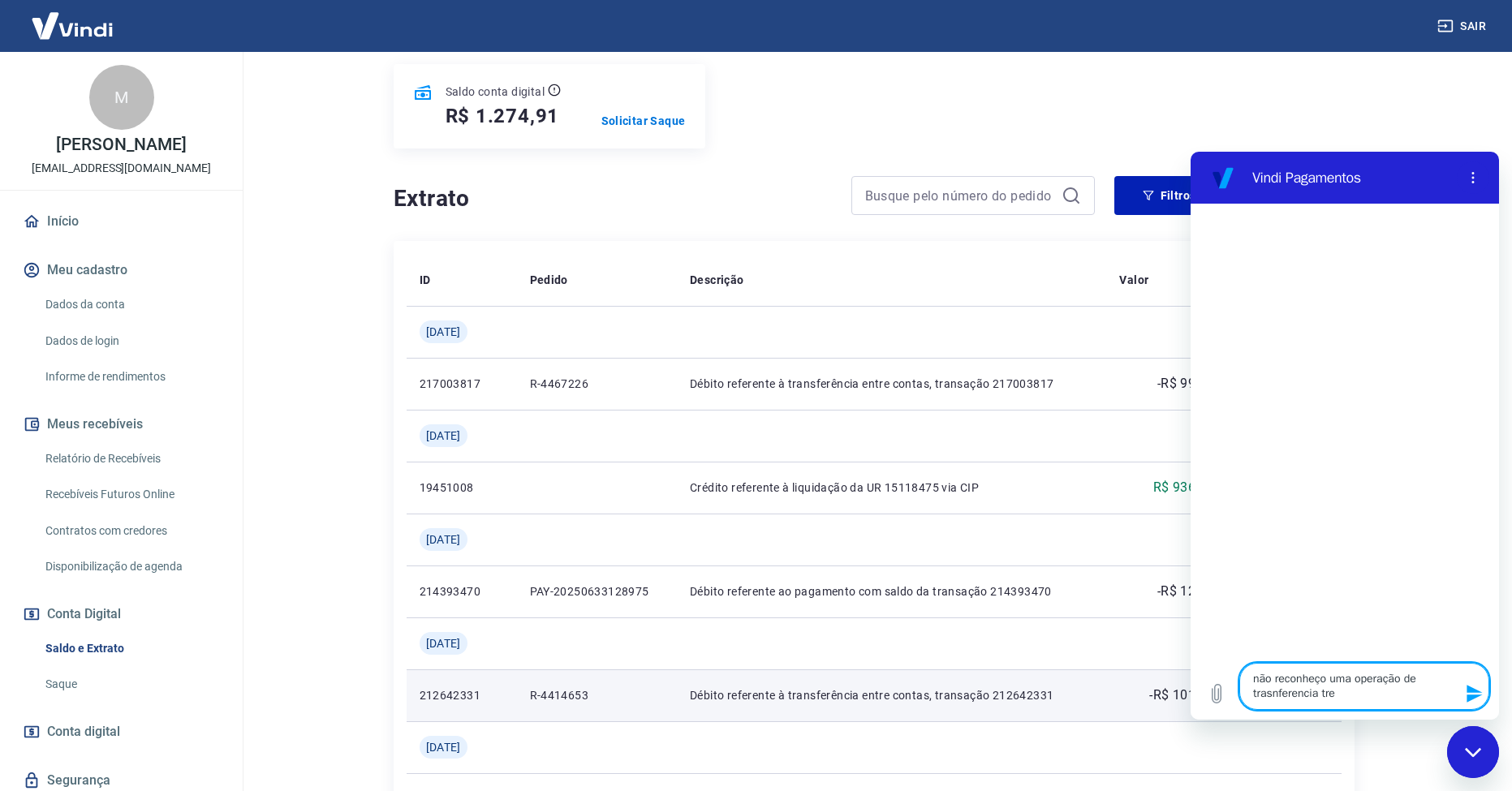 type on "não reconheço uma operação de trasnferencia tr" 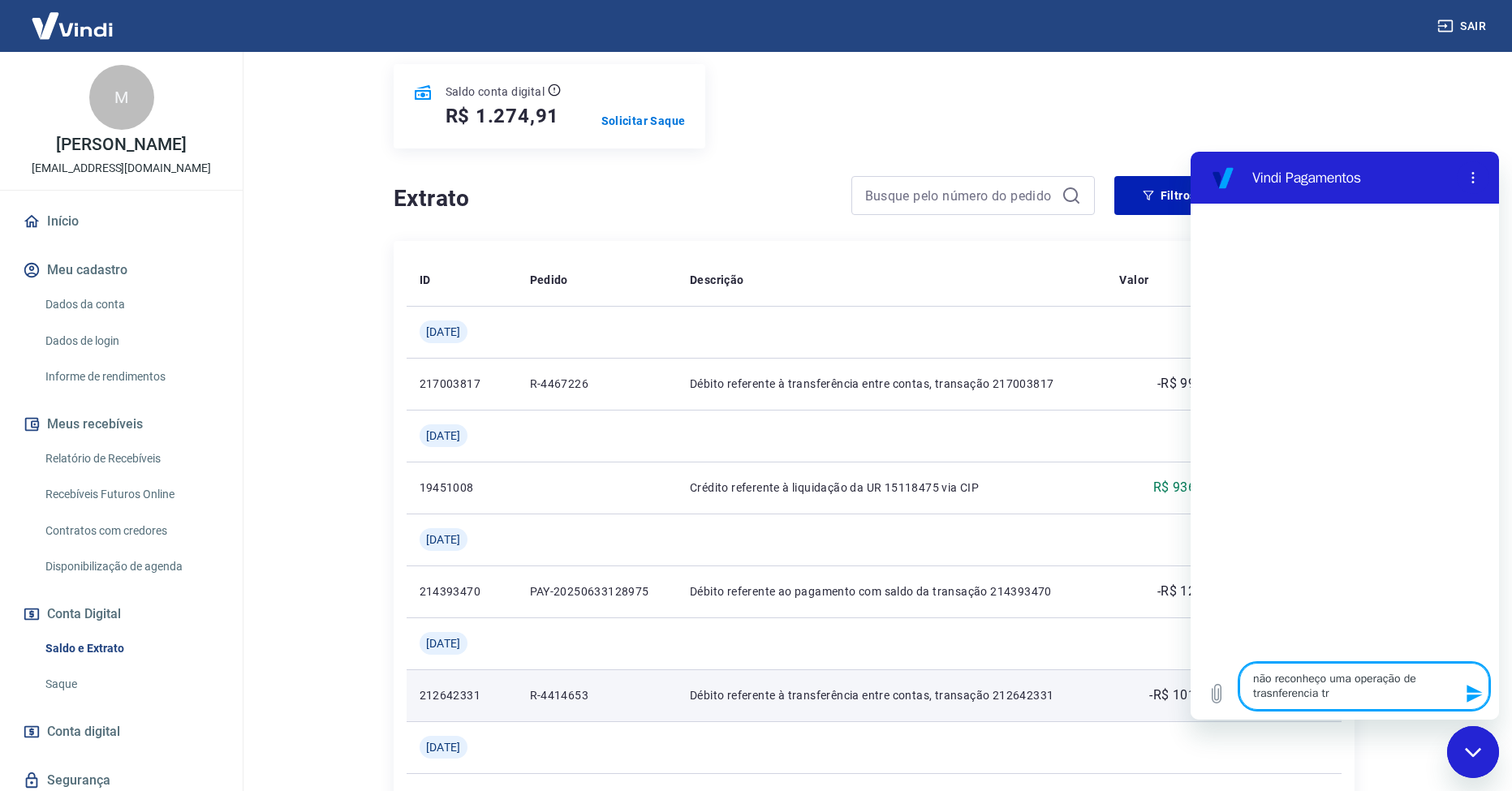 type on "não reconheço uma operação de trasnferencia t" 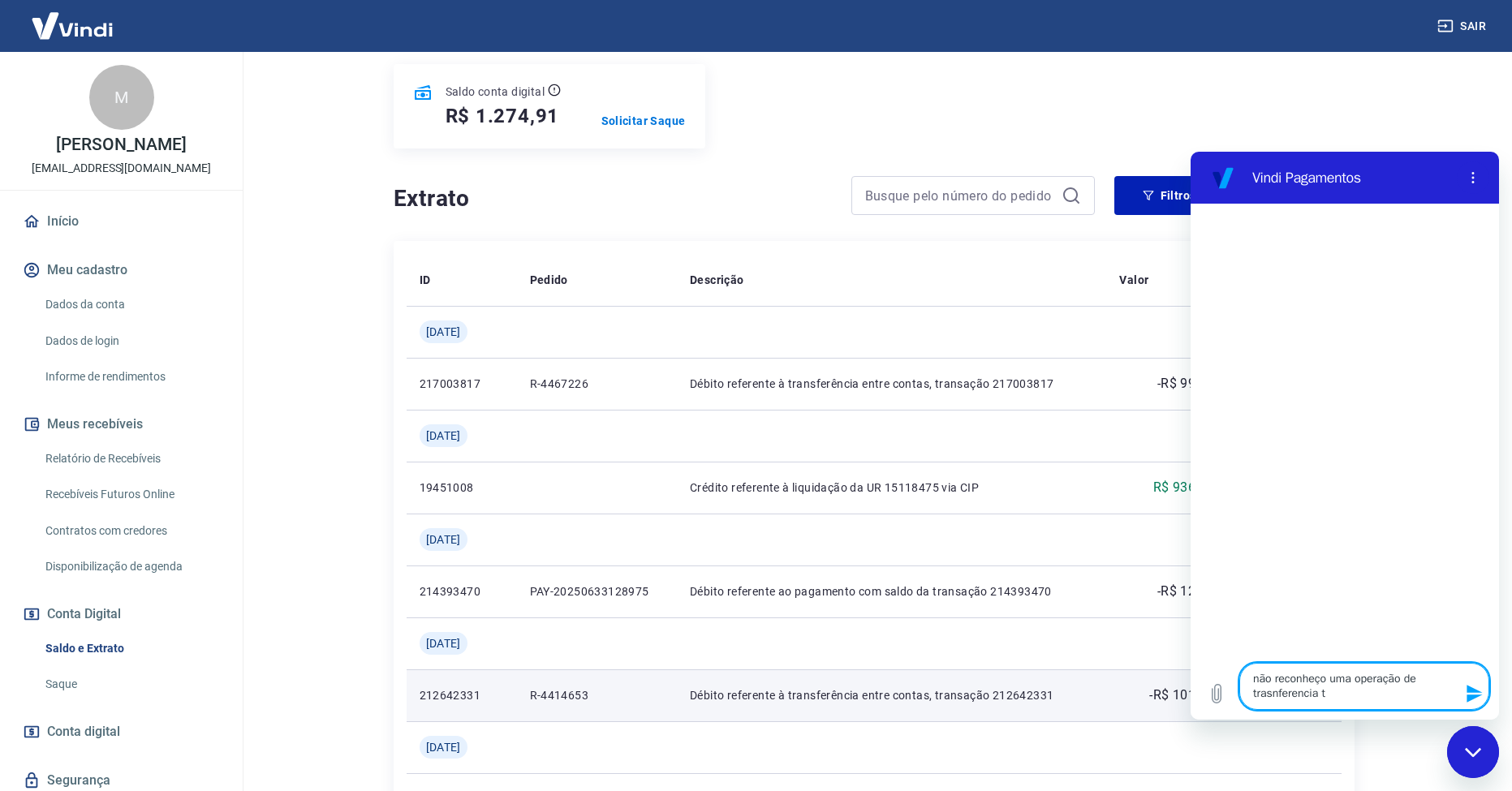type on "não reconheço uma operação de trasnferencia te" 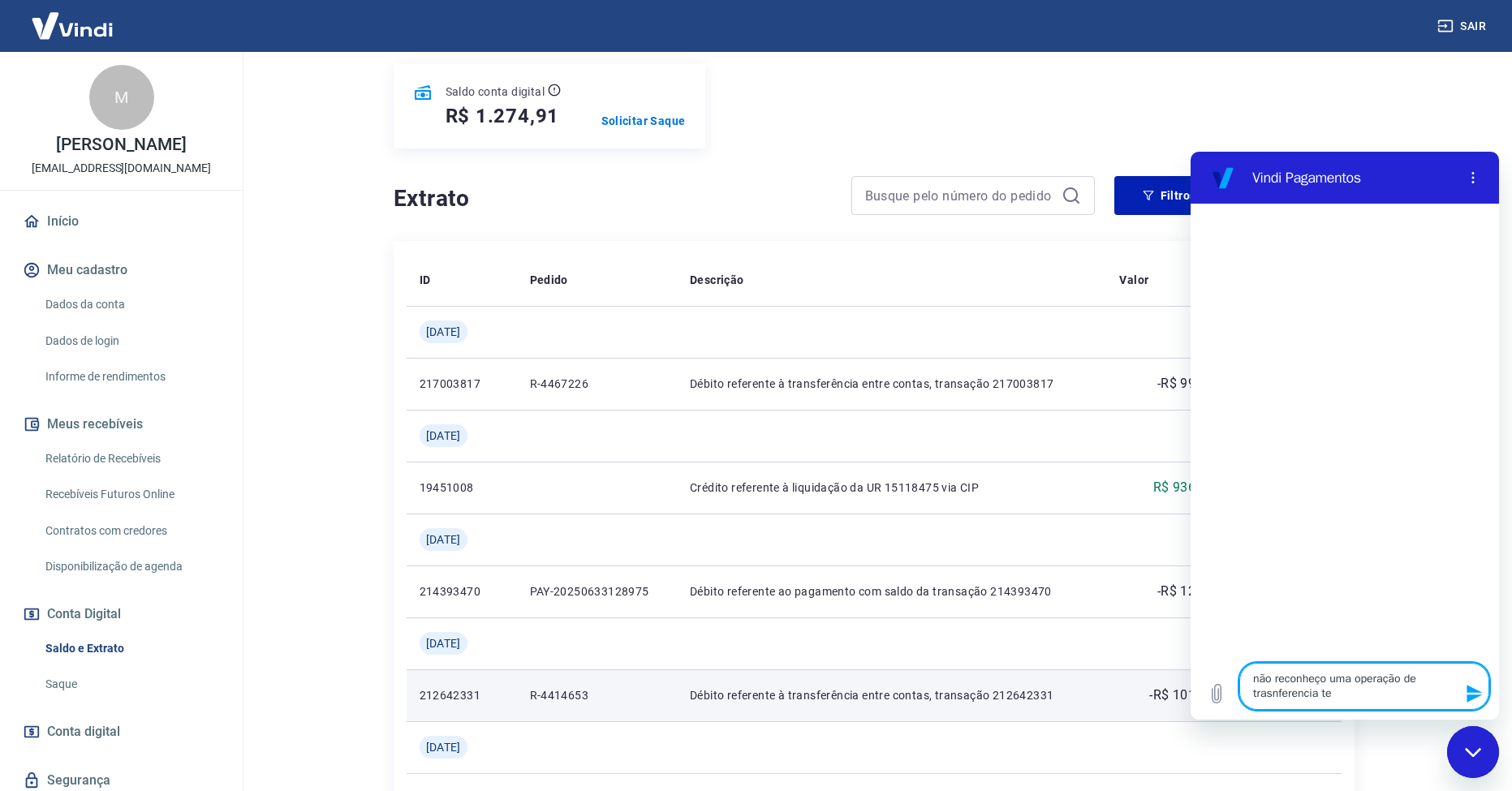 type on "não reconheço uma operação de trasnferencia teg" 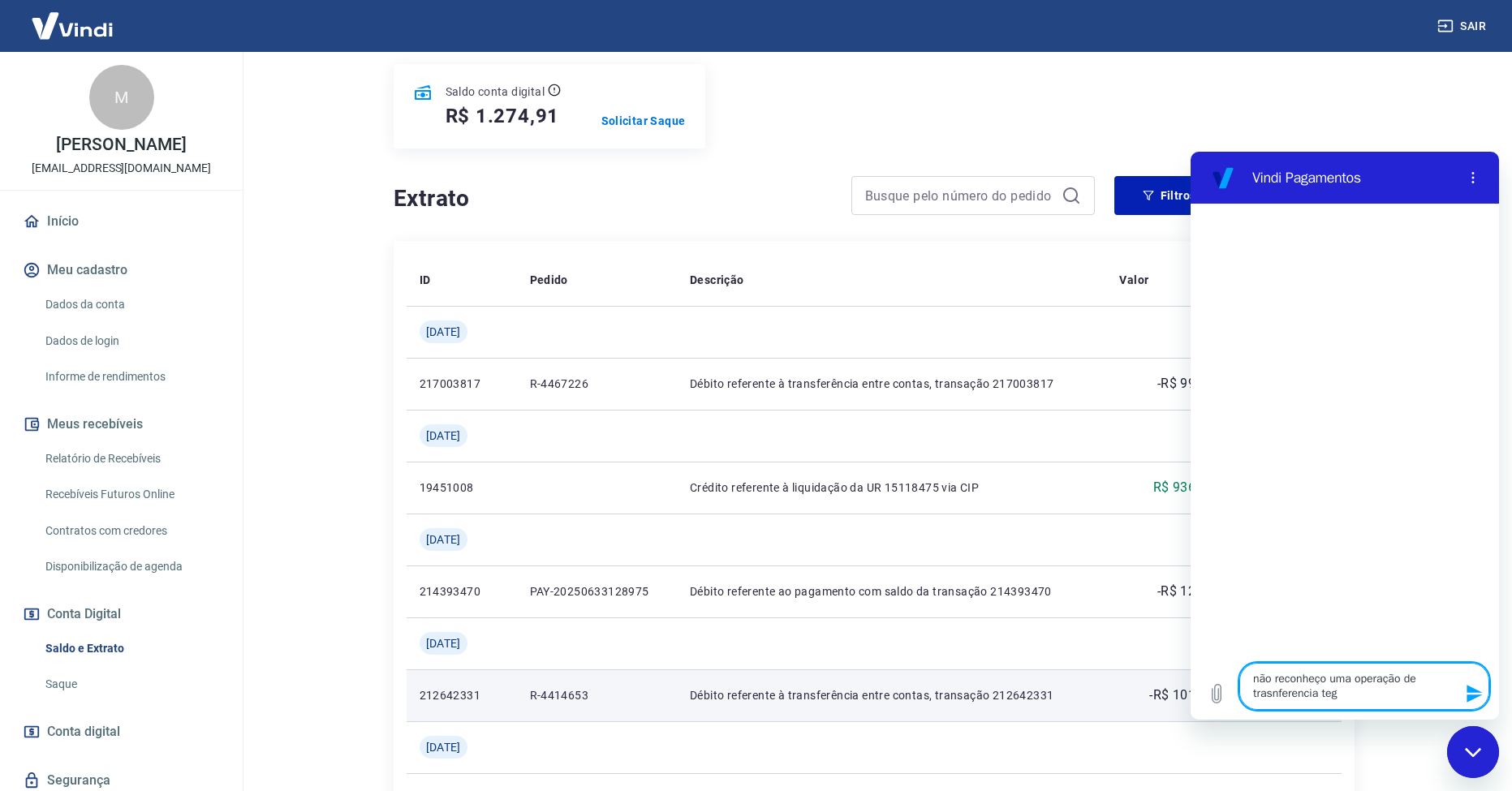 type on "não reconheço uma operação de trasnferencia tegi" 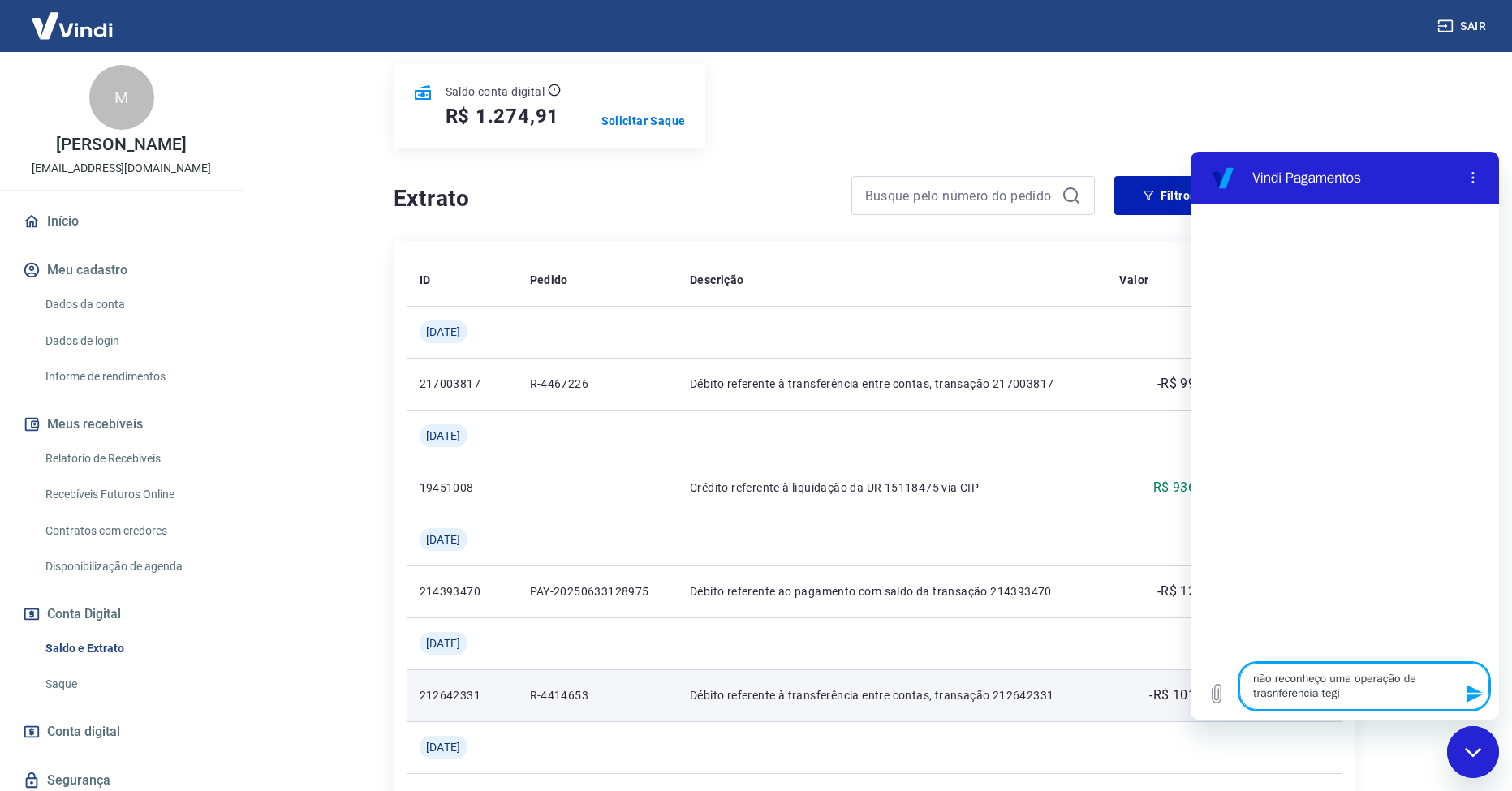 type on "não reconheço uma operação de trasnferencia tegis" 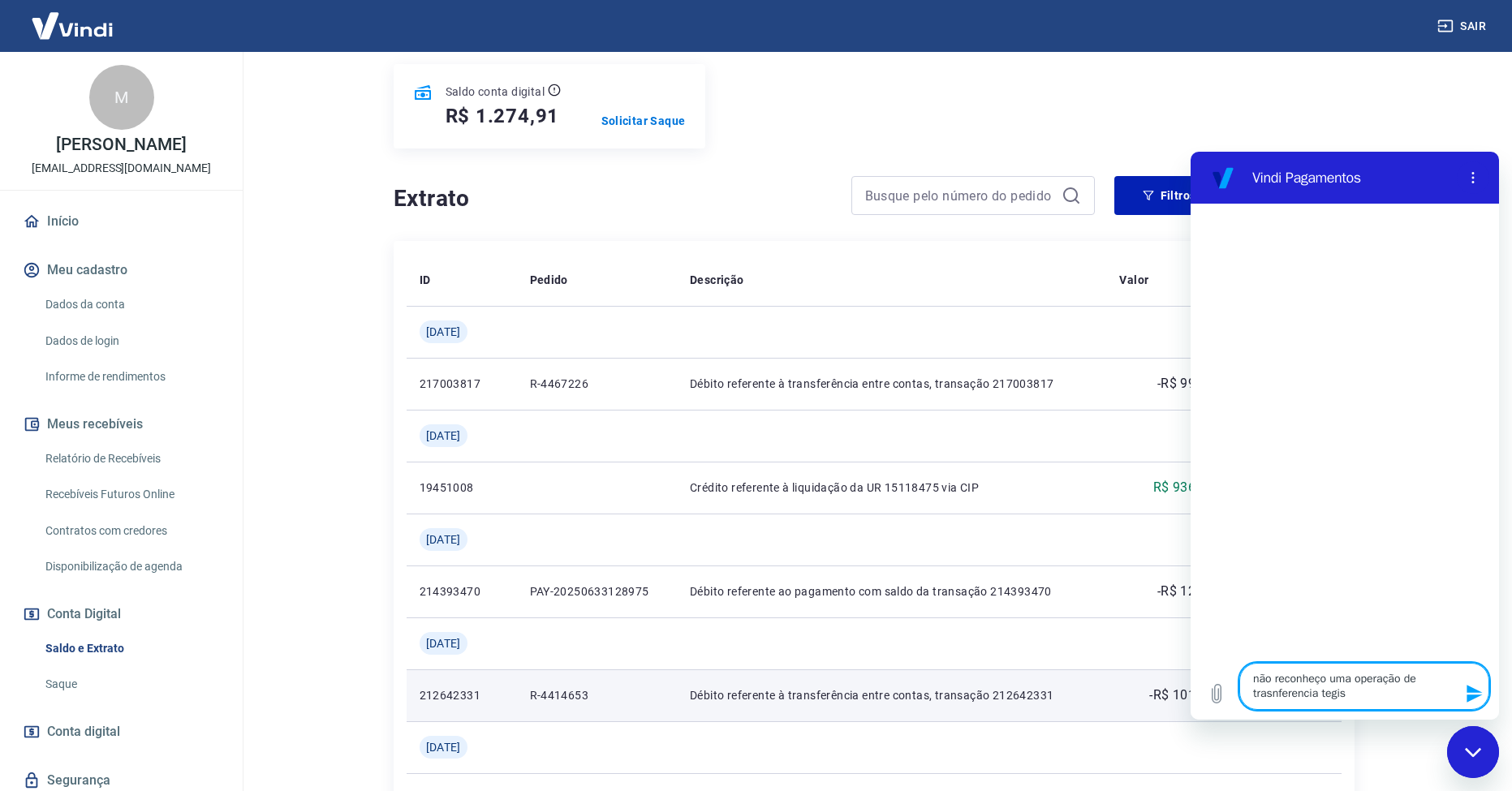 type on "não reconheço uma operação de trasnferencia tegisd" 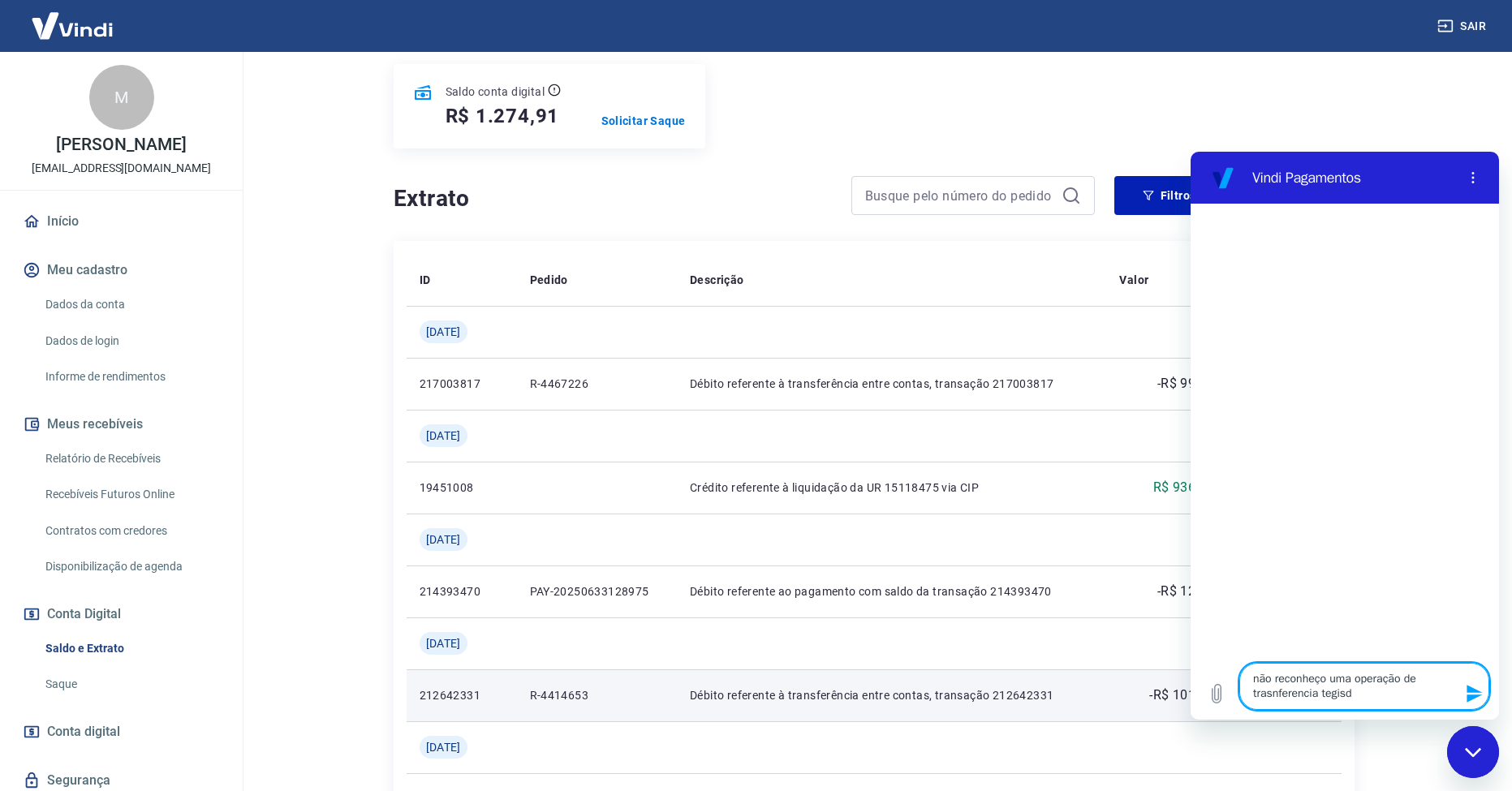 type on "não reconheço uma operação de trasnferencia tegisdt" 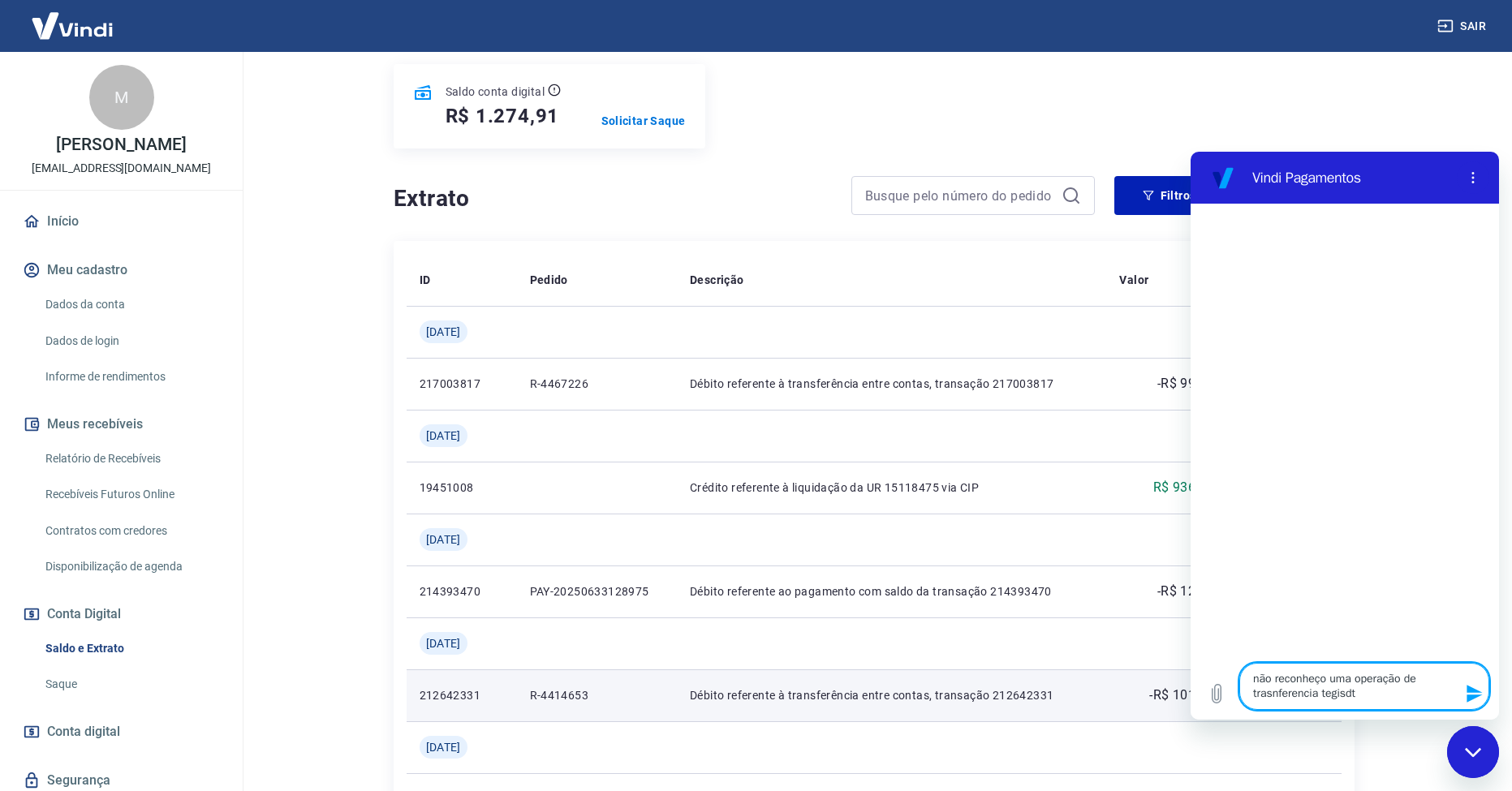 type on "não reconheço uma operação de trasnferencia tegisdtr" 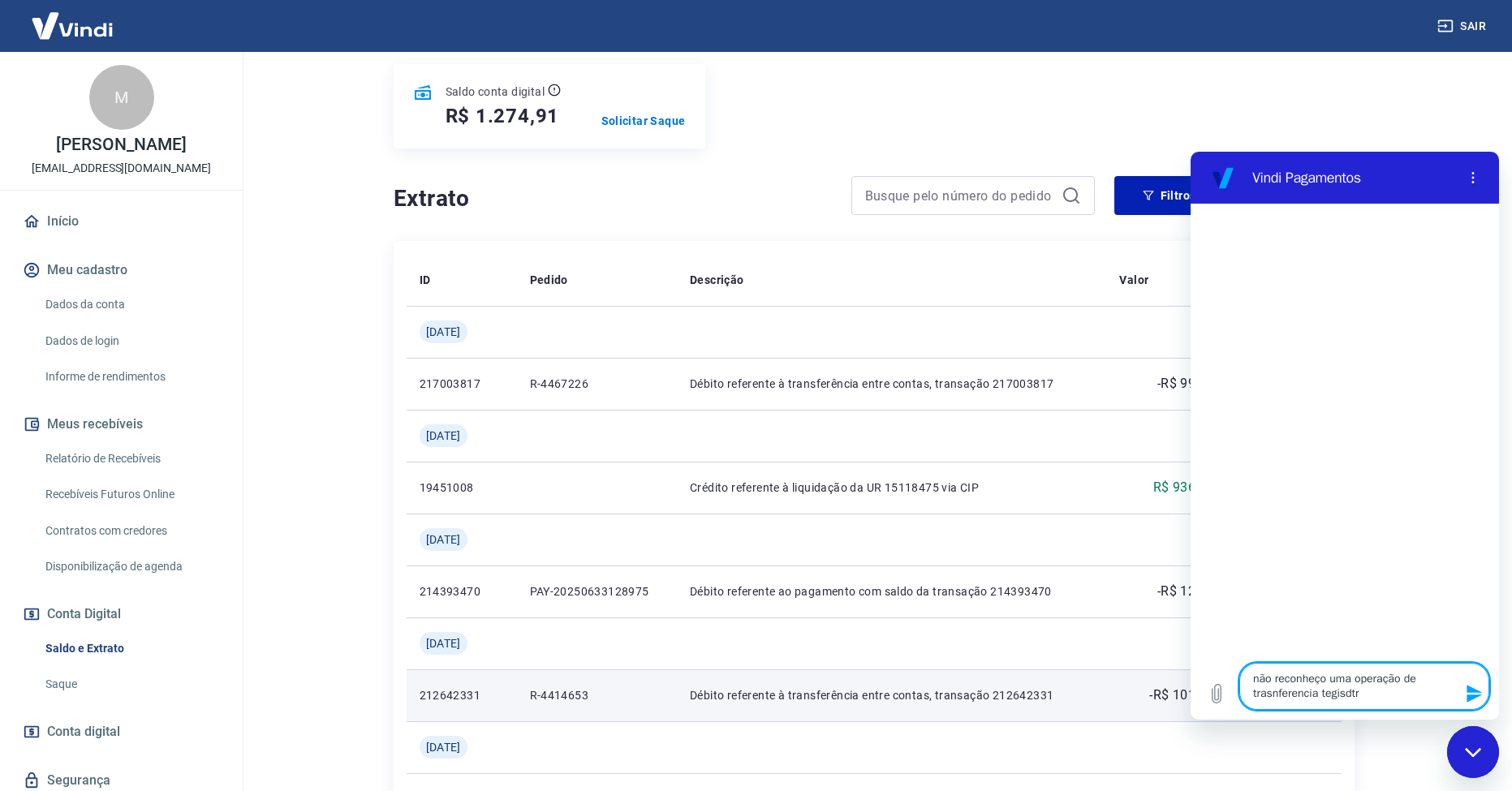 type on "não reconheço uma operação de trasnferencia tegisdt" 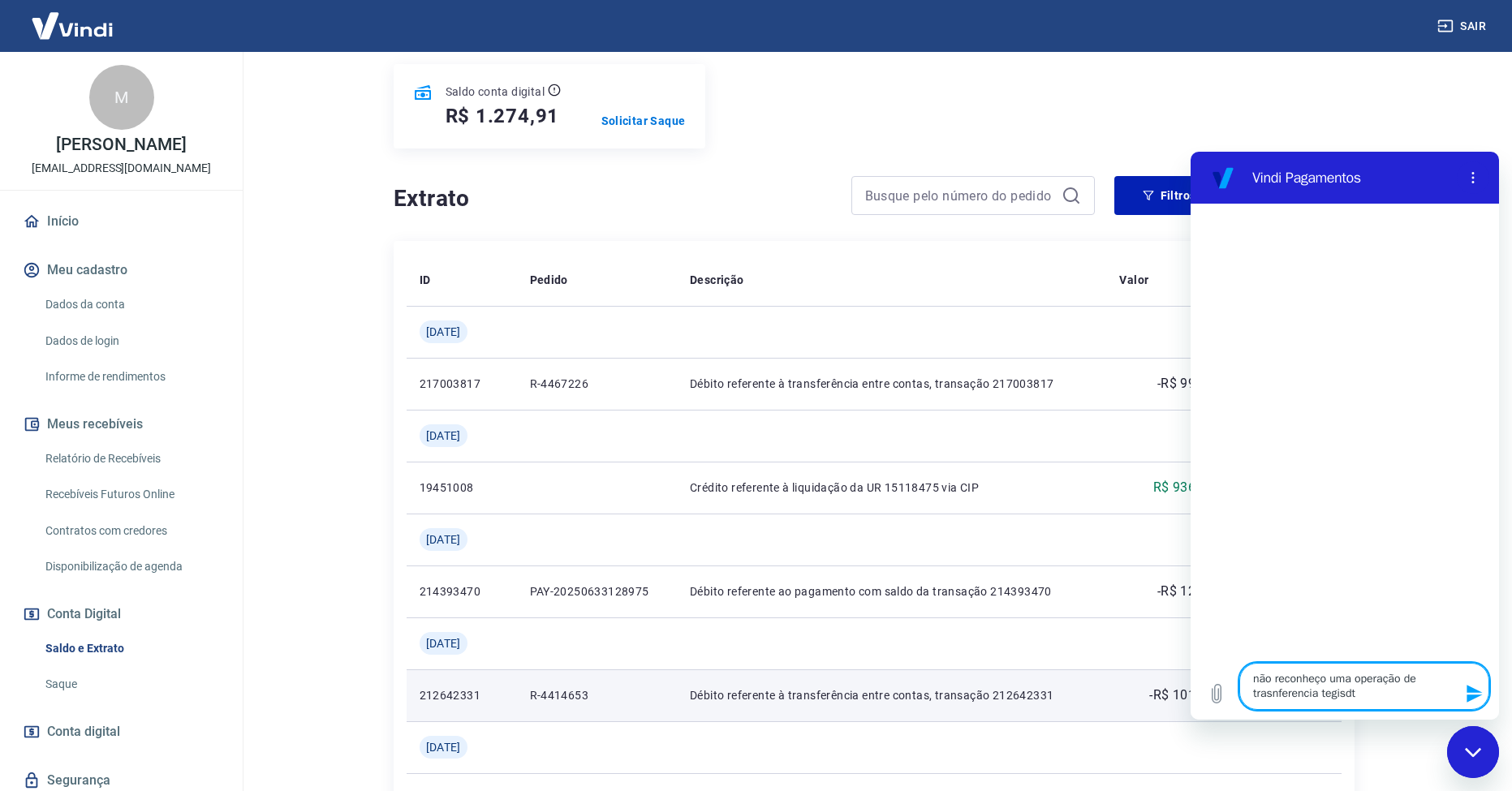 type on "não reconheço uma operação de trasnferencia tegisd" 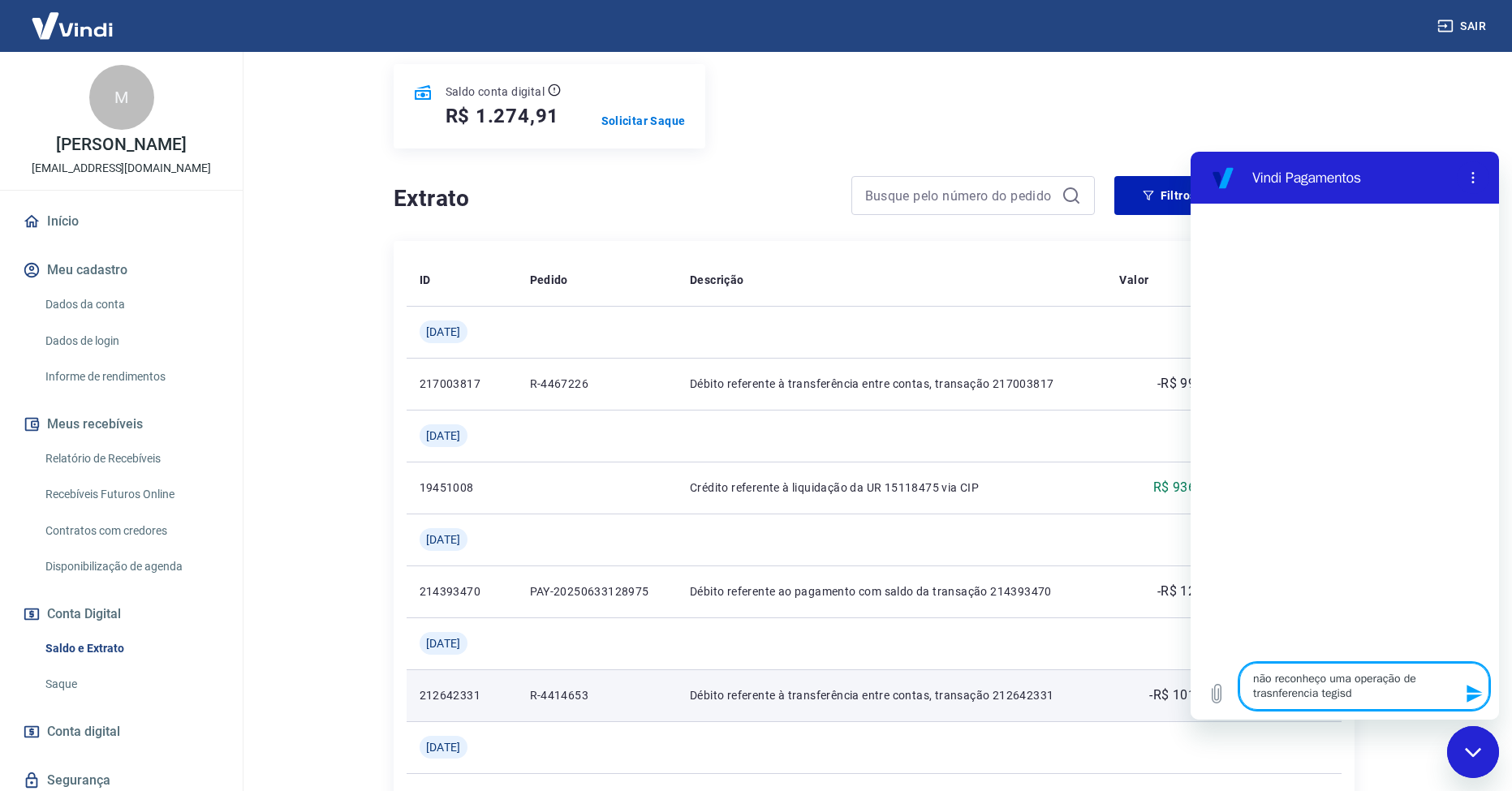 type on "não reconheço uma operação de trasnferencia tegis" 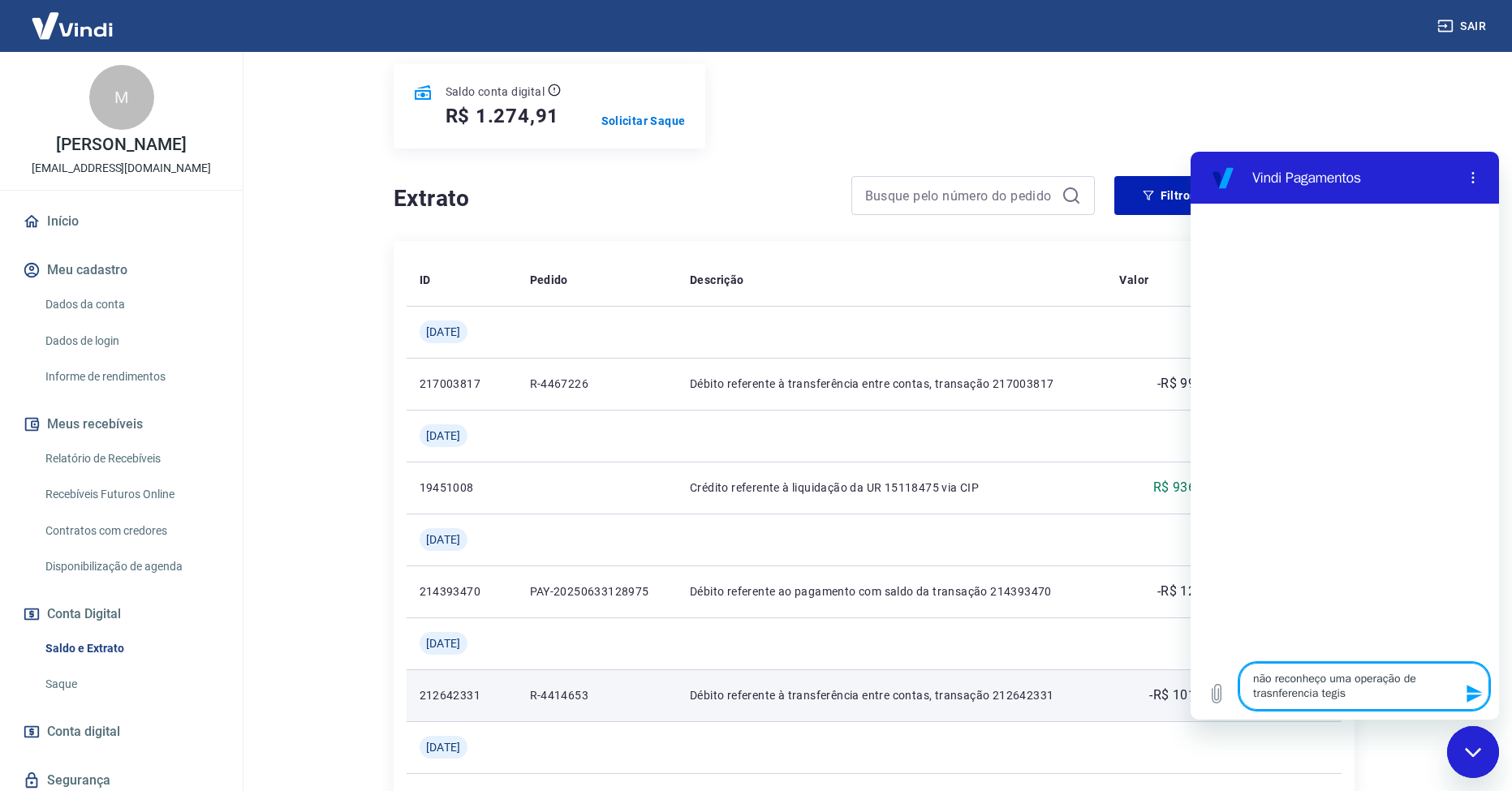 type on "não reconheço uma operação de trasnferencia tegist" 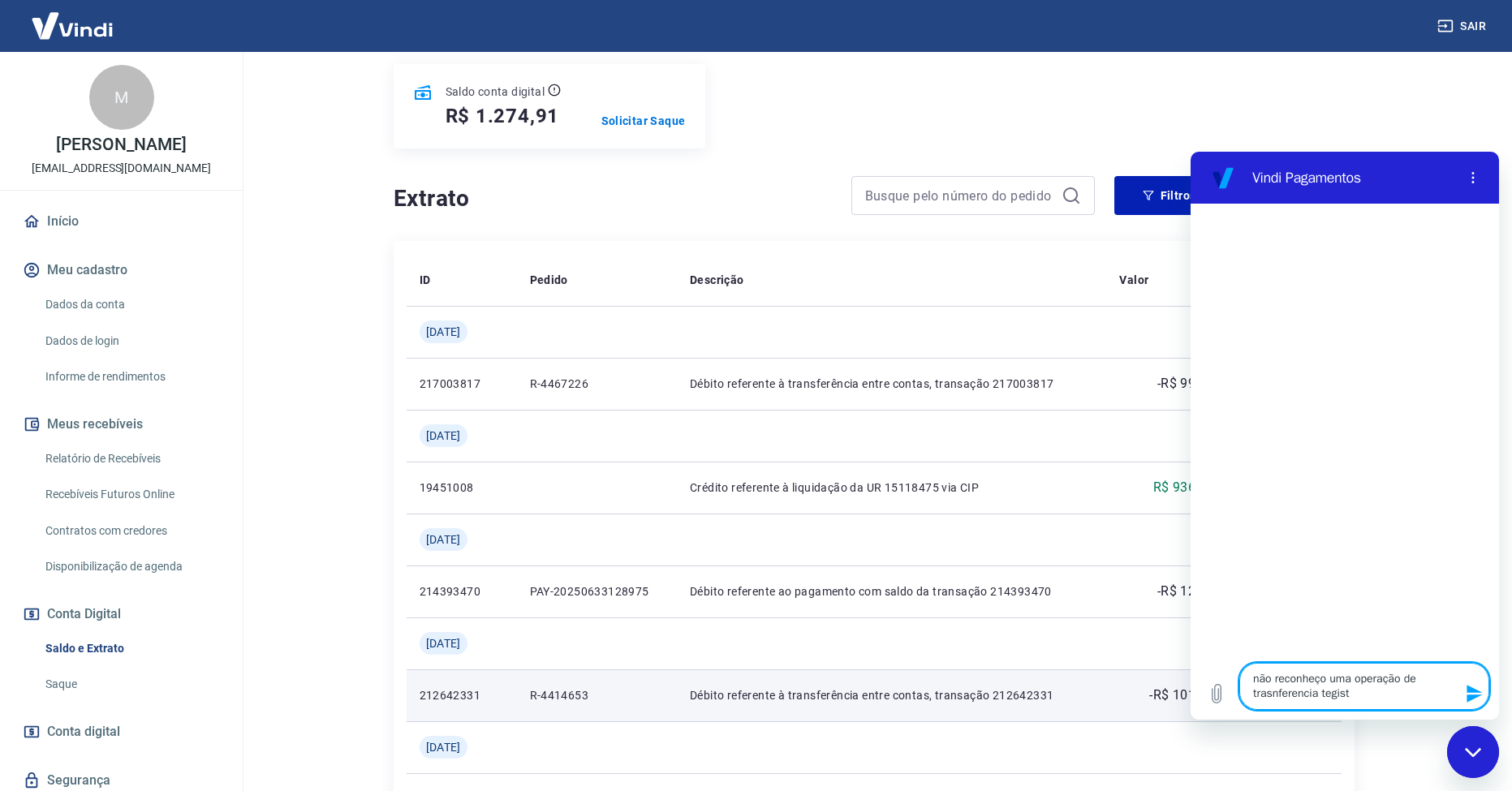 type on "não reconheço uma operação de trasnferencia tegistr" 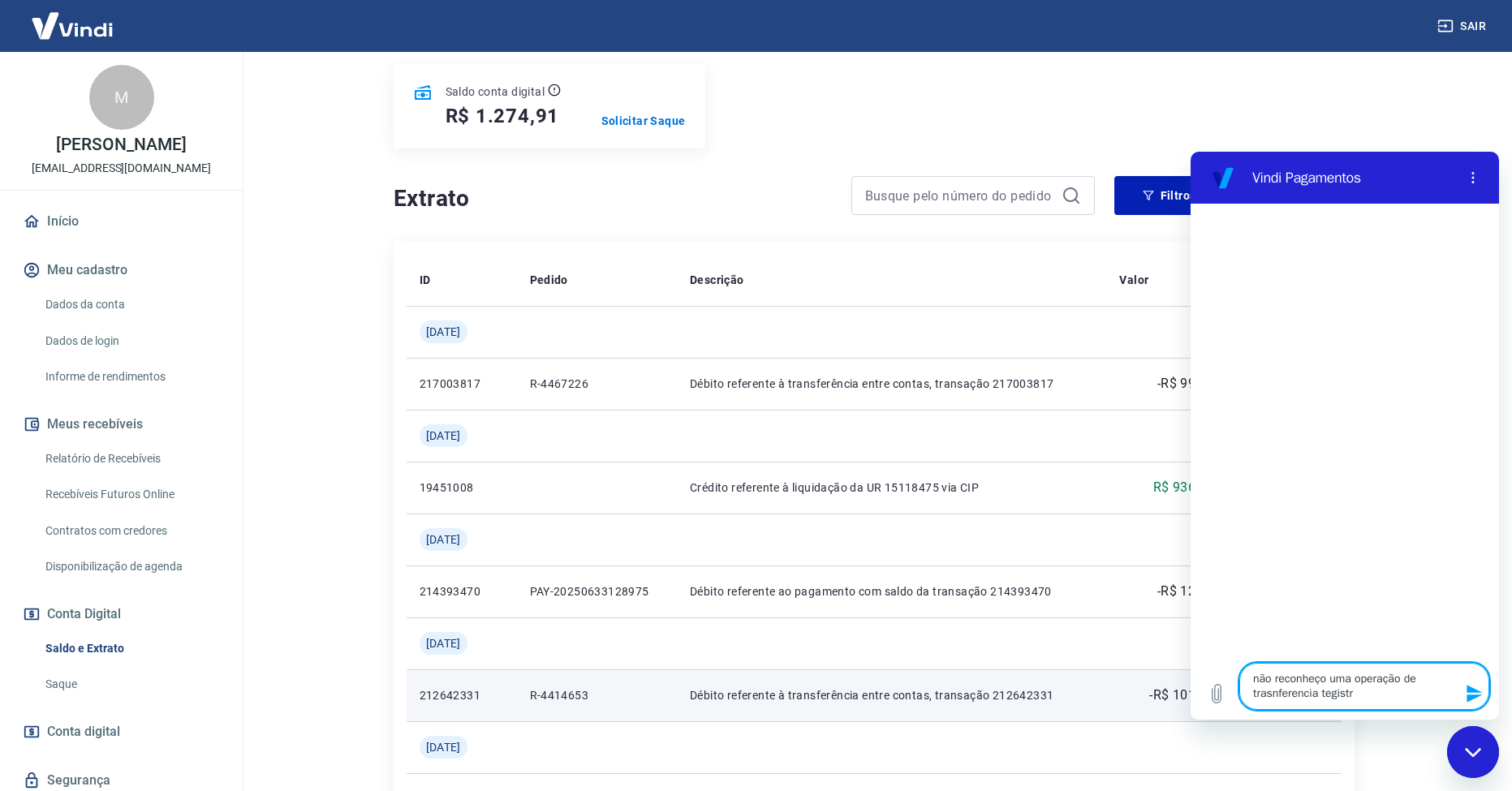 type on "não reconheço uma operação de trasnferencia tegistra" 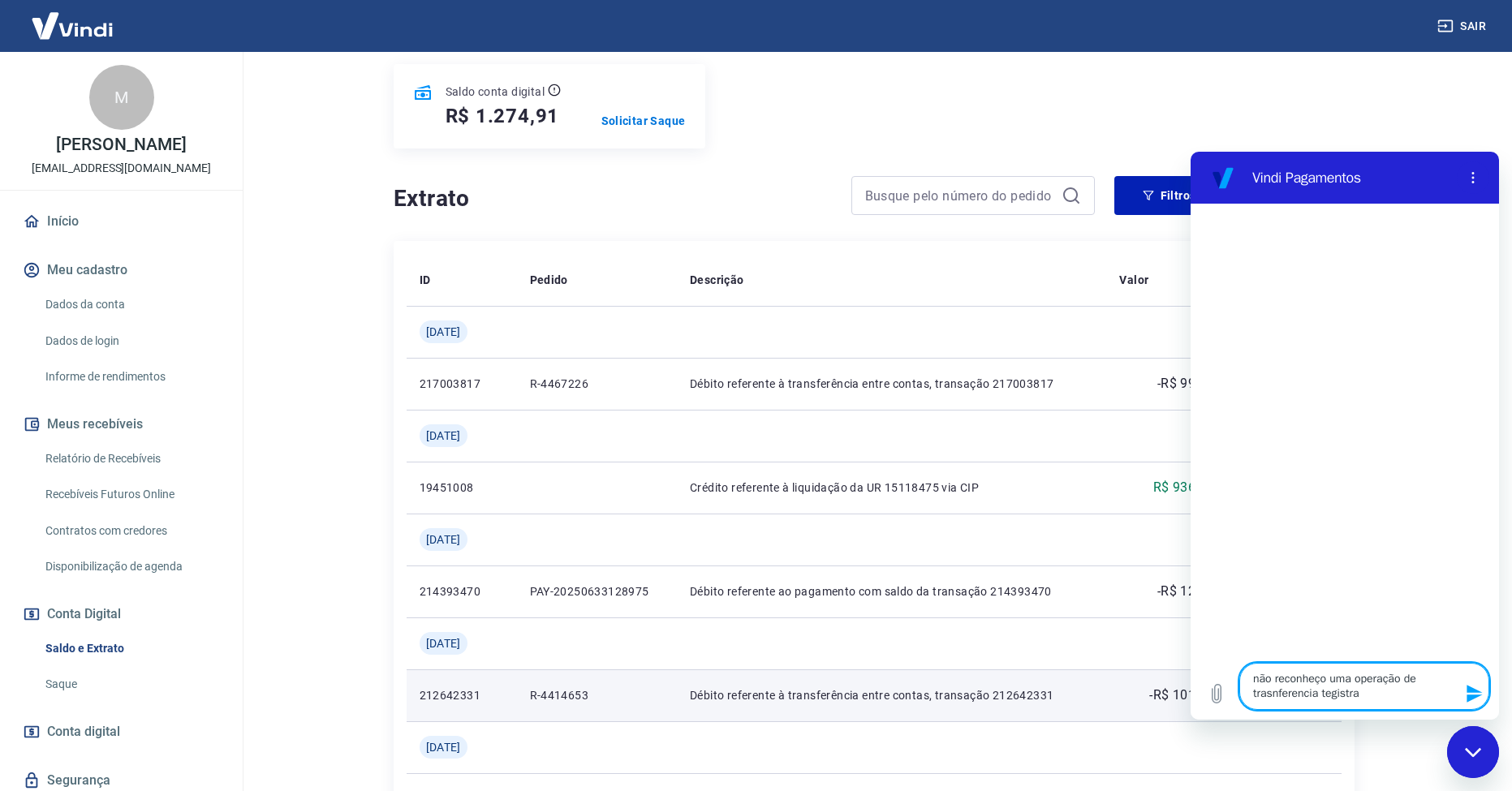 type on "não reconheço uma operação de trasnferencia tegistrad" 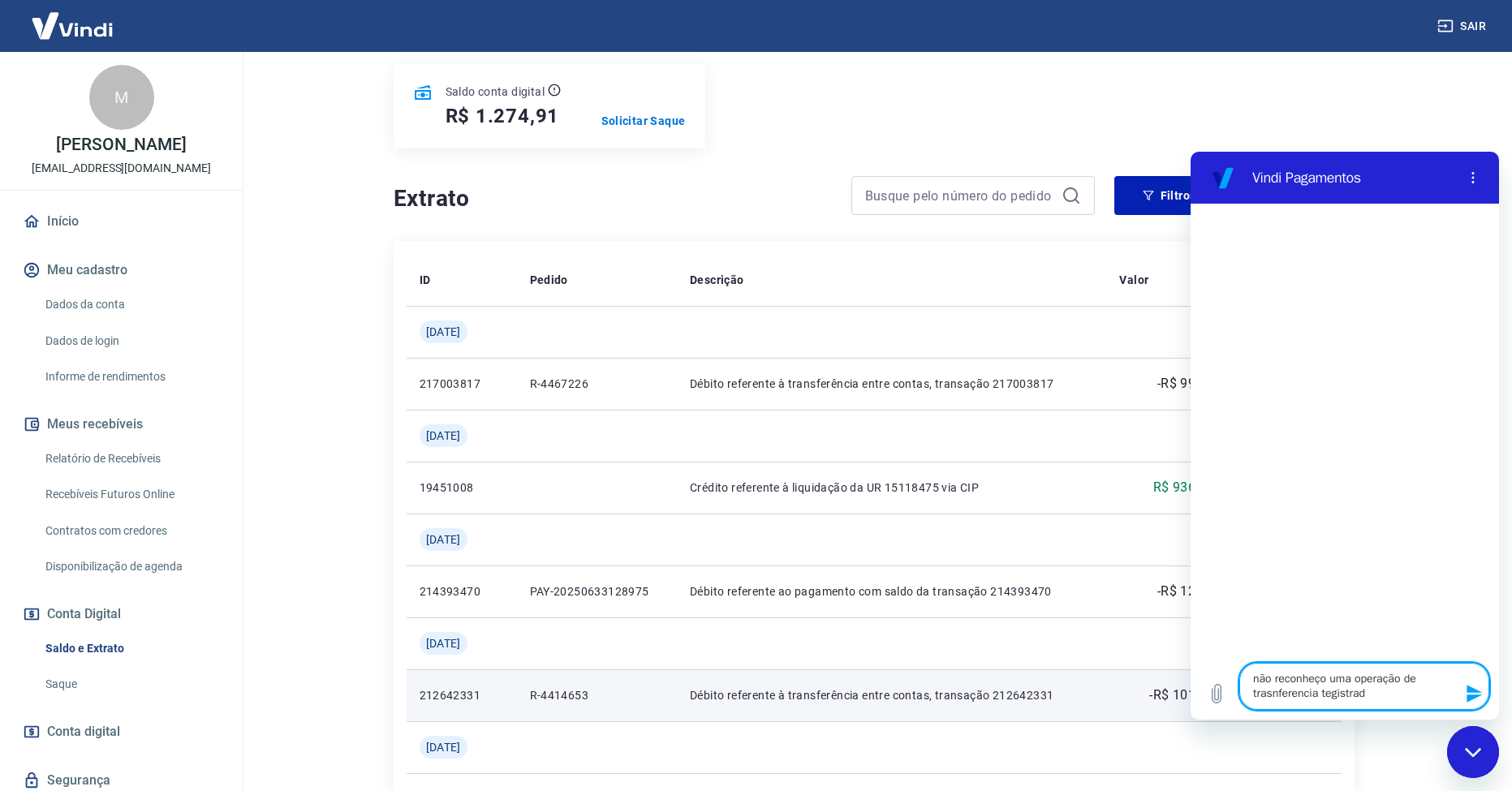 type on "não reconheço uma operação de trasnferencia tegistrada" 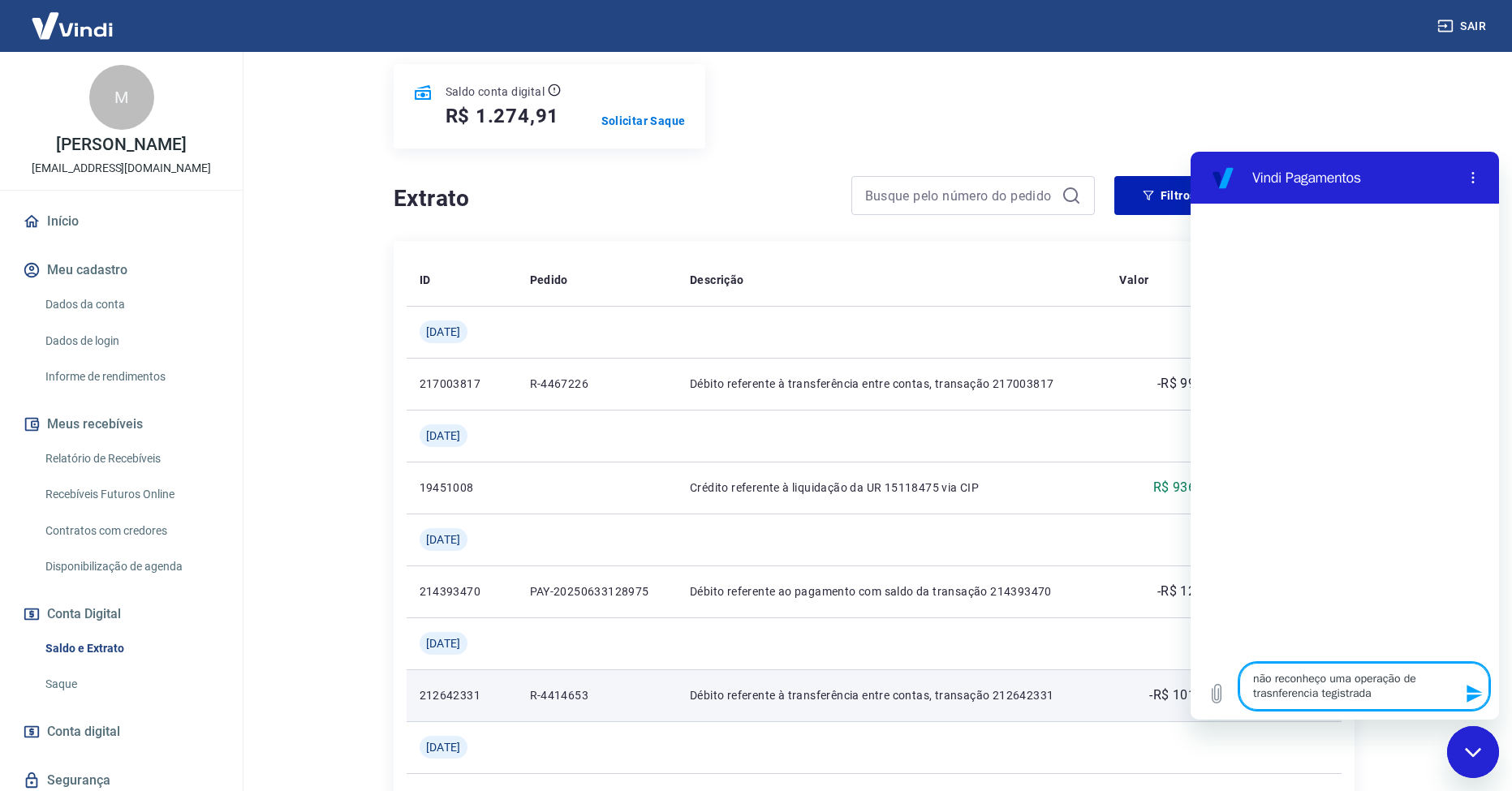 type on "x" 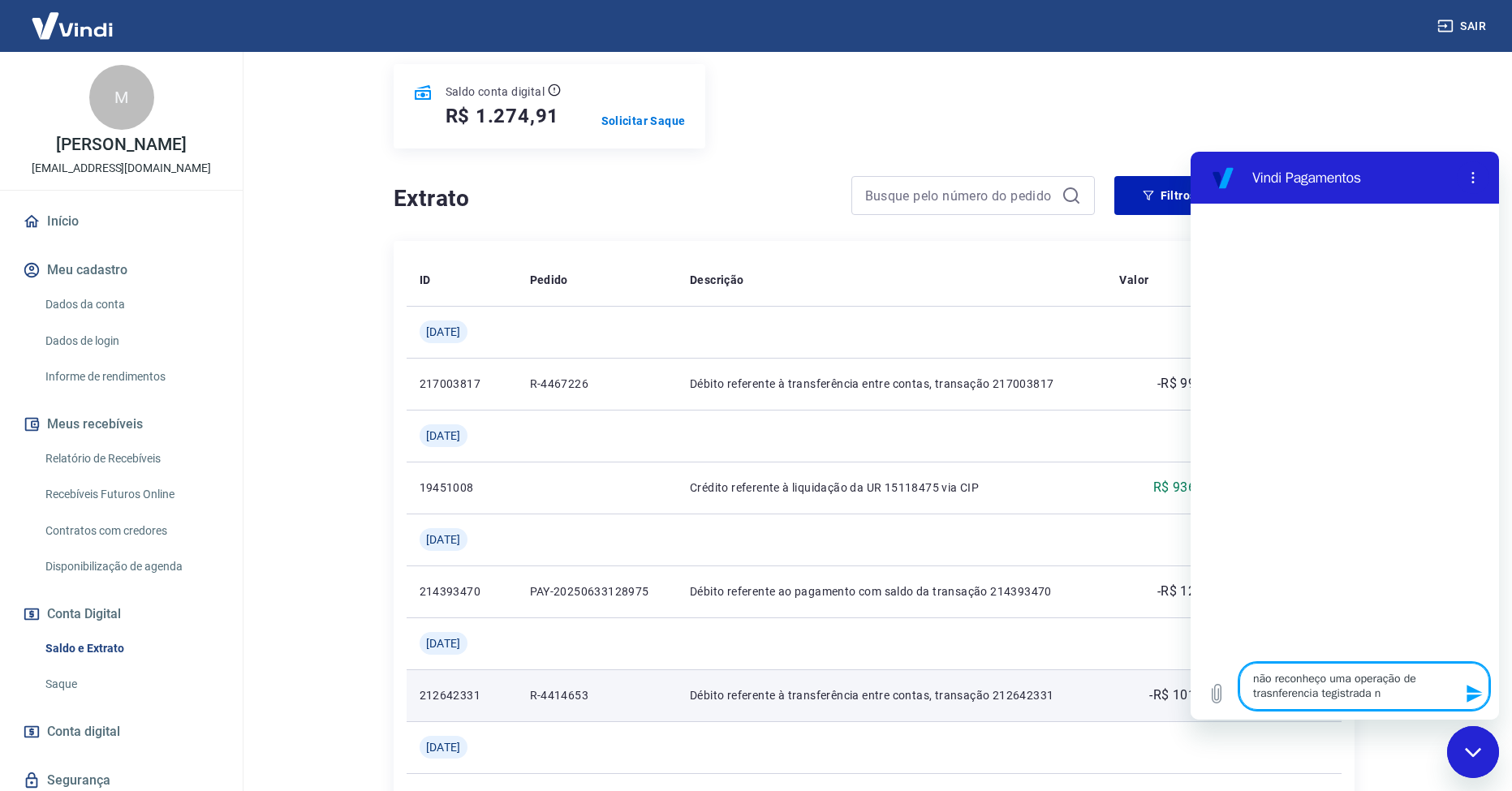 type on "não reconheço uma operação de trasnferencia tegistrada na" 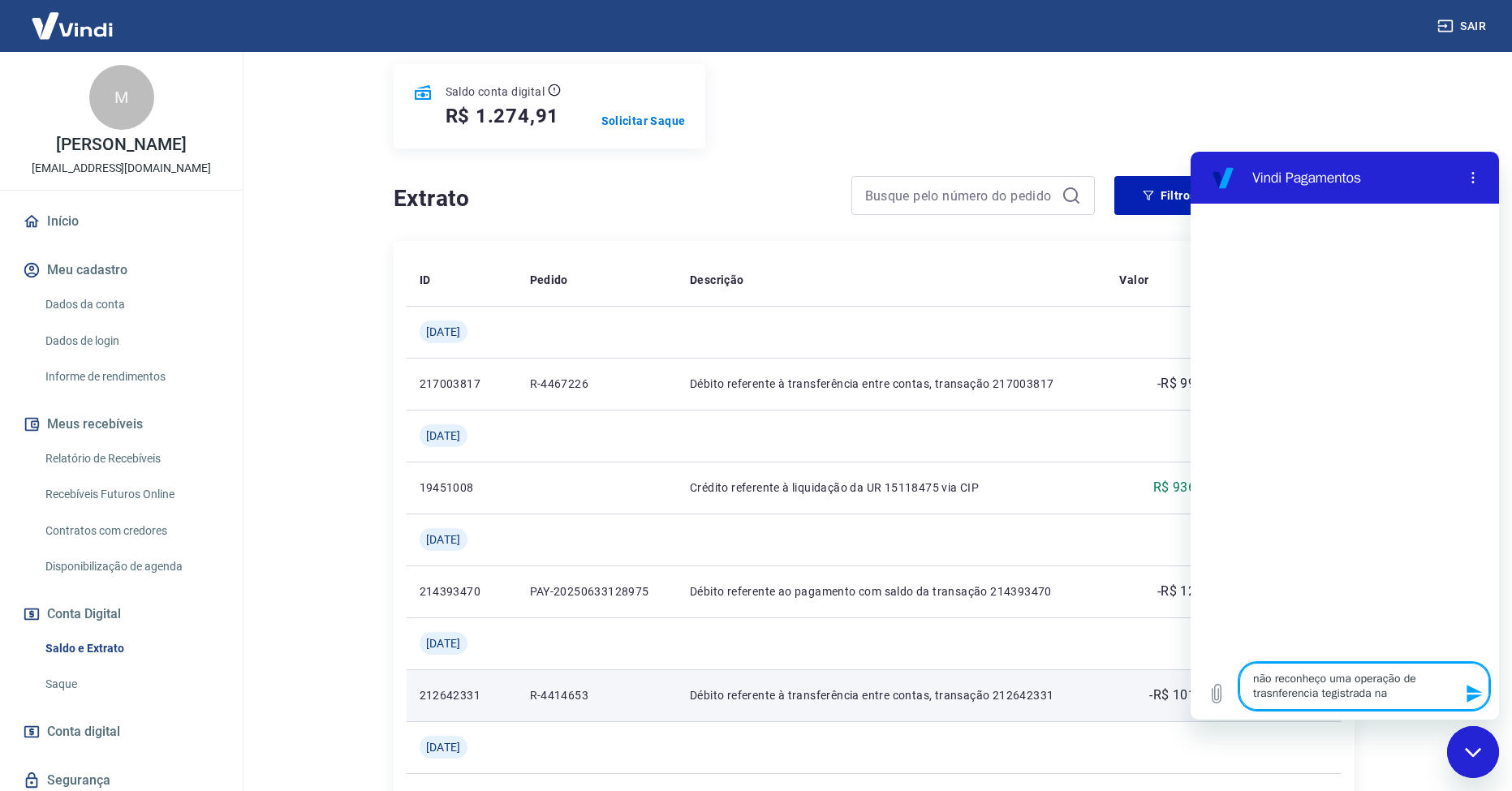 type on "não reconheço uma operação de trasnferencia tegistrada na" 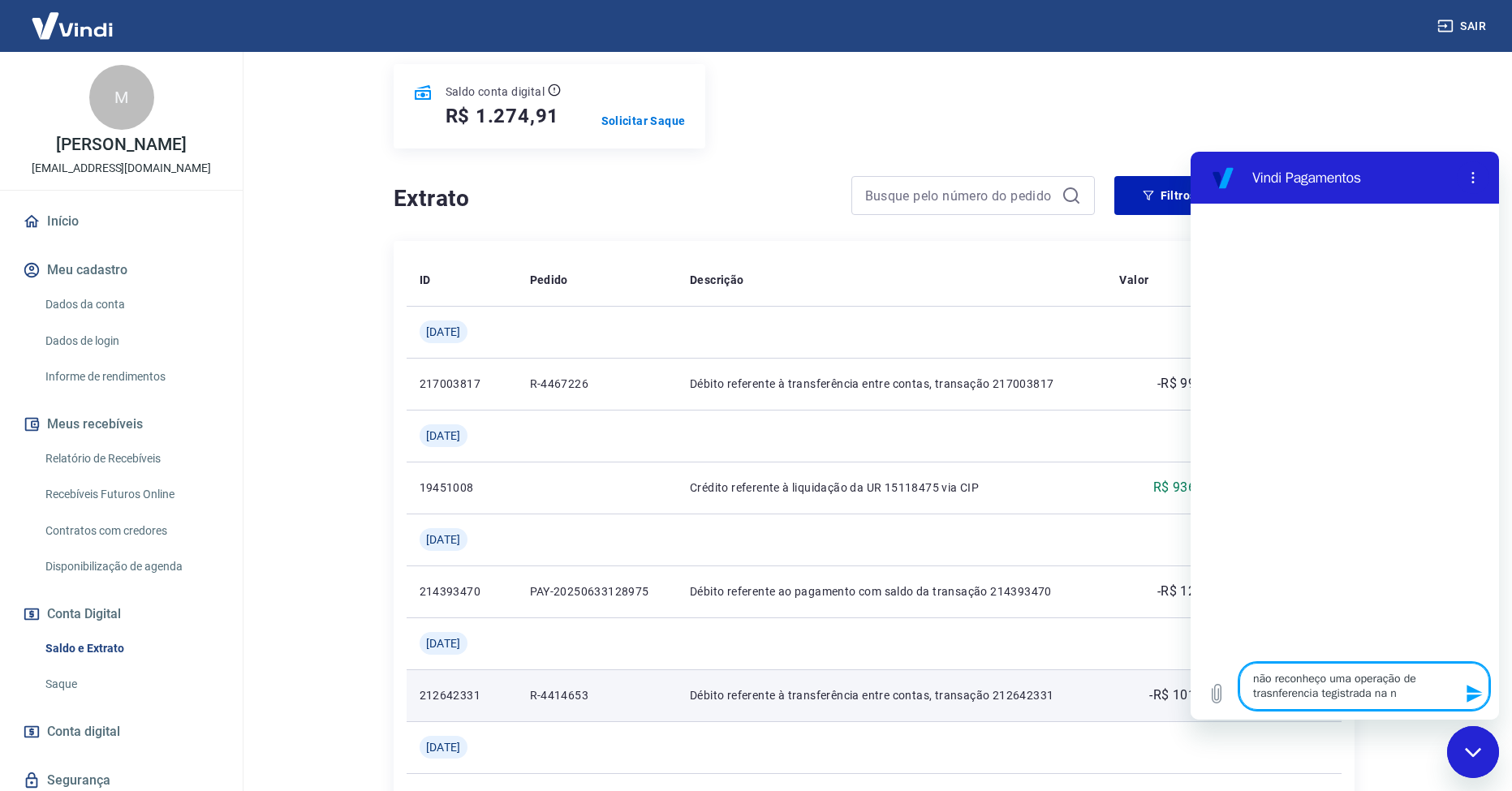type on "não reconheço uma operação de trasnferencia tegistrada na no" 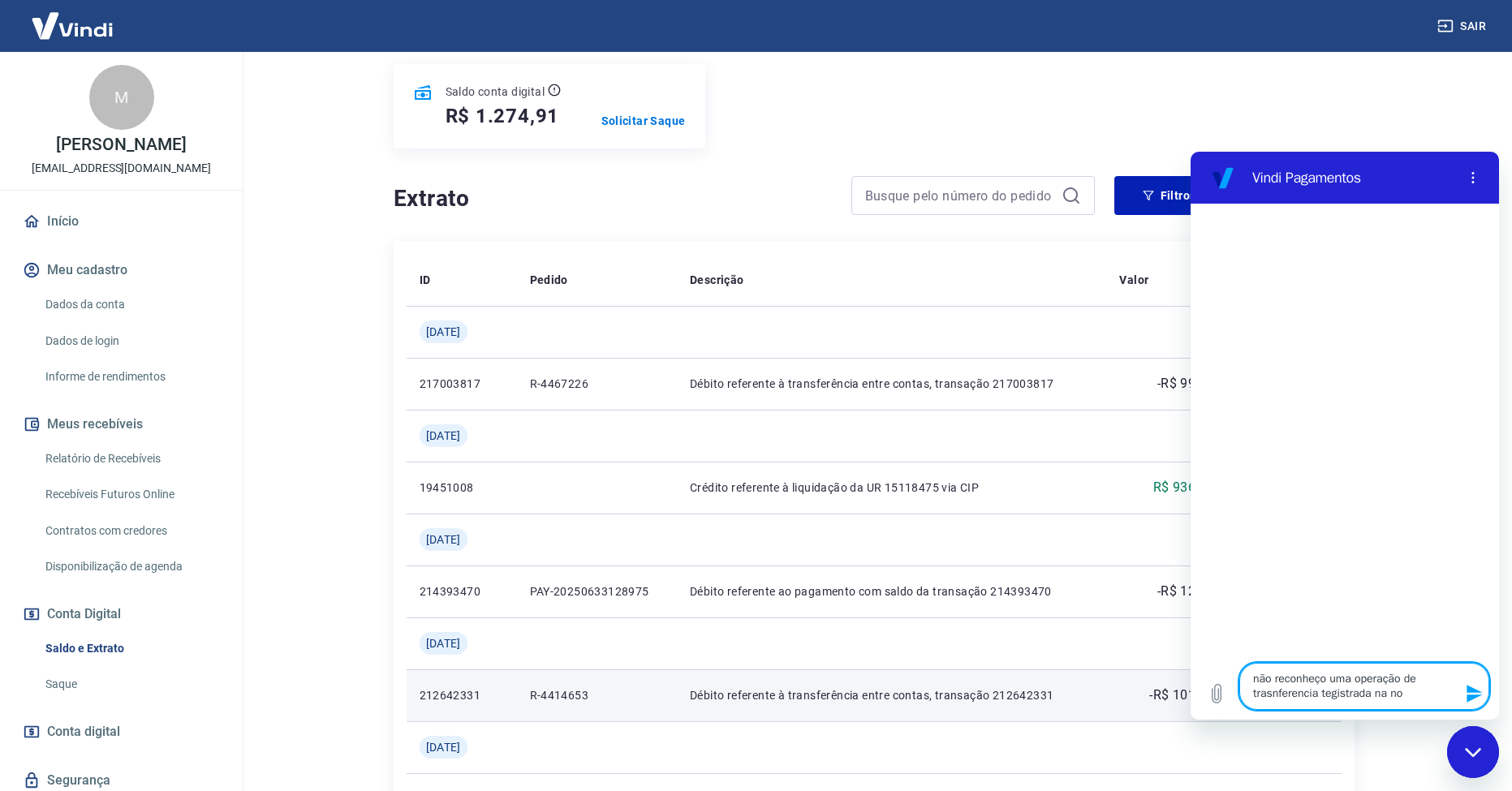 type on "não reconheço uma operação de trasnferencia tegistrada na nos" 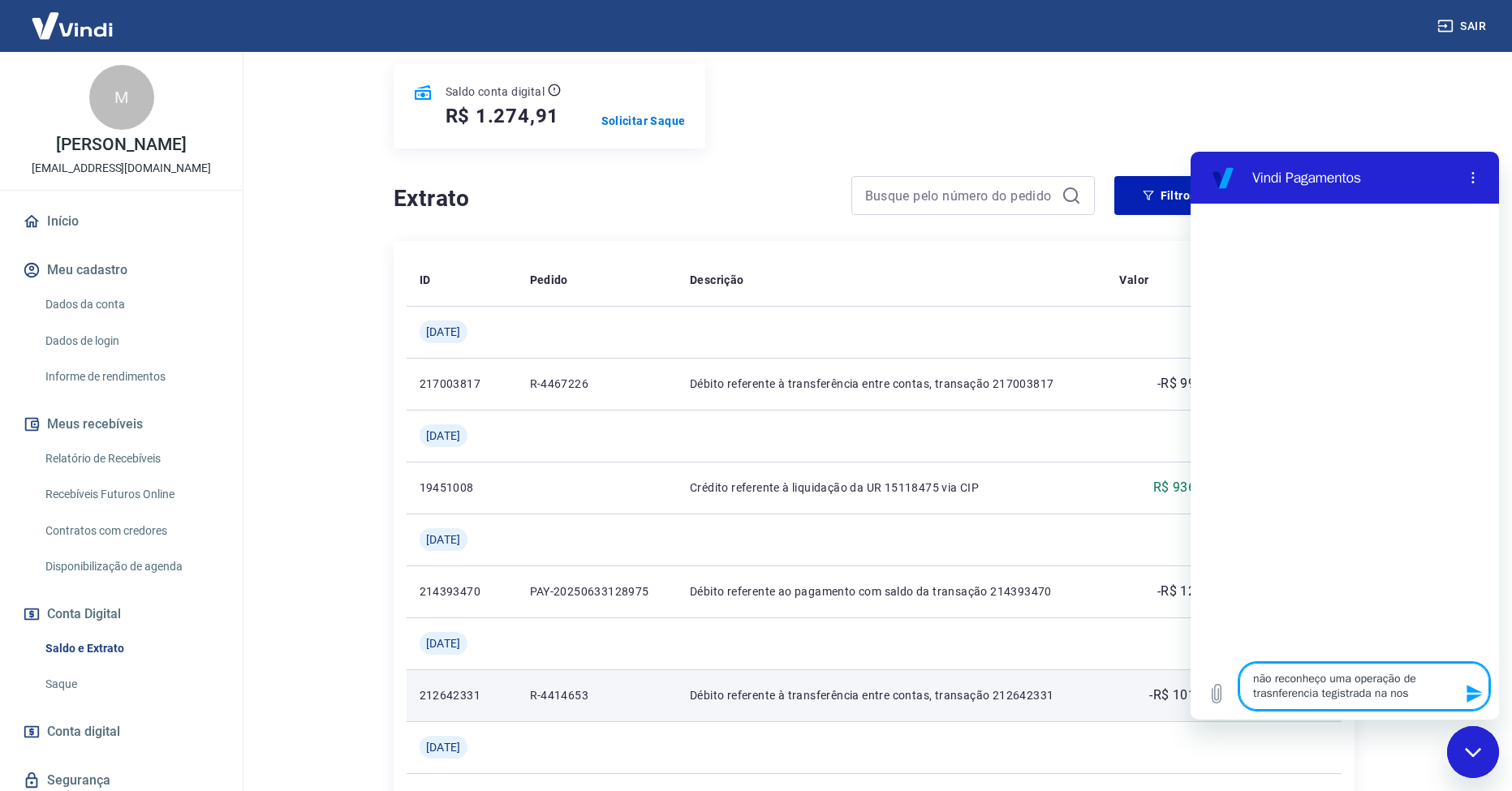 type on "não reconheço uma operação de trasnferencia tegistrada na noss" 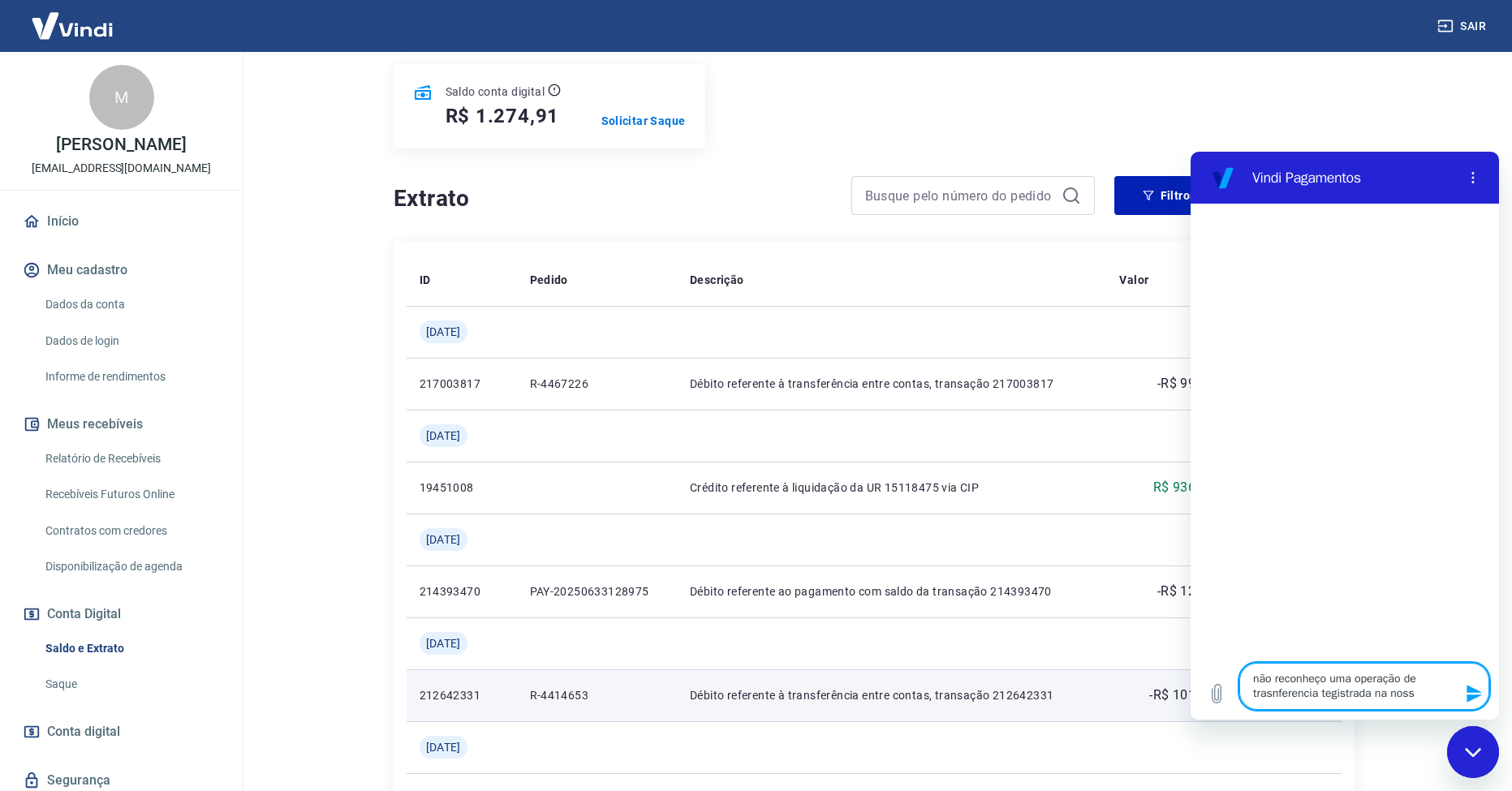 type on "não reconheço uma operação de trasnferencia tegistrada na noss" 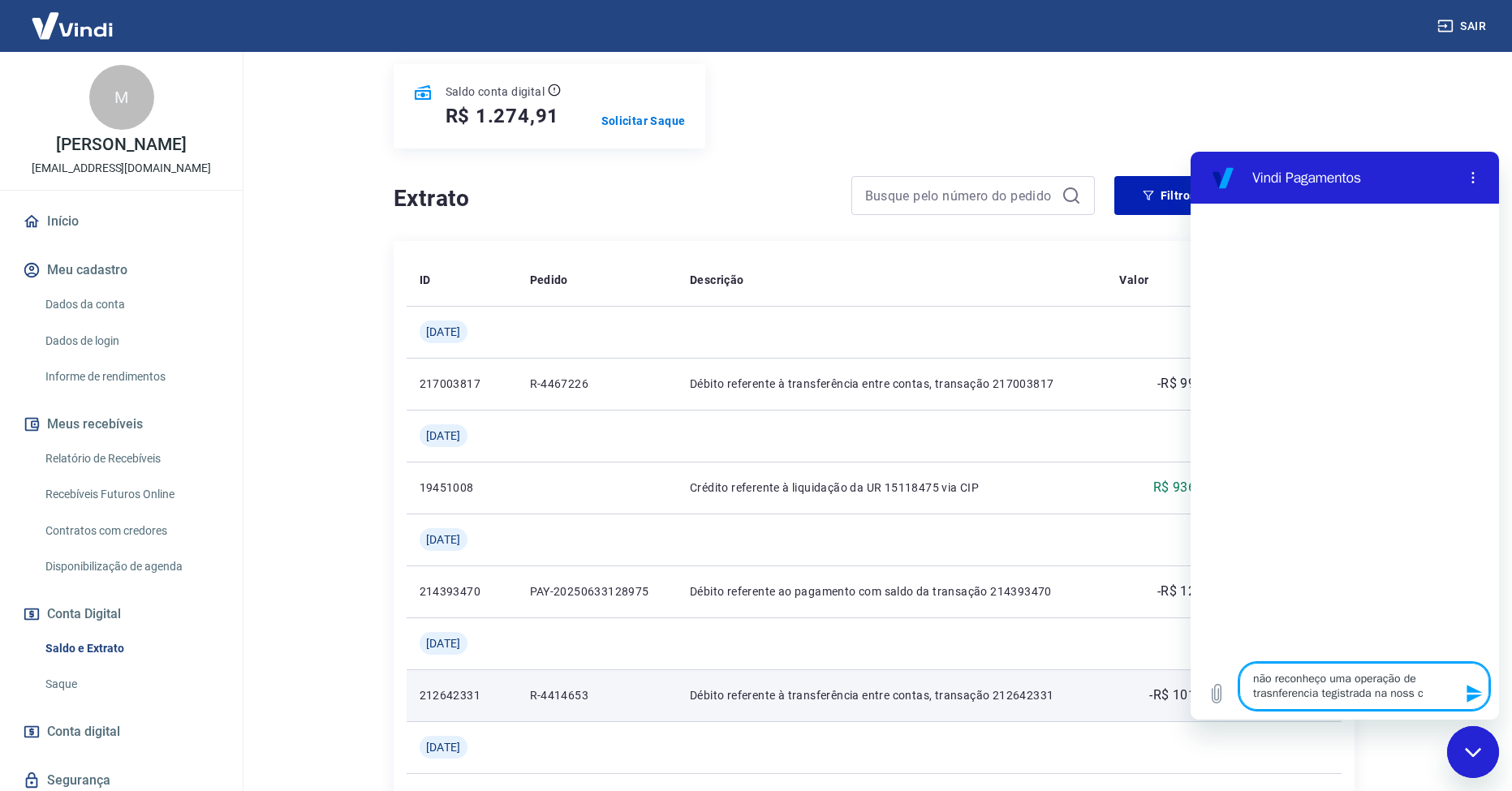 type on "não reconheço uma operação de trasnferencia tegistrada na noss co" 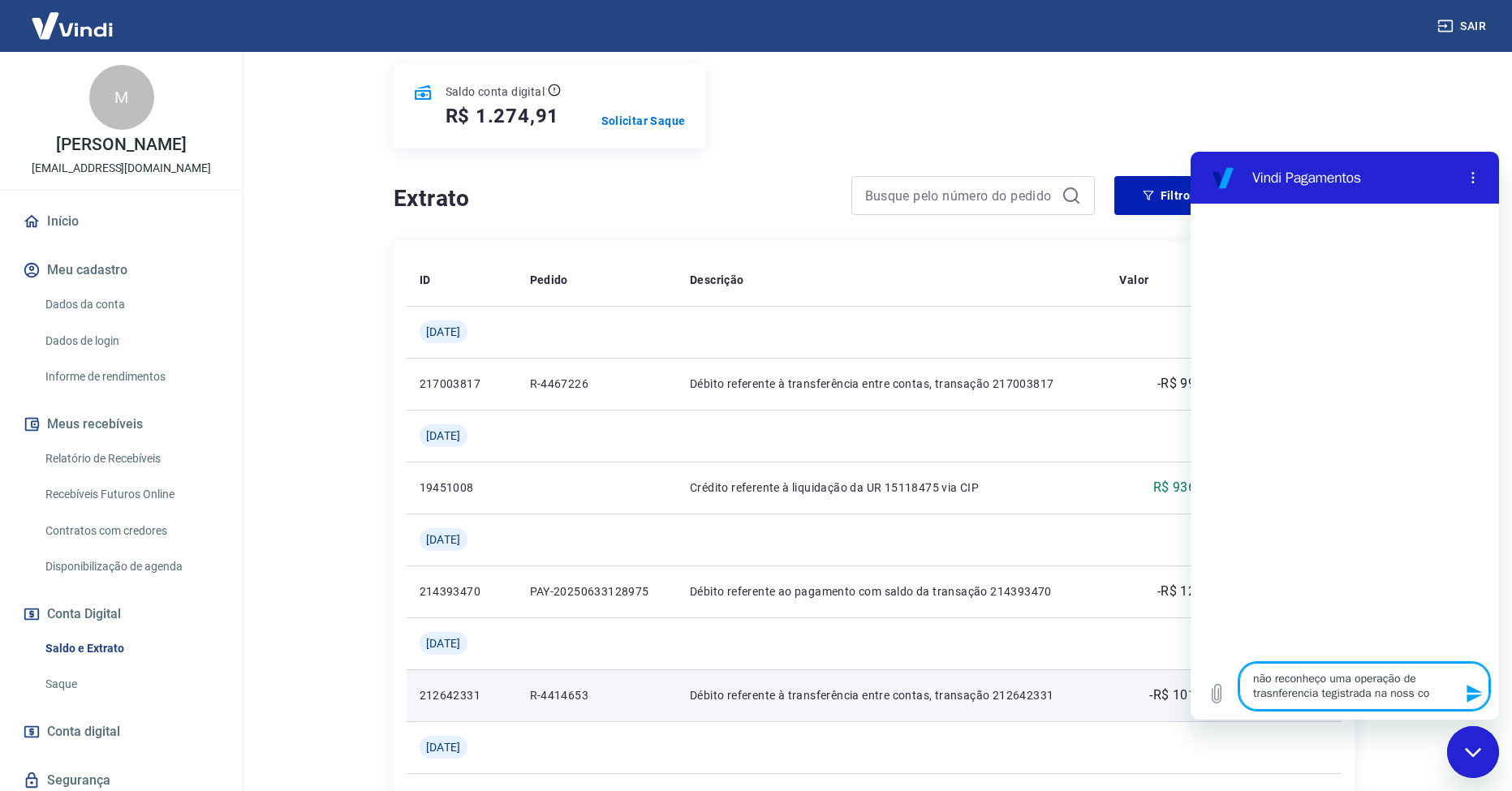 type on "não reconheço uma operação de trasnferencia tegistrada na noss con" 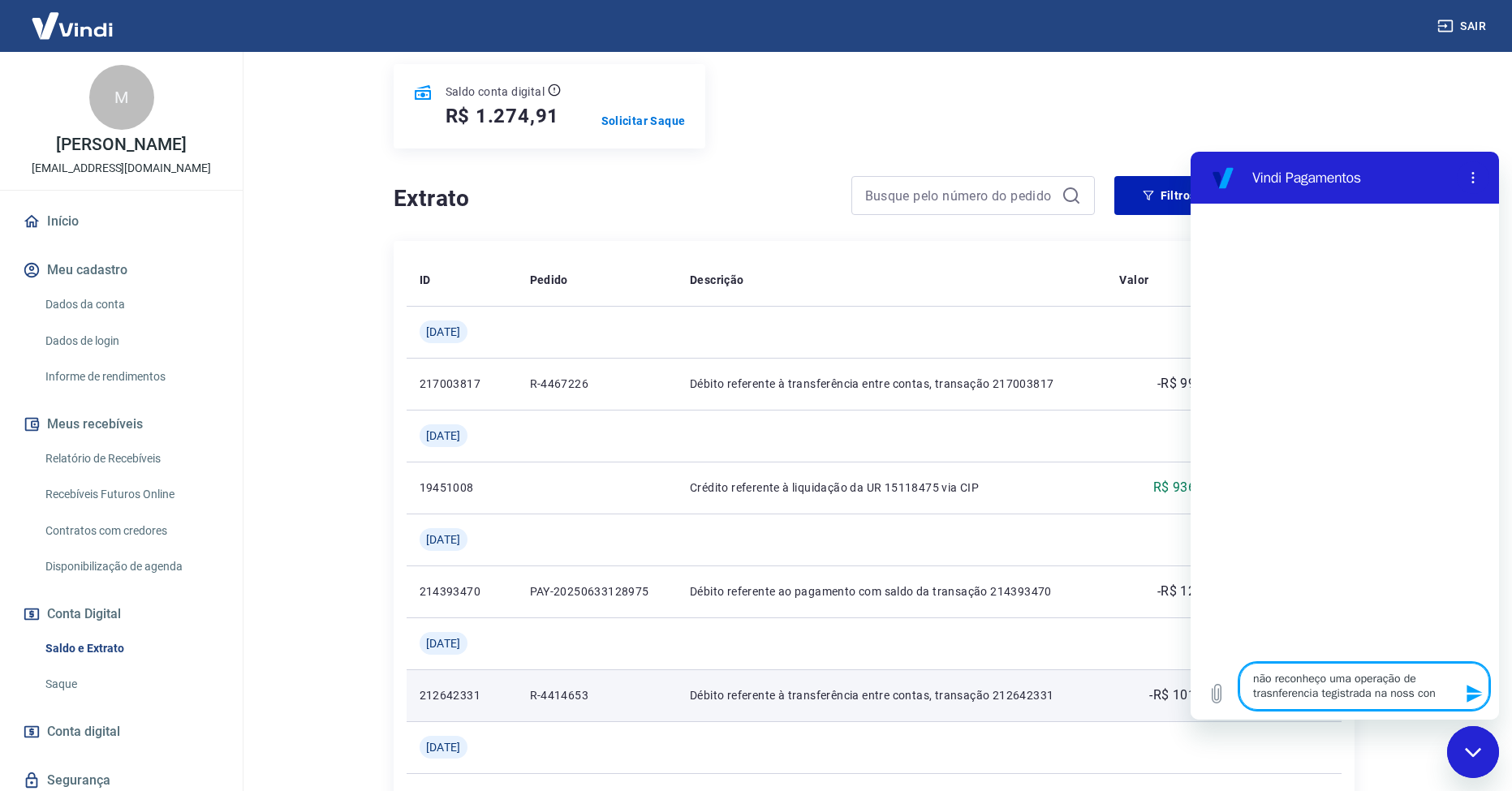 type on "não reconheço uma operação de trasnferencia tegistrada na noss cont" 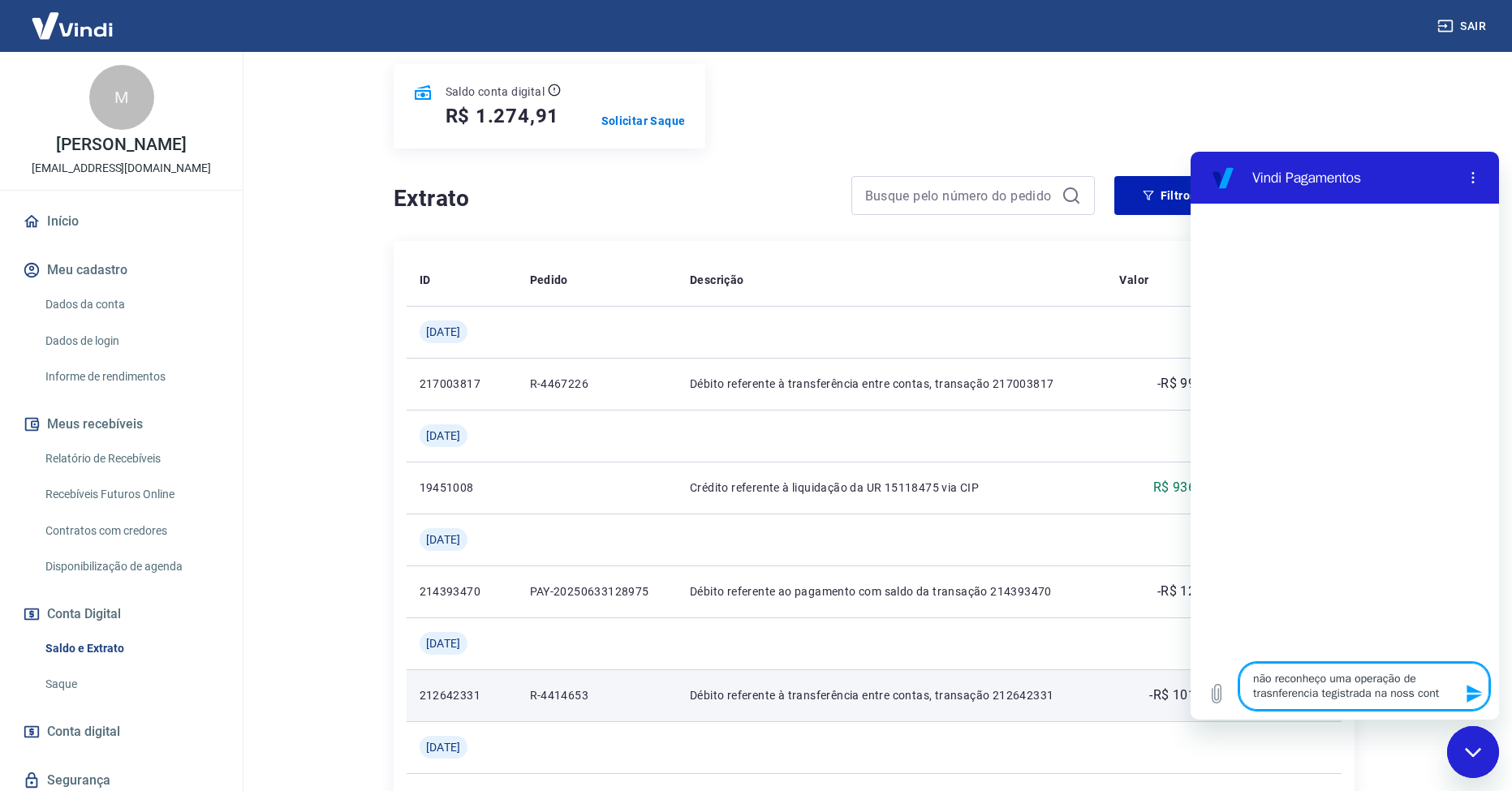 type on "não reconheço uma operação de trasnferencia tegistrada na noss conta" 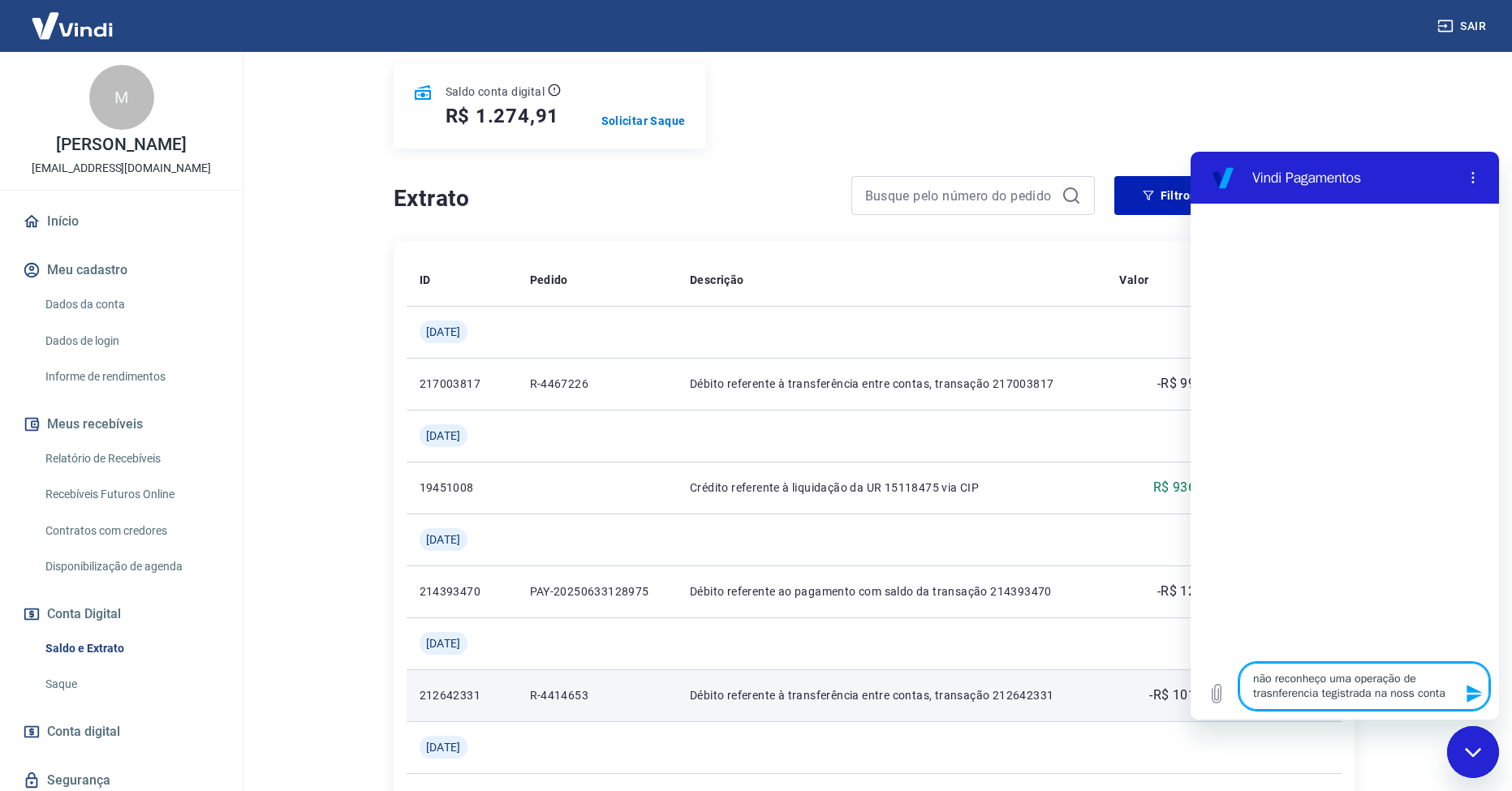 type on "não reconheço uma operação de trasnferencia tegistrada na noss conta." 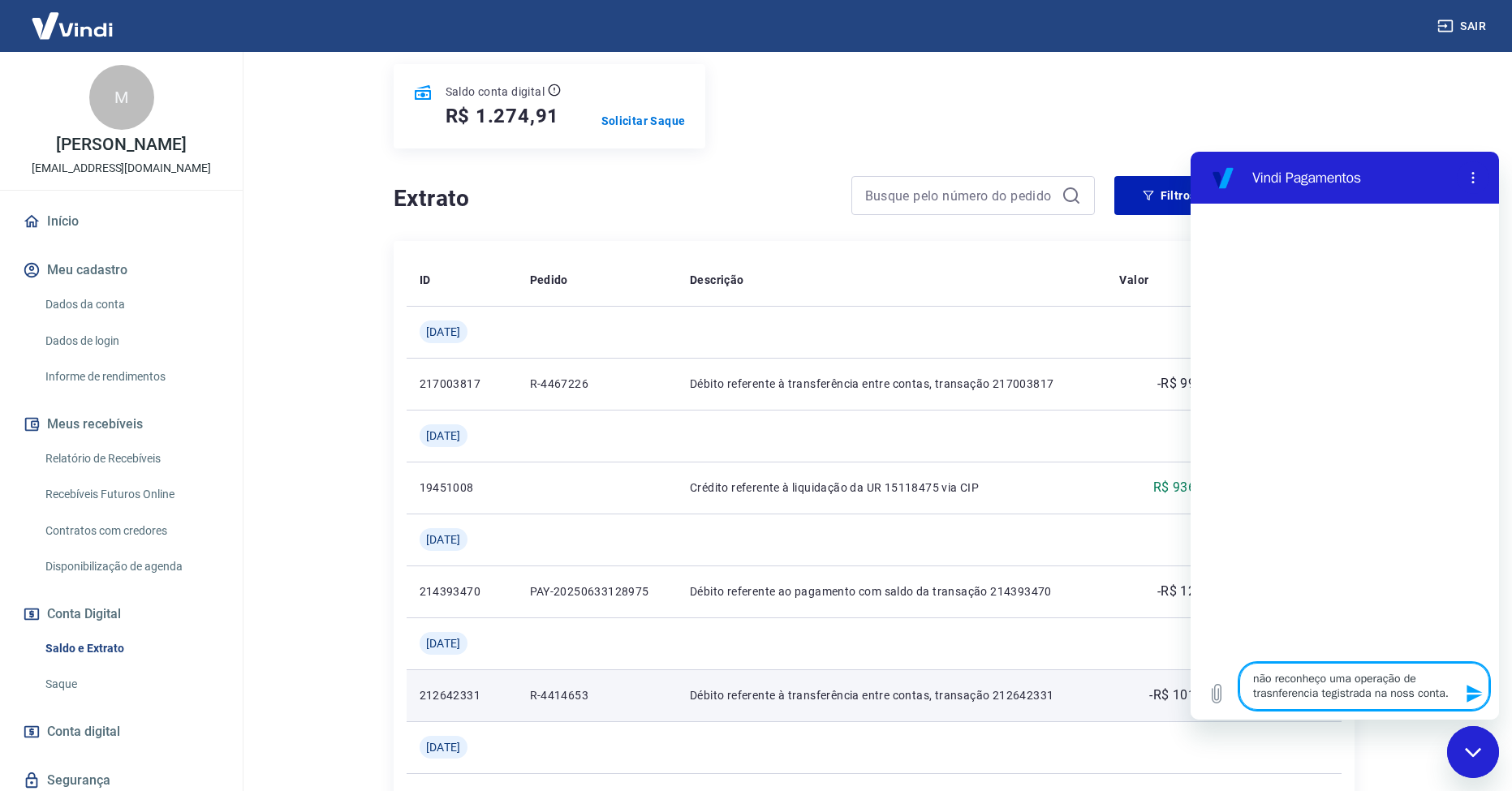 type 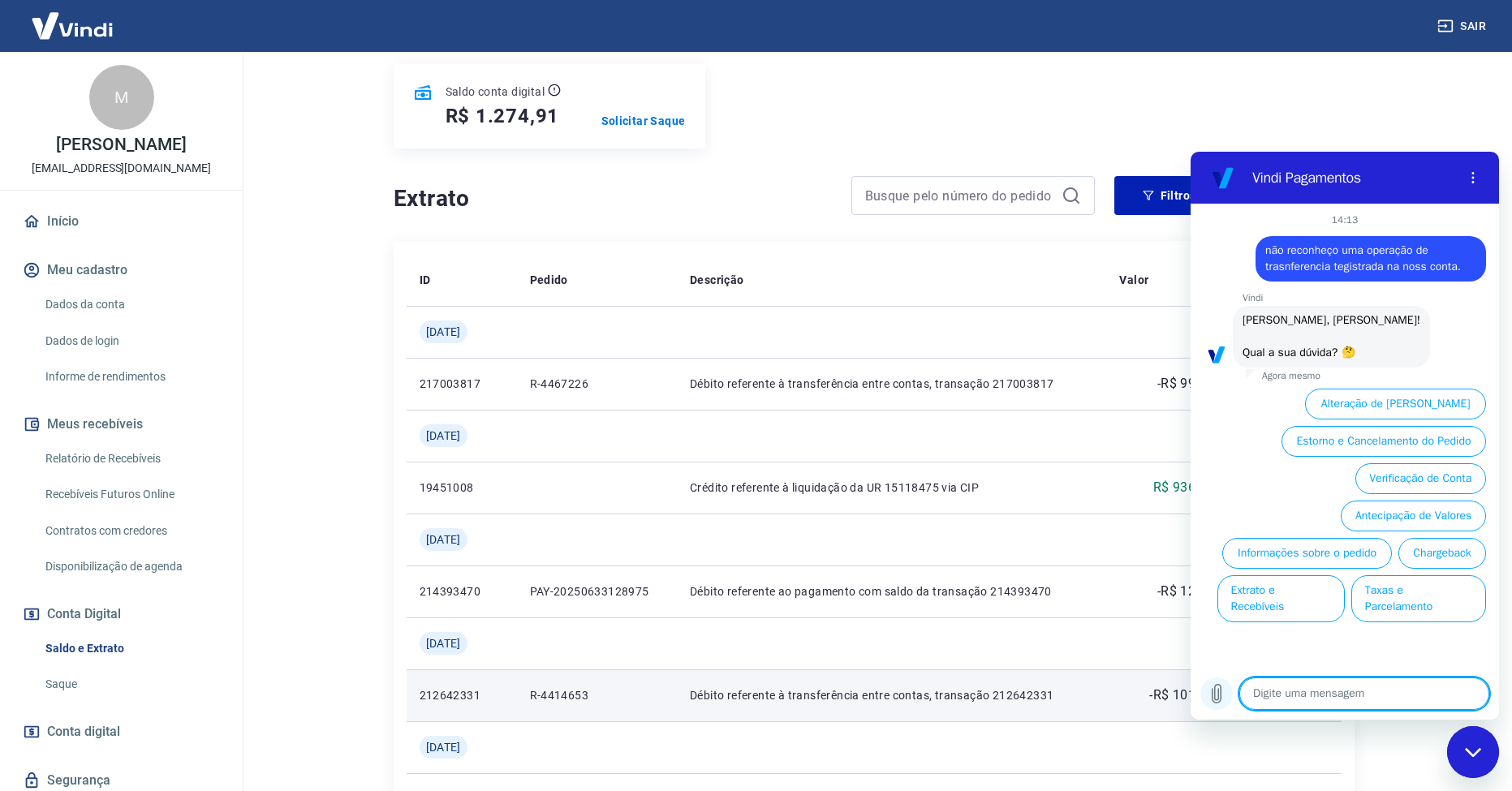 click 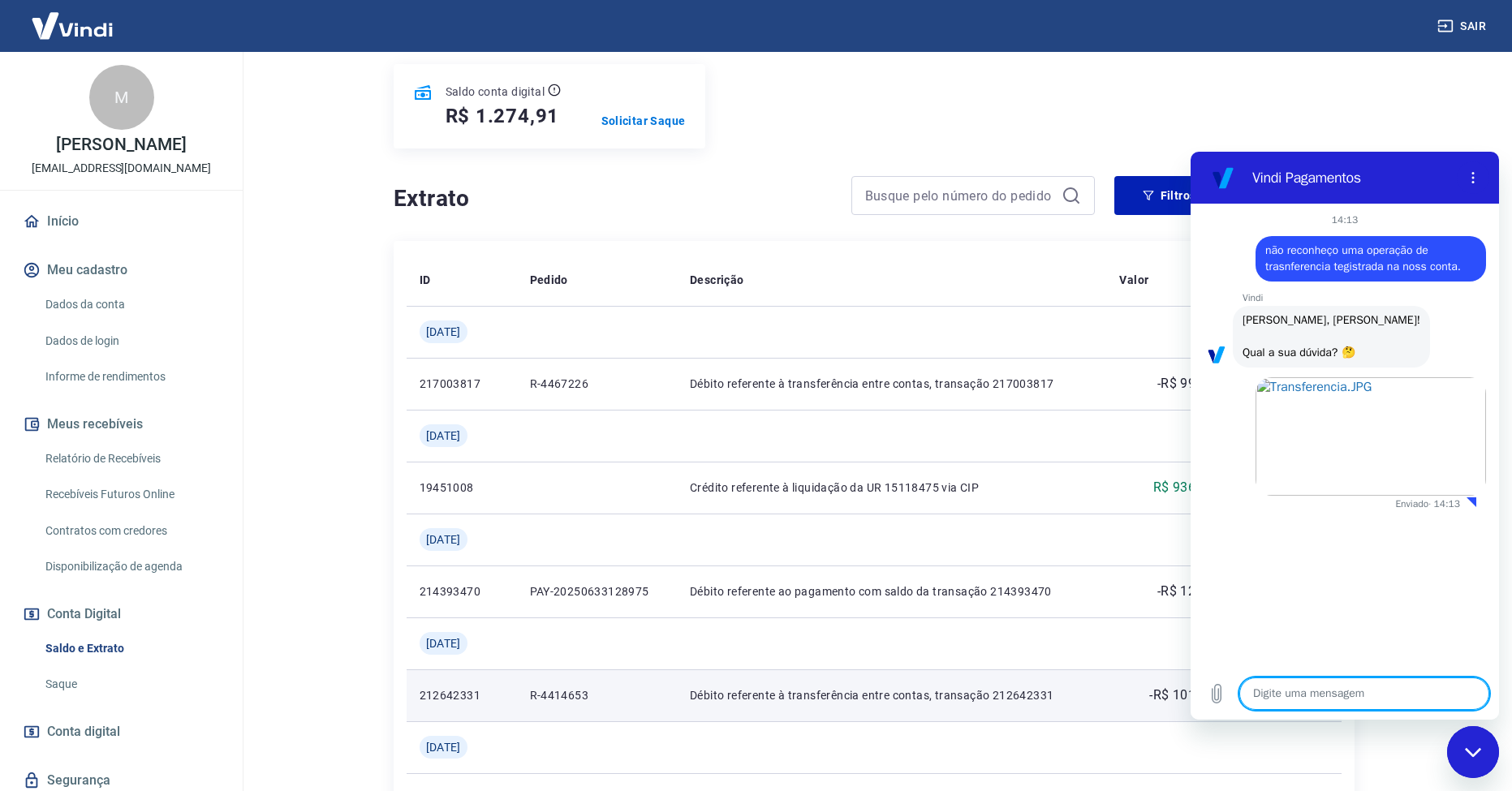 type on "x" 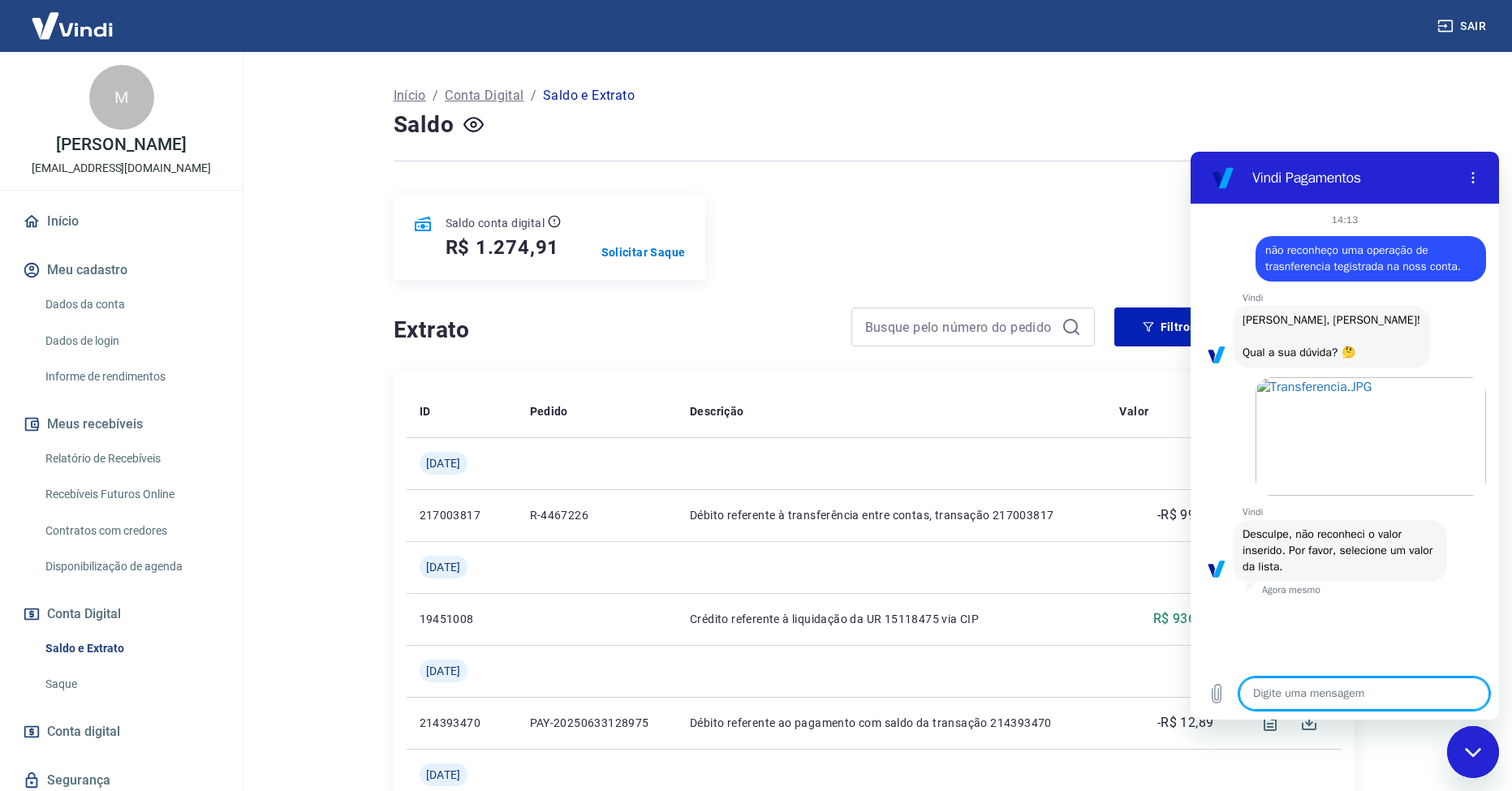 scroll, scrollTop: 0, scrollLeft: 0, axis: both 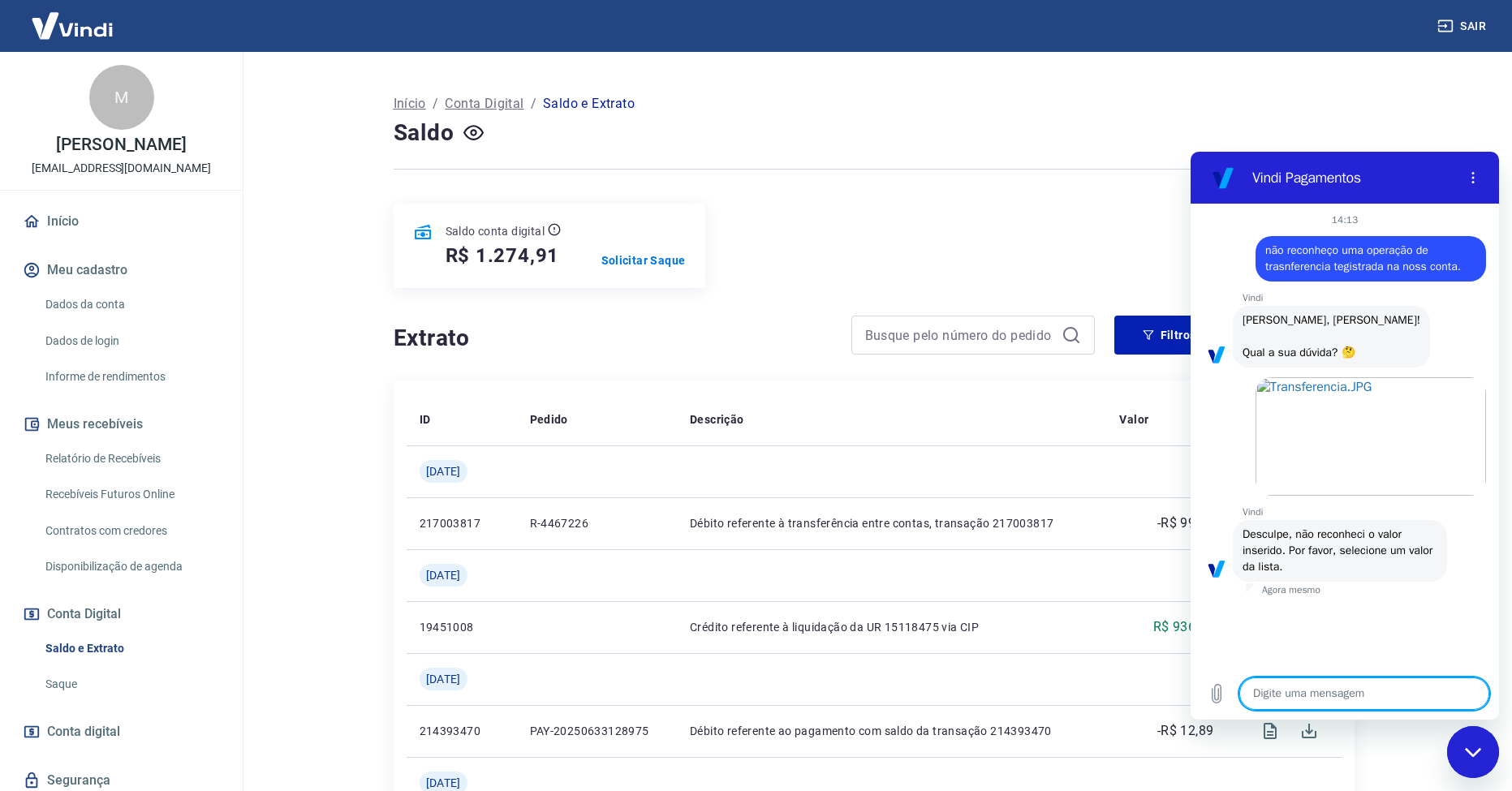 click at bounding box center [1364, 694] 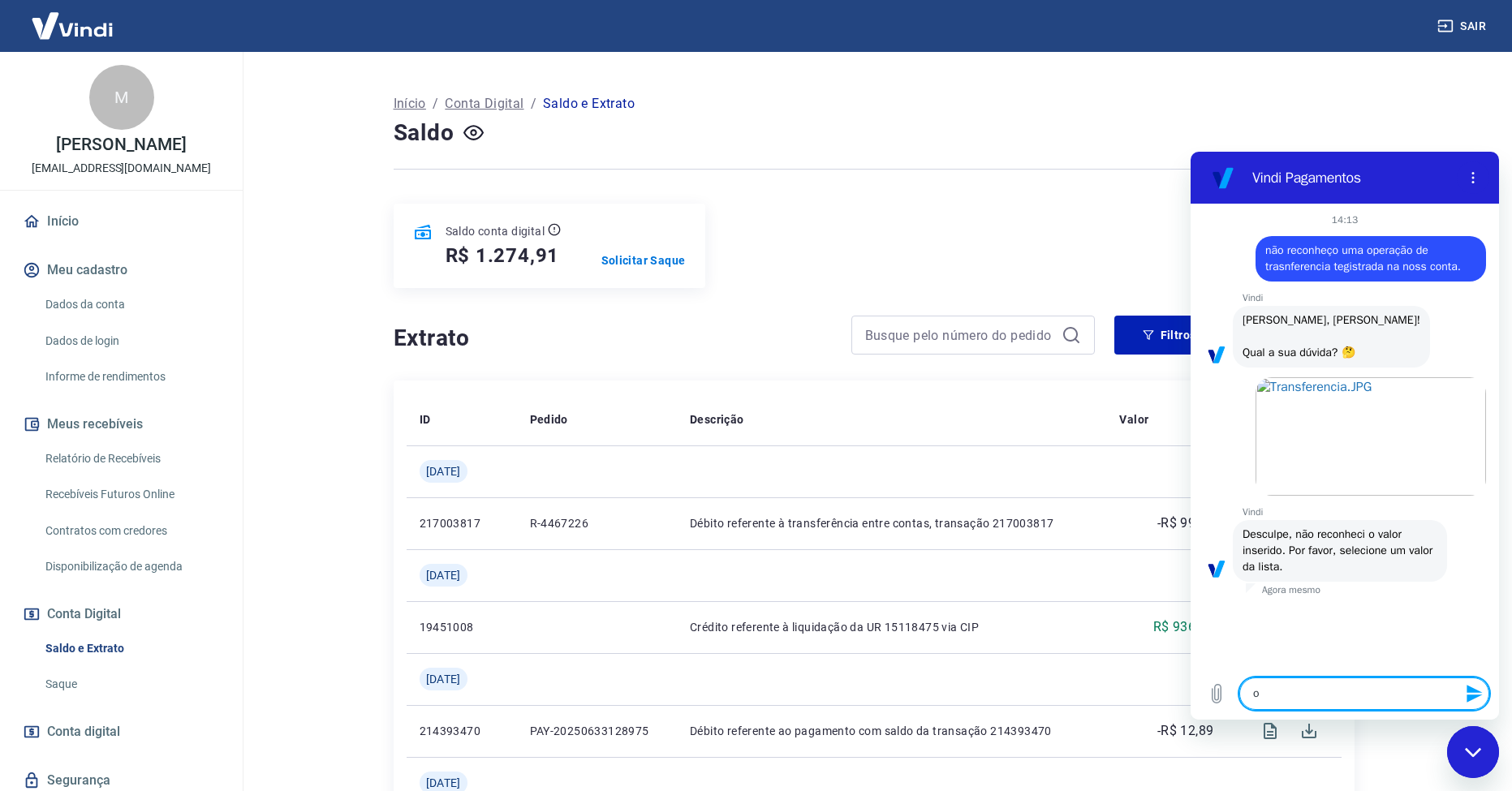 type on "ol" 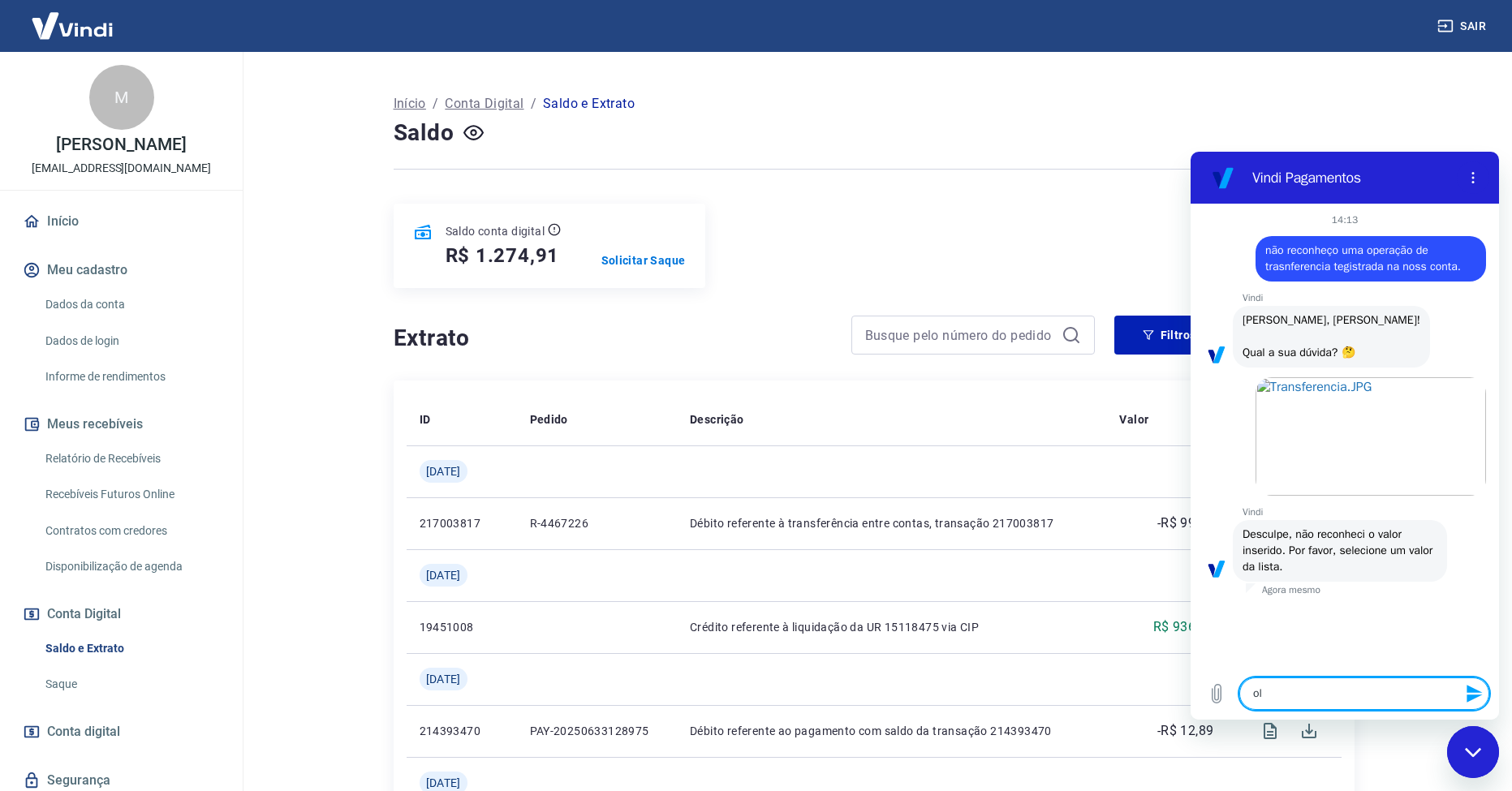 type on "olá" 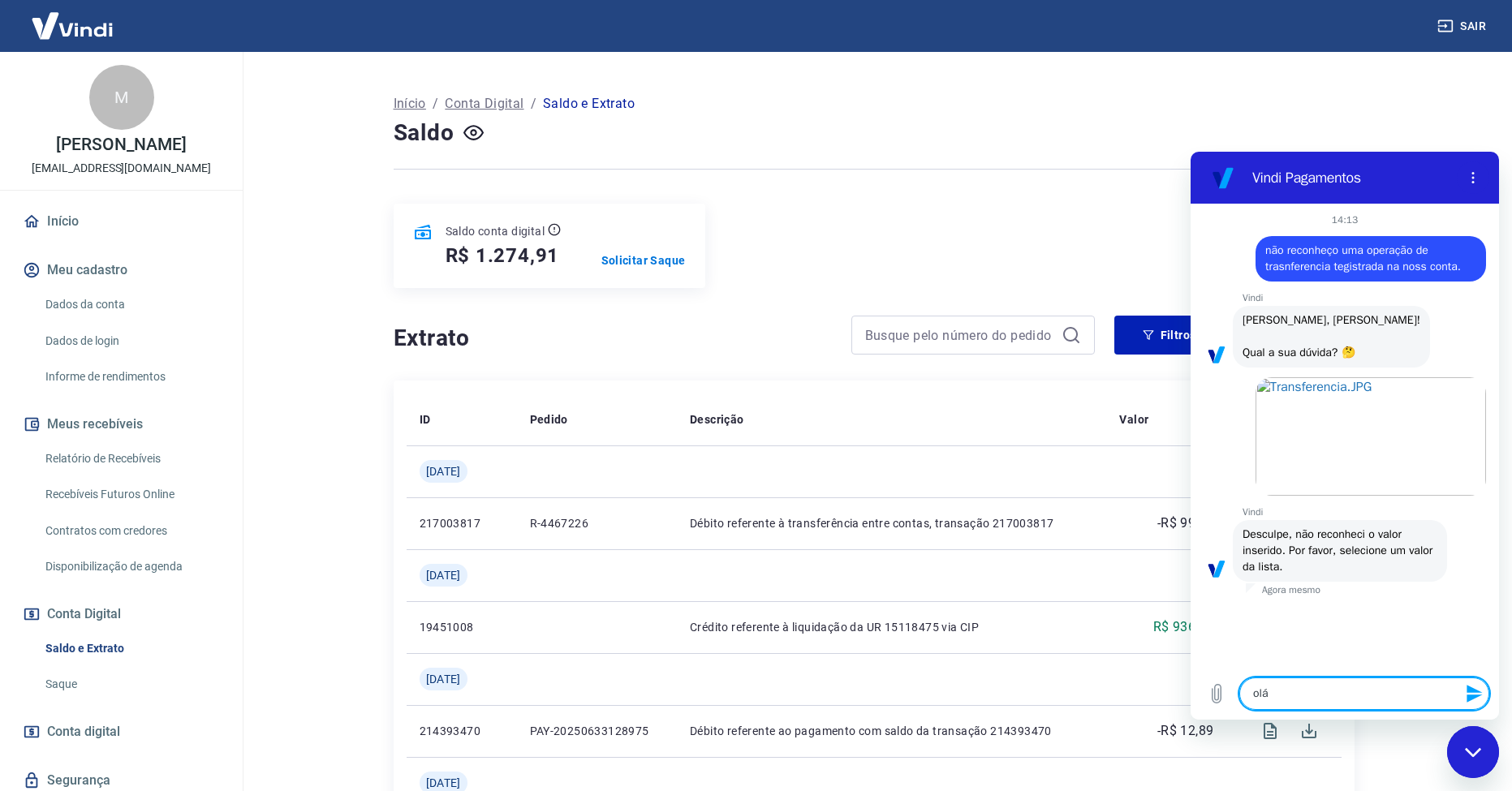 type 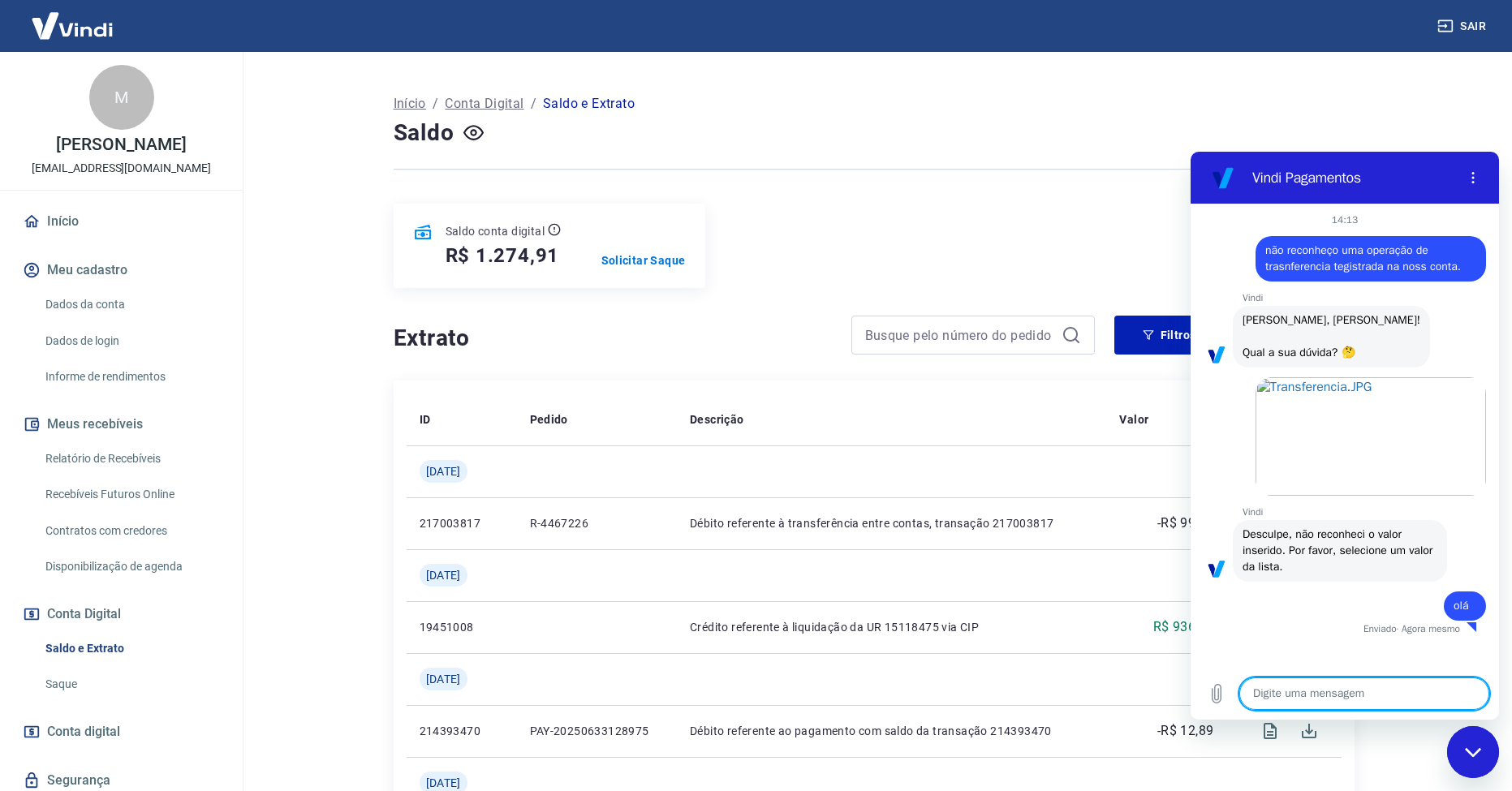 type on "x" 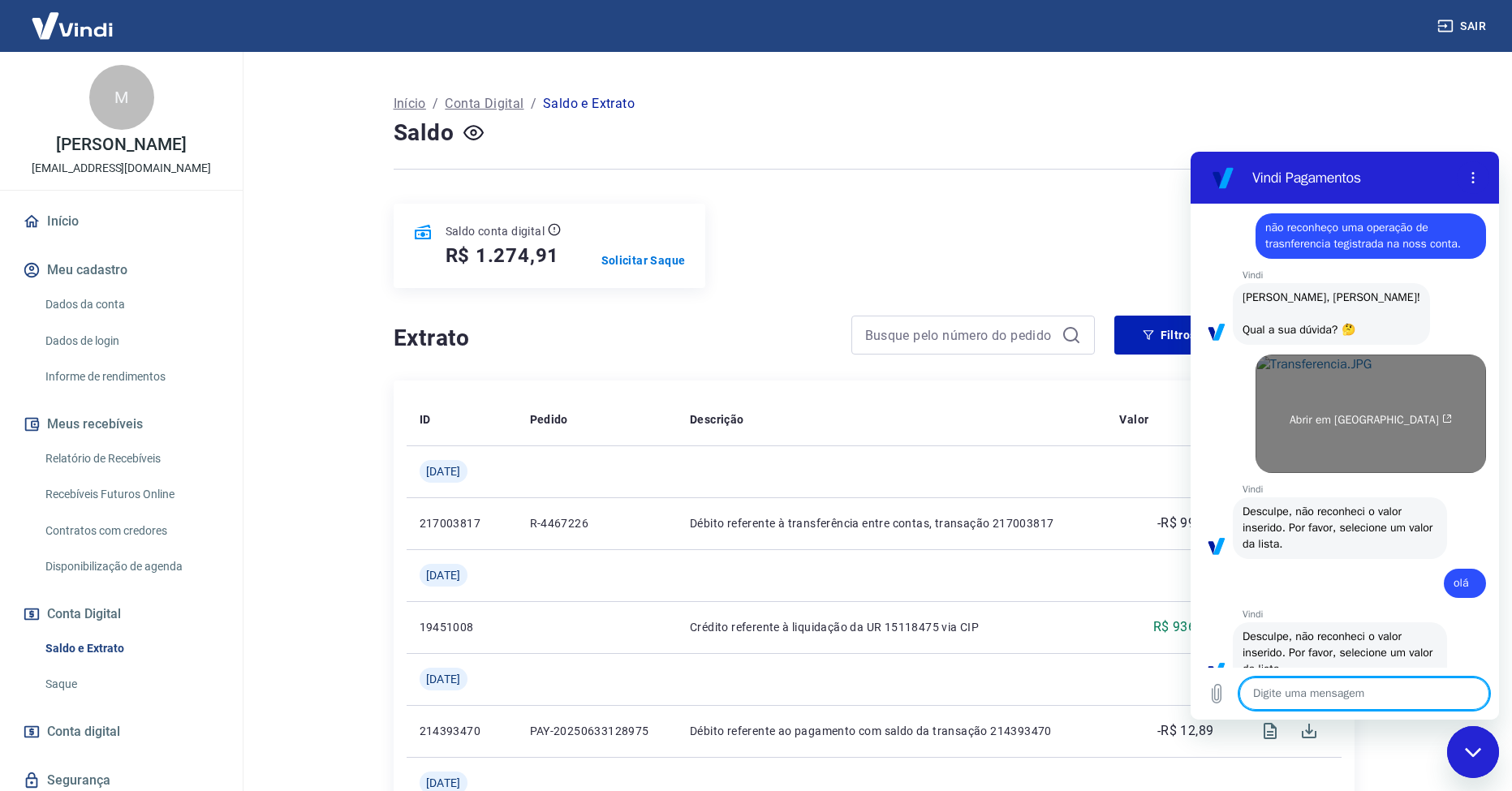 scroll, scrollTop: 0, scrollLeft: 0, axis: both 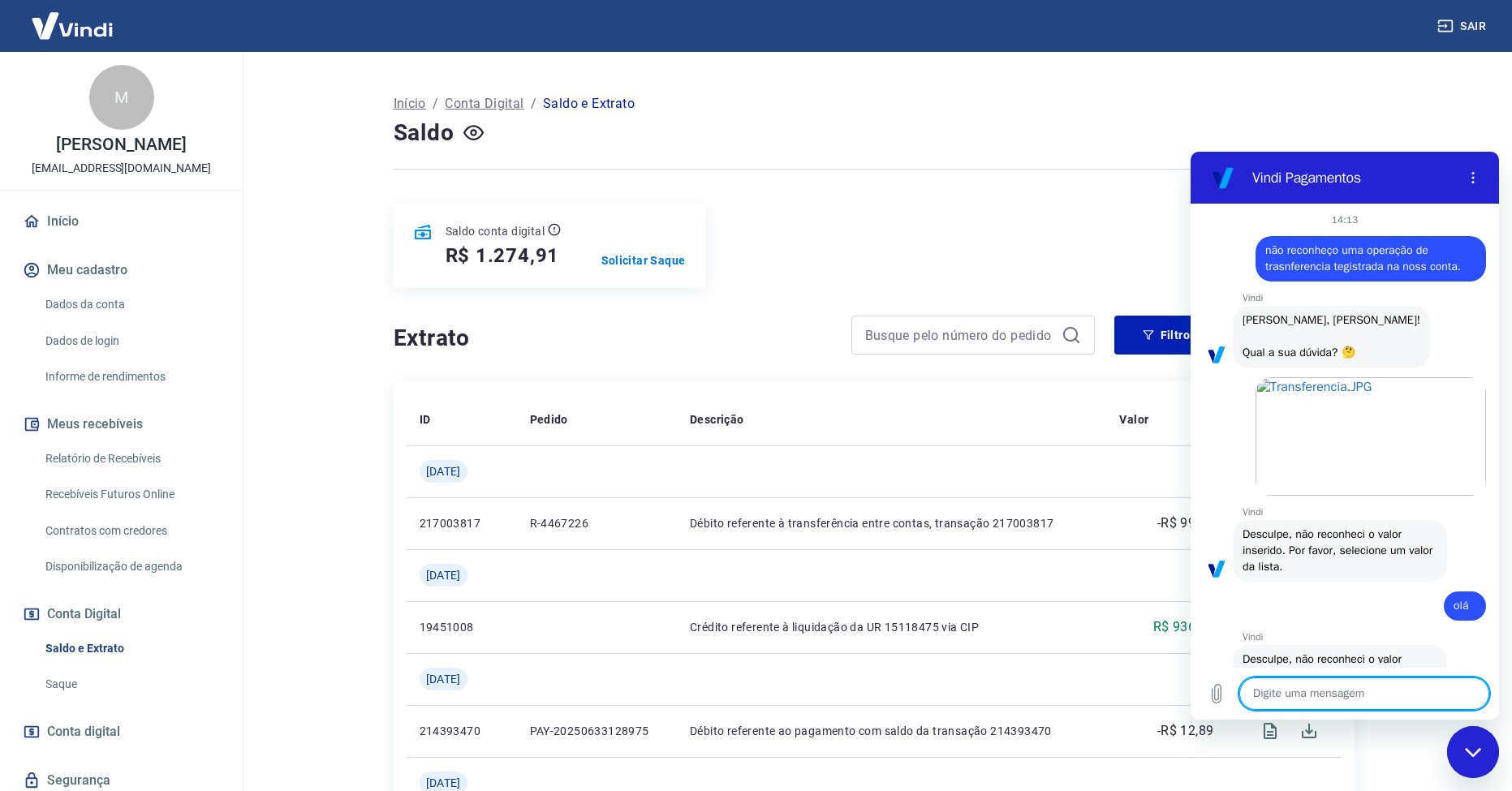 type on "1" 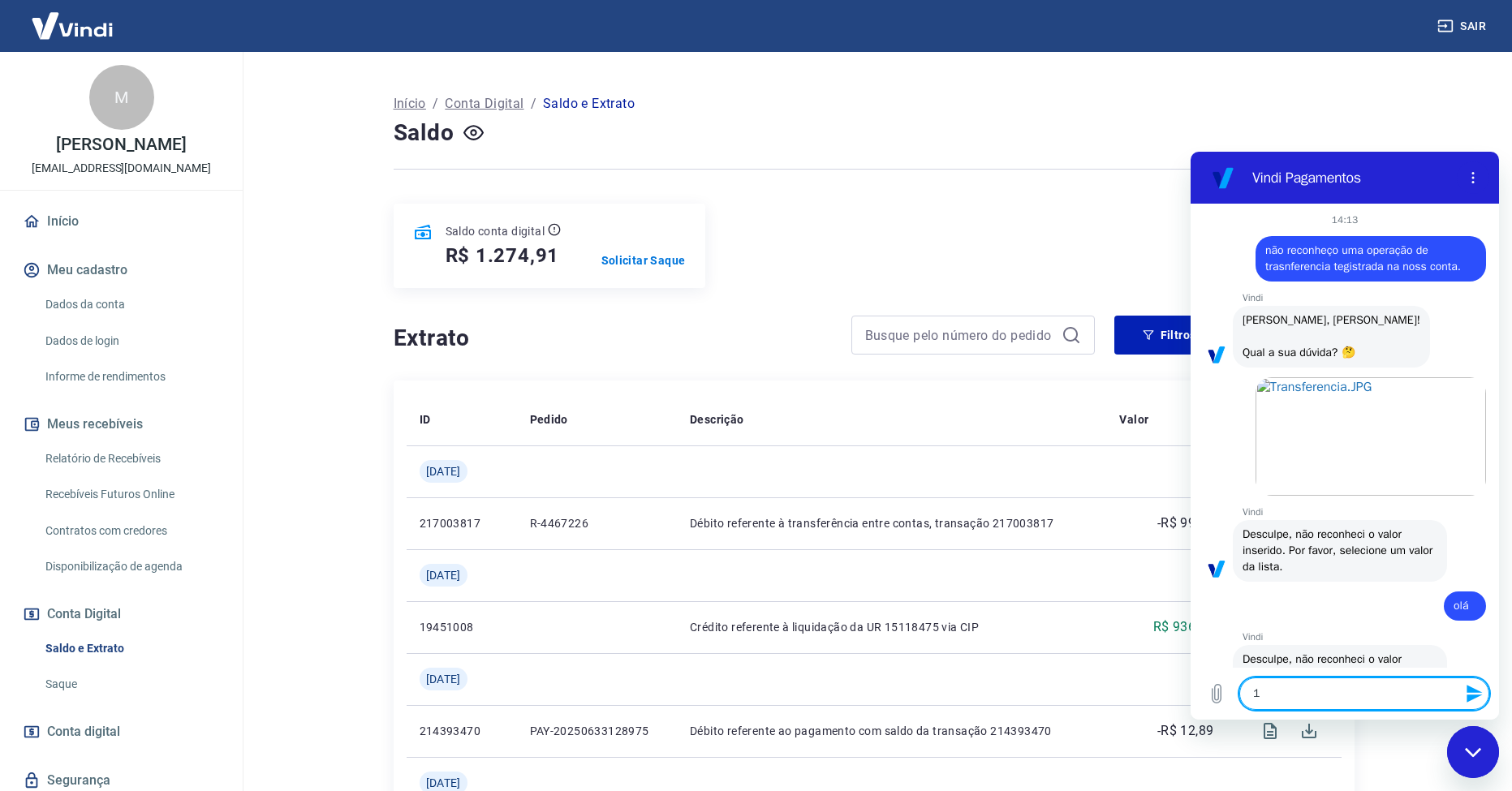 type 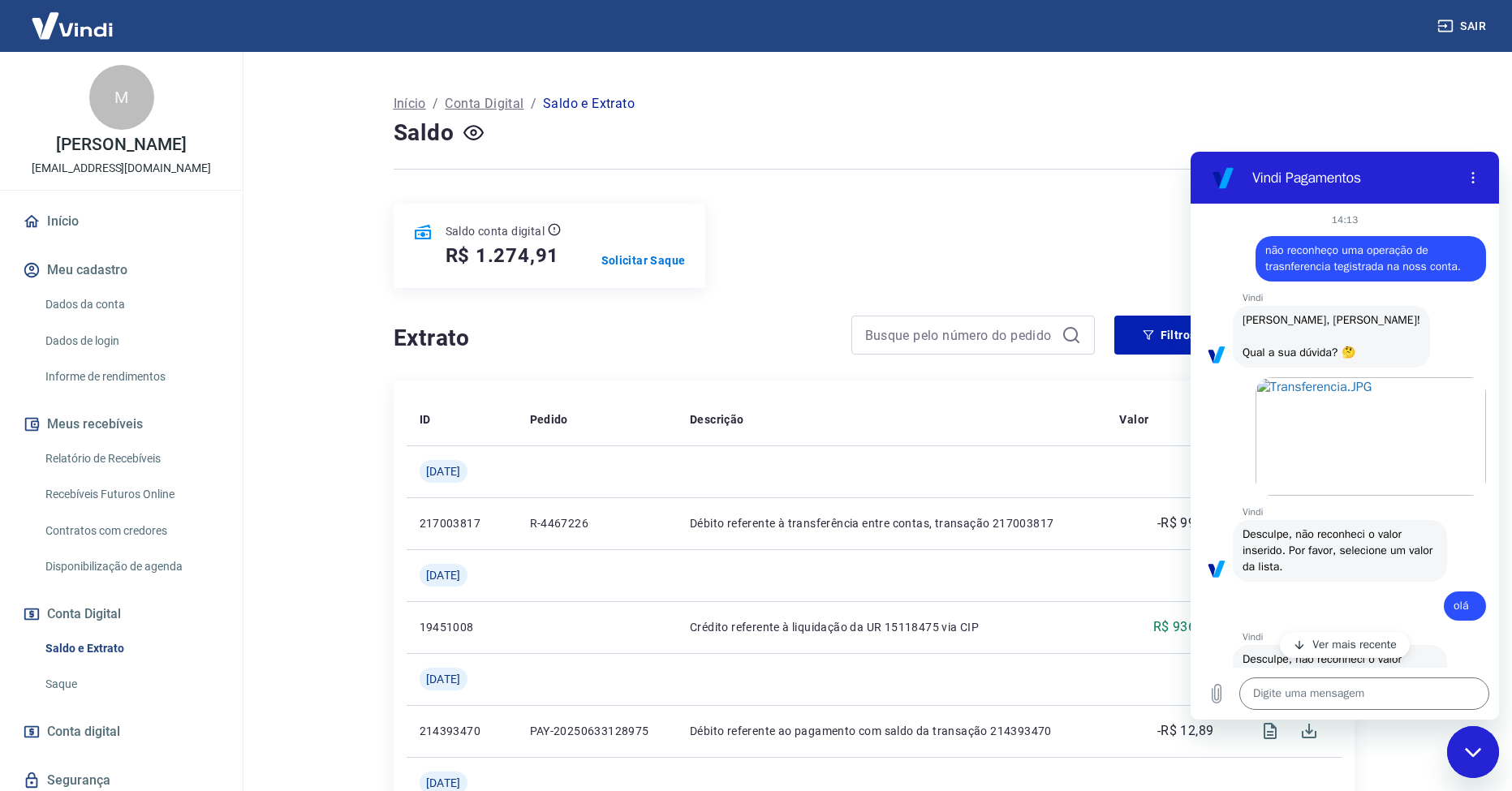 click on "Ver mais recente" at bounding box center (1355, 645) 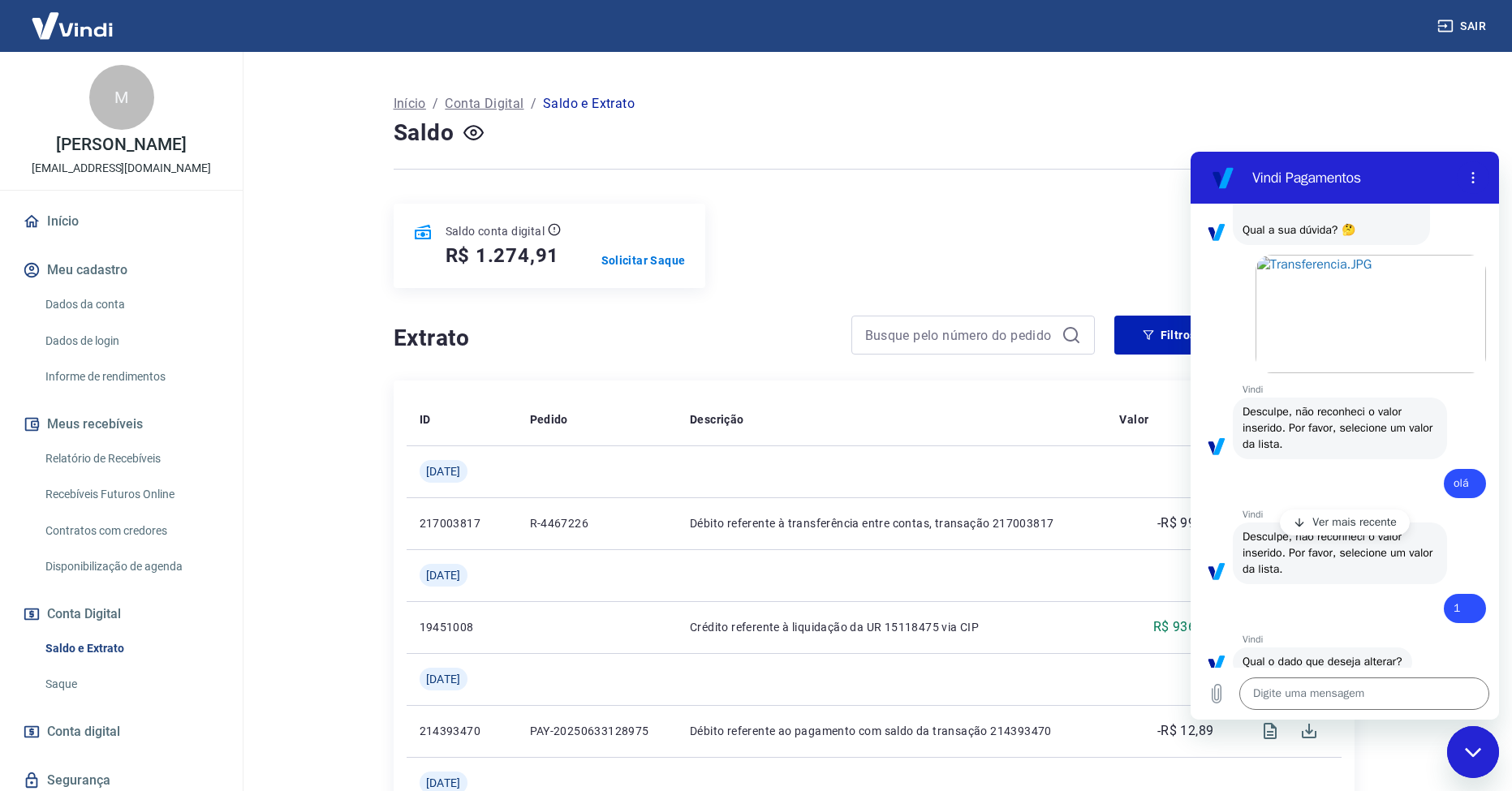 type on "x" 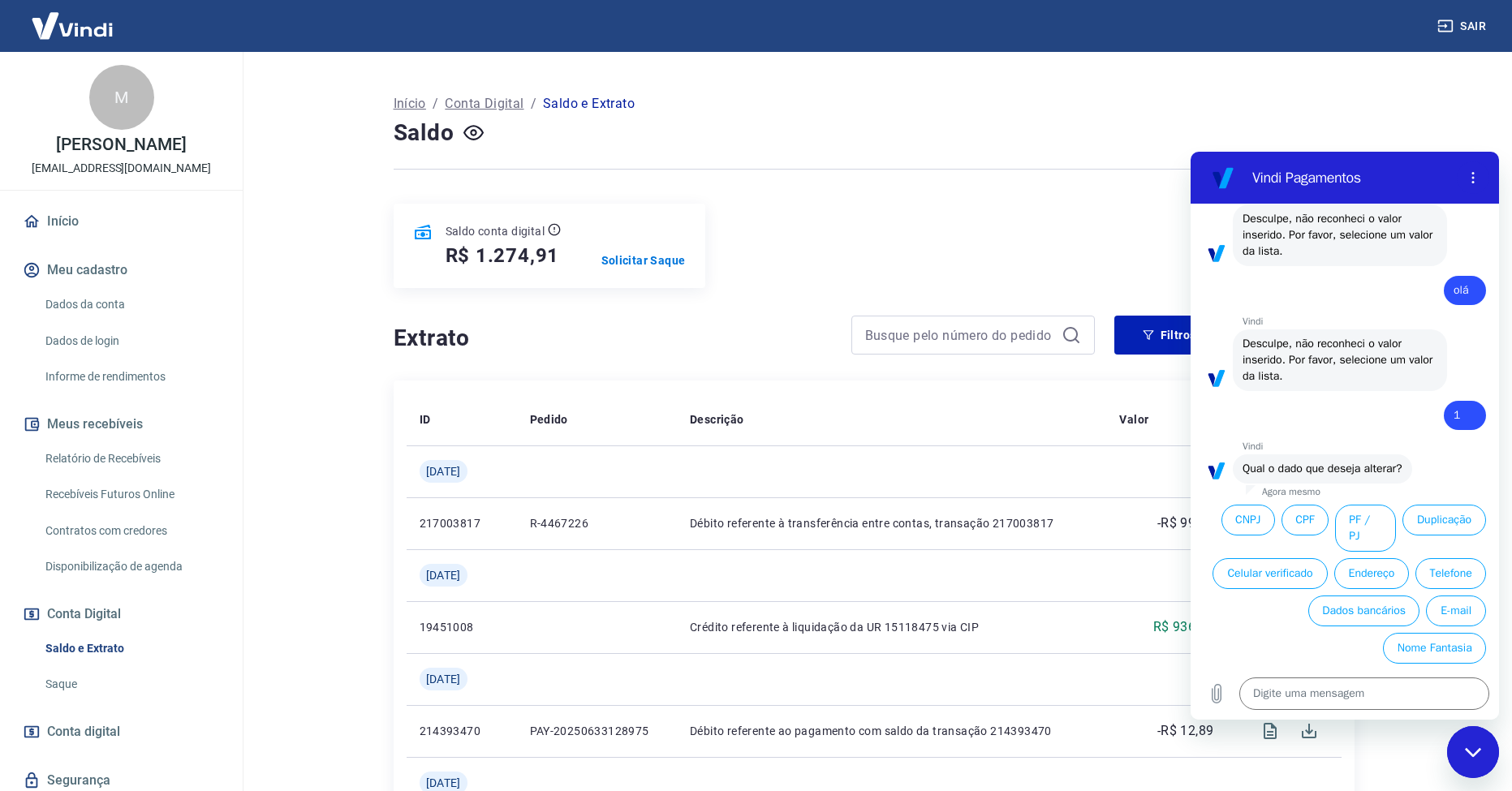 scroll, scrollTop: 355, scrollLeft: 0, axis: vertical 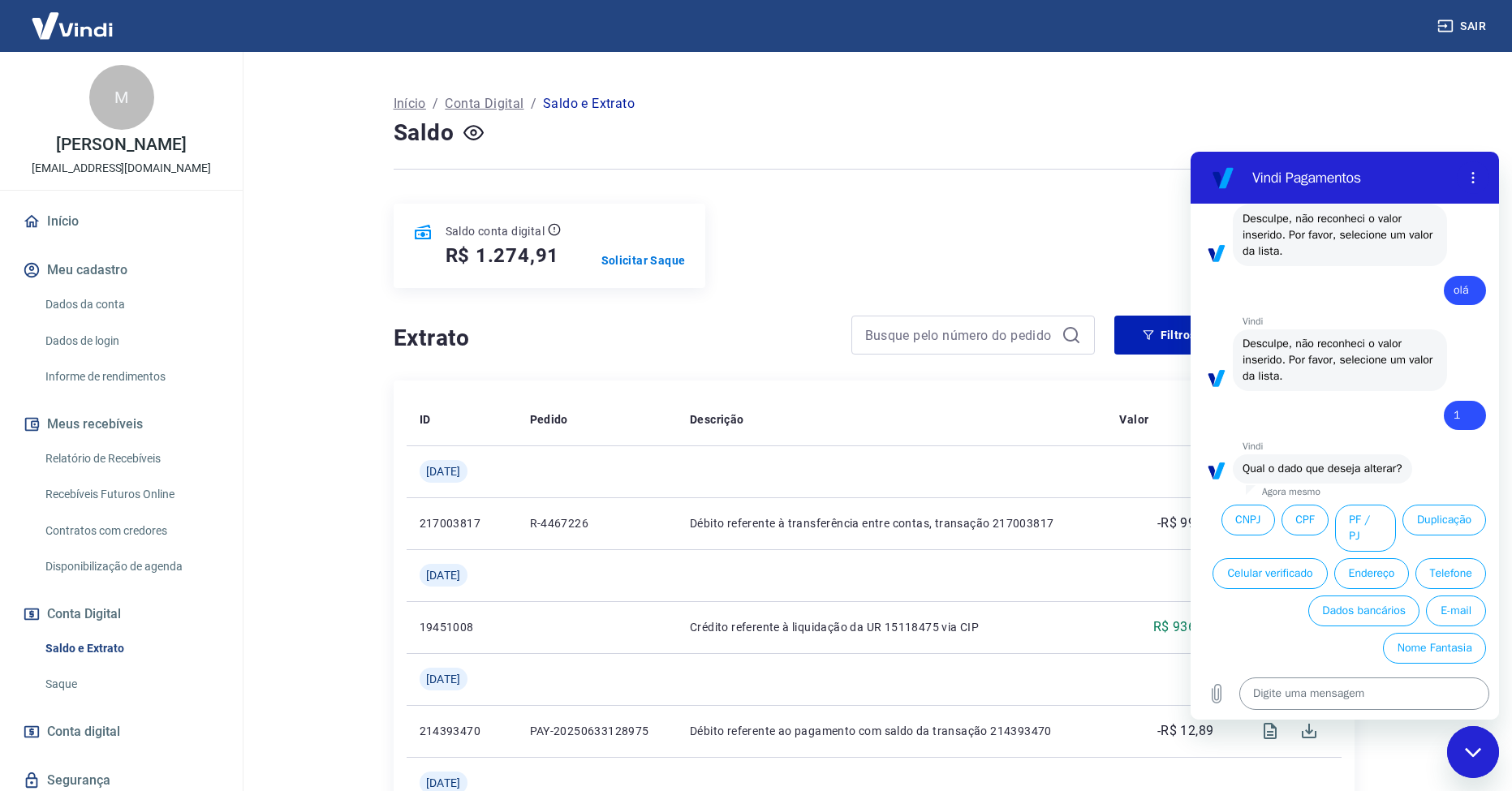 click at bounding box center [1364, 694] 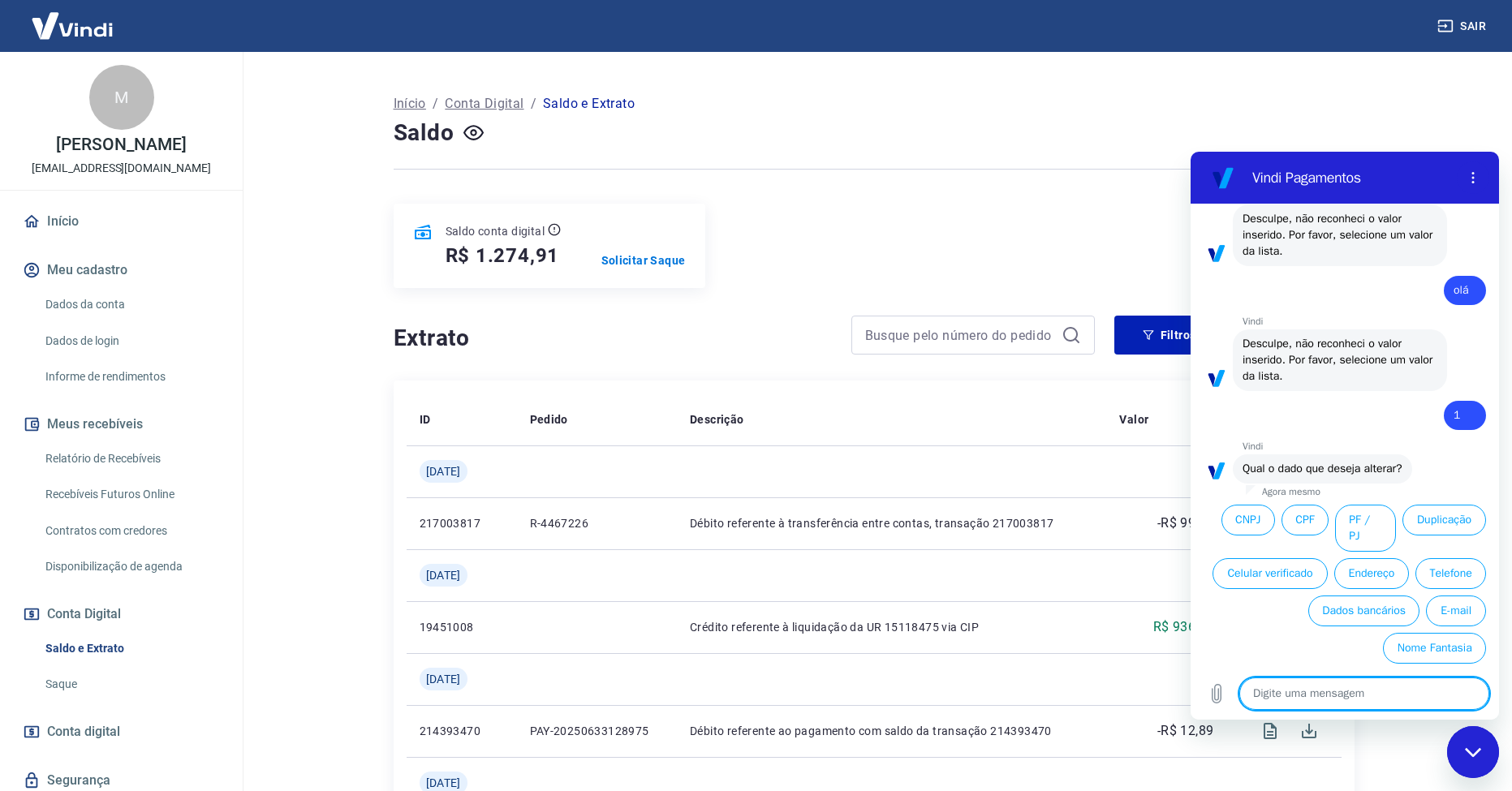 type on "0" 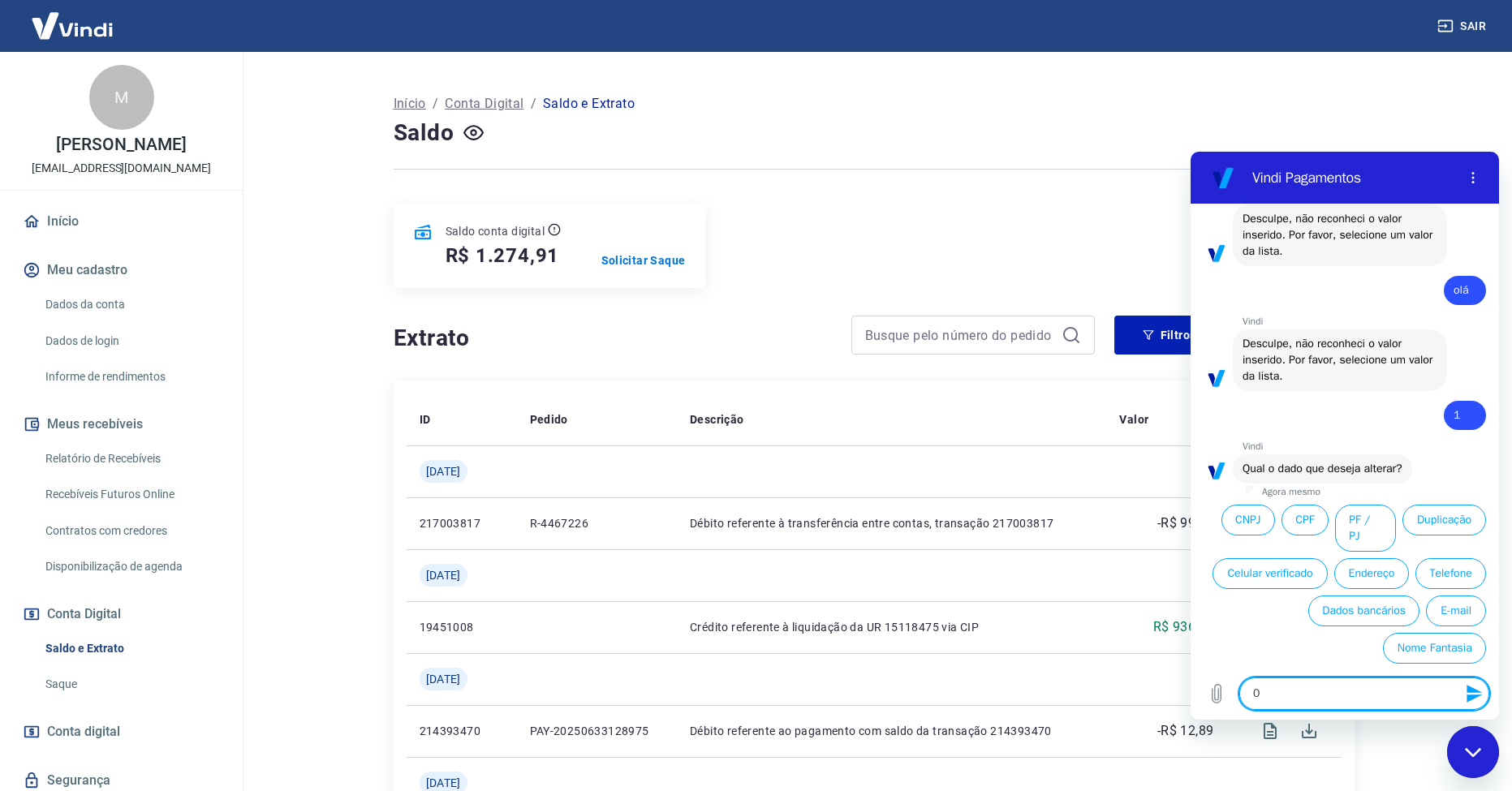 type 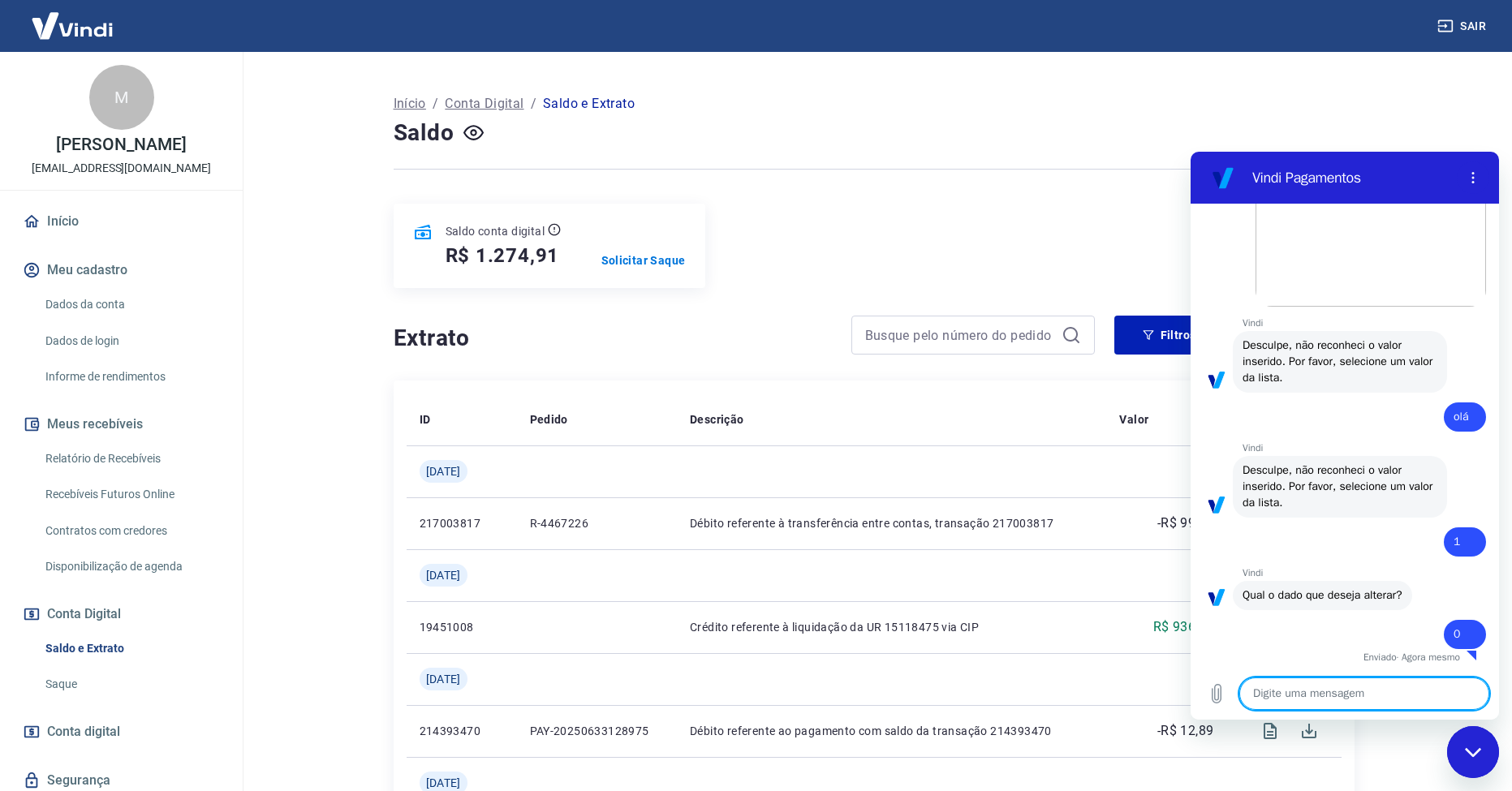 scroll, scrollTop: 204, scrollLeft: 0, axis: vertical 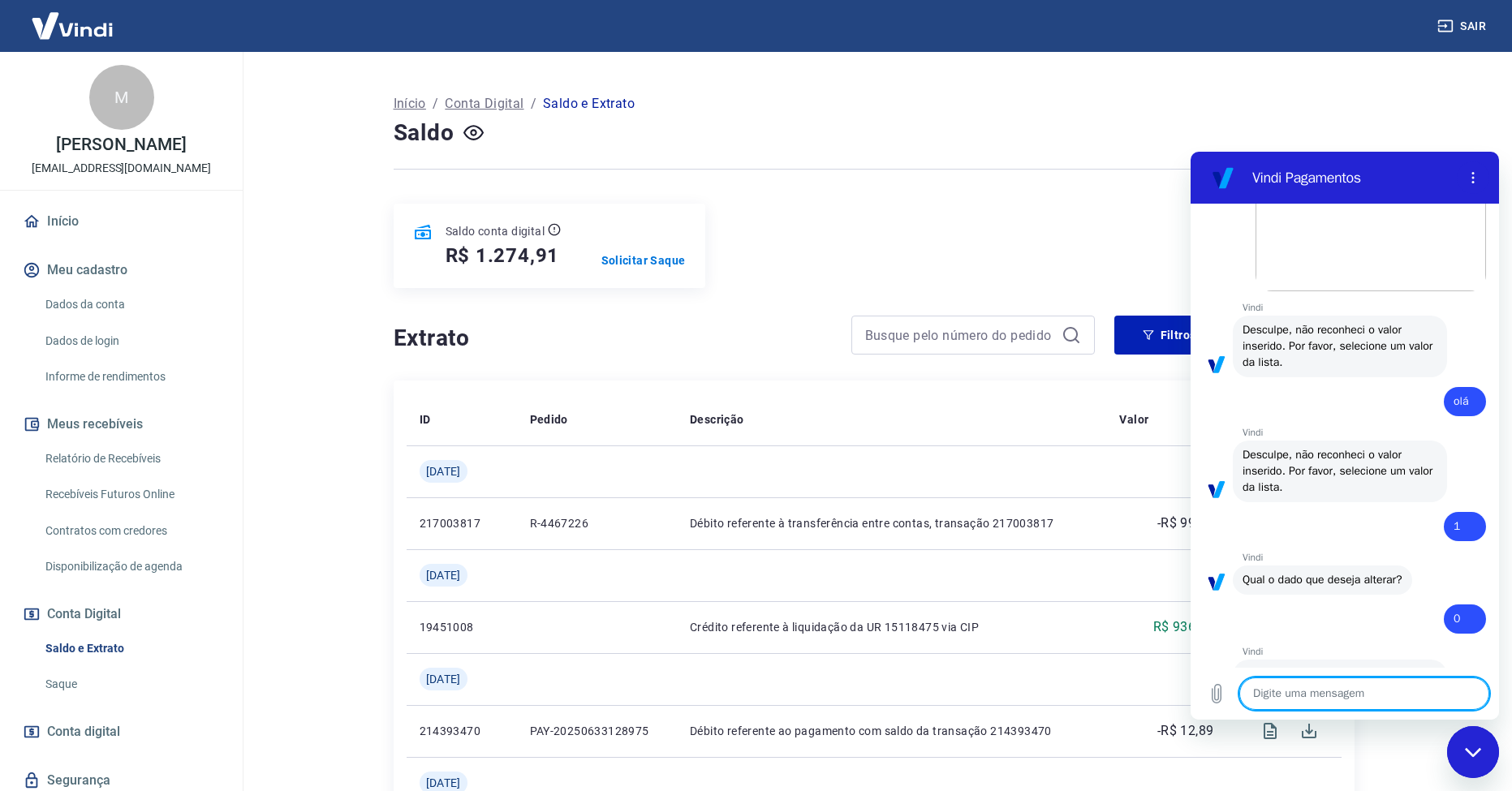 type on "x" 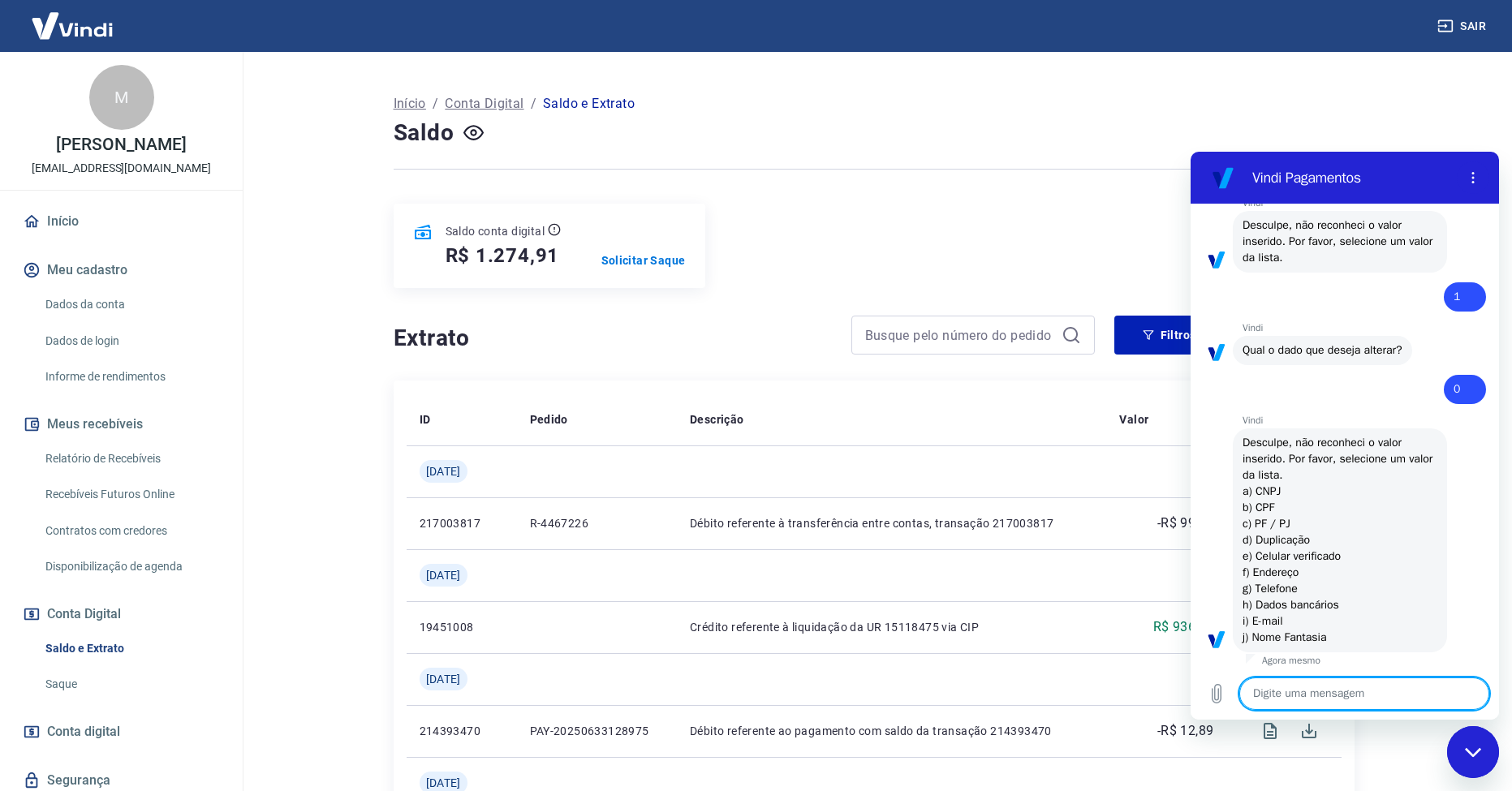 scroll, scrollTop: 453, scrollLeft: 0, axis: vertical 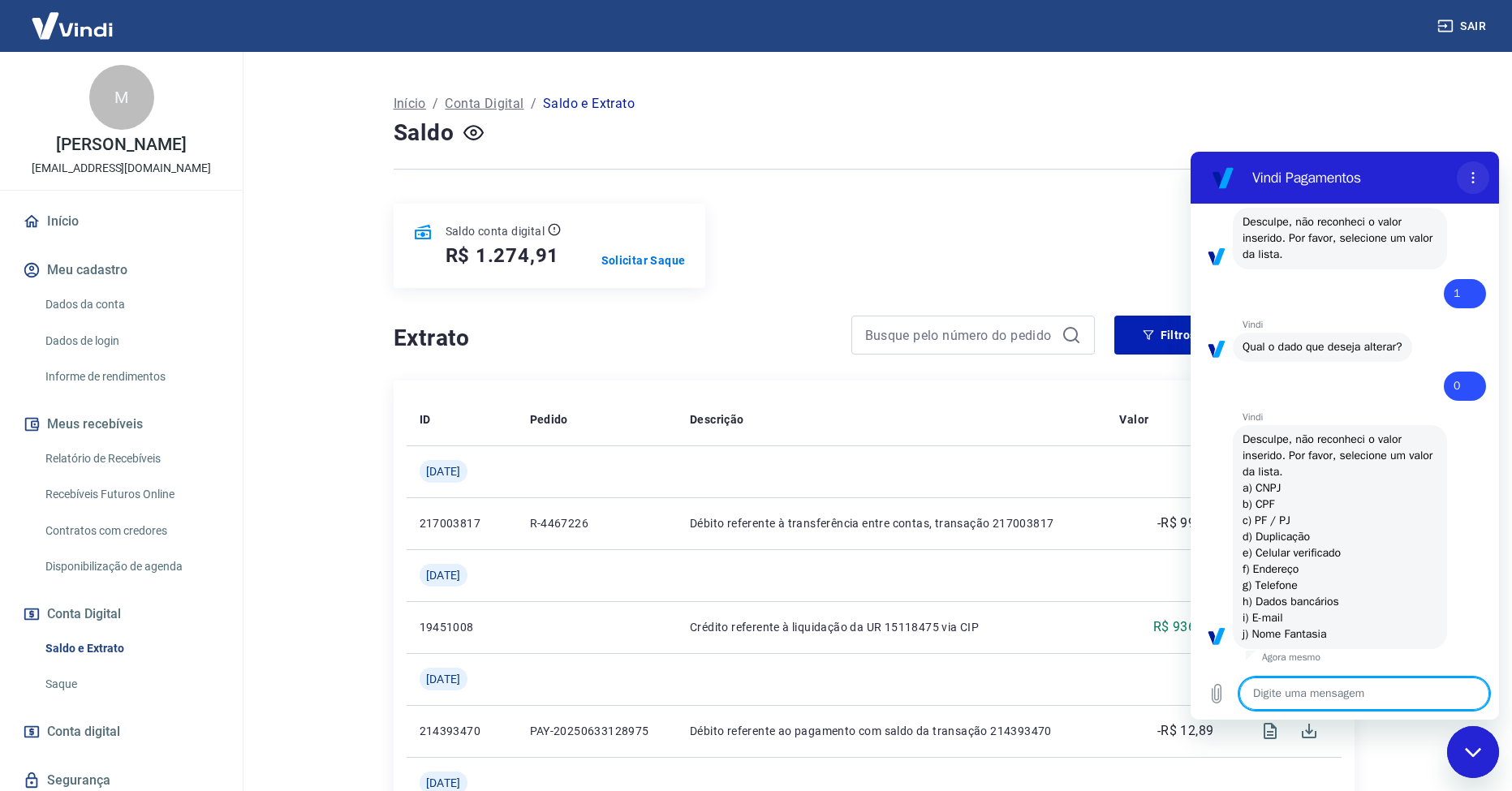 click 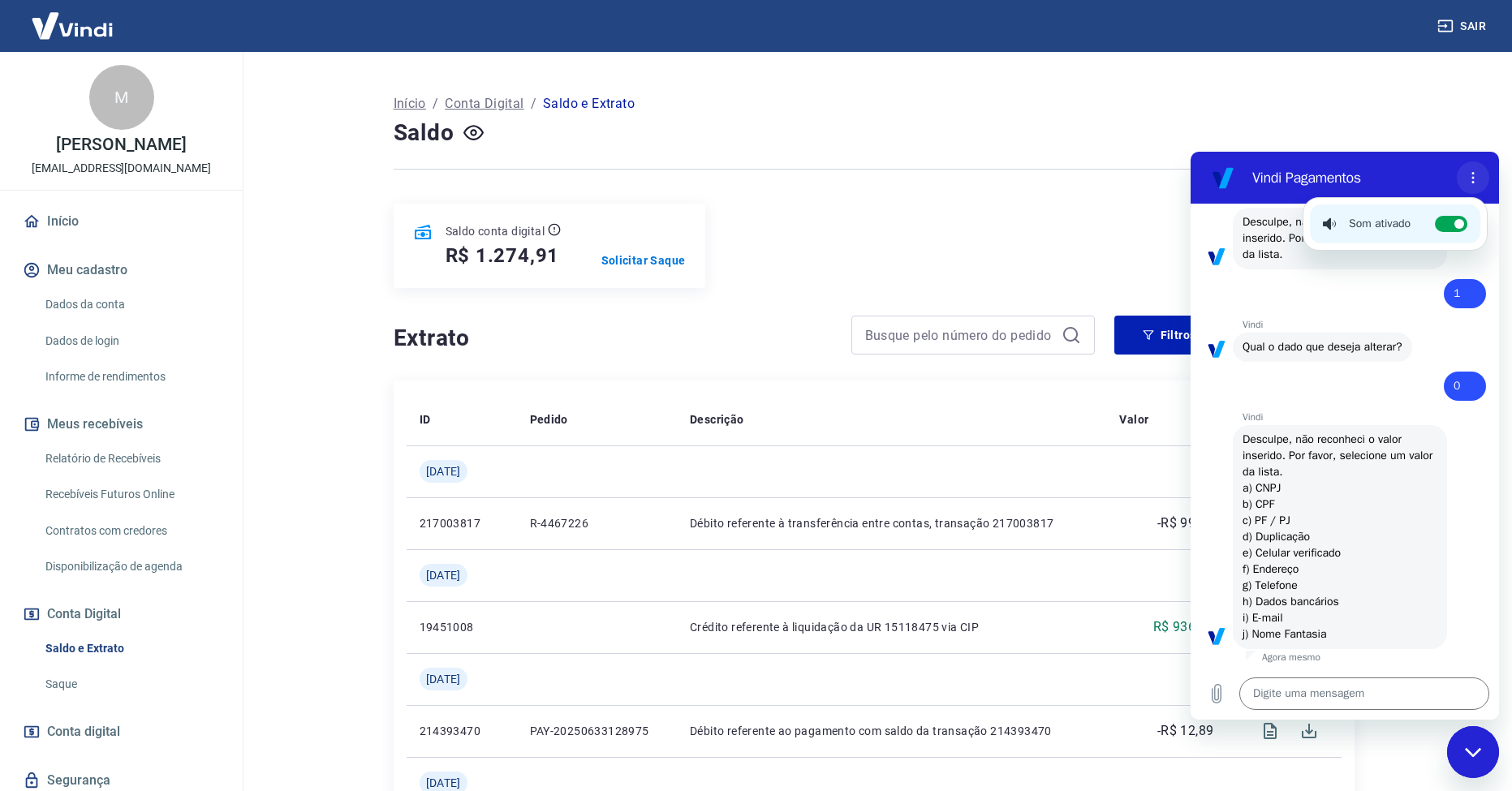 click at bounding box center (1473, 178) 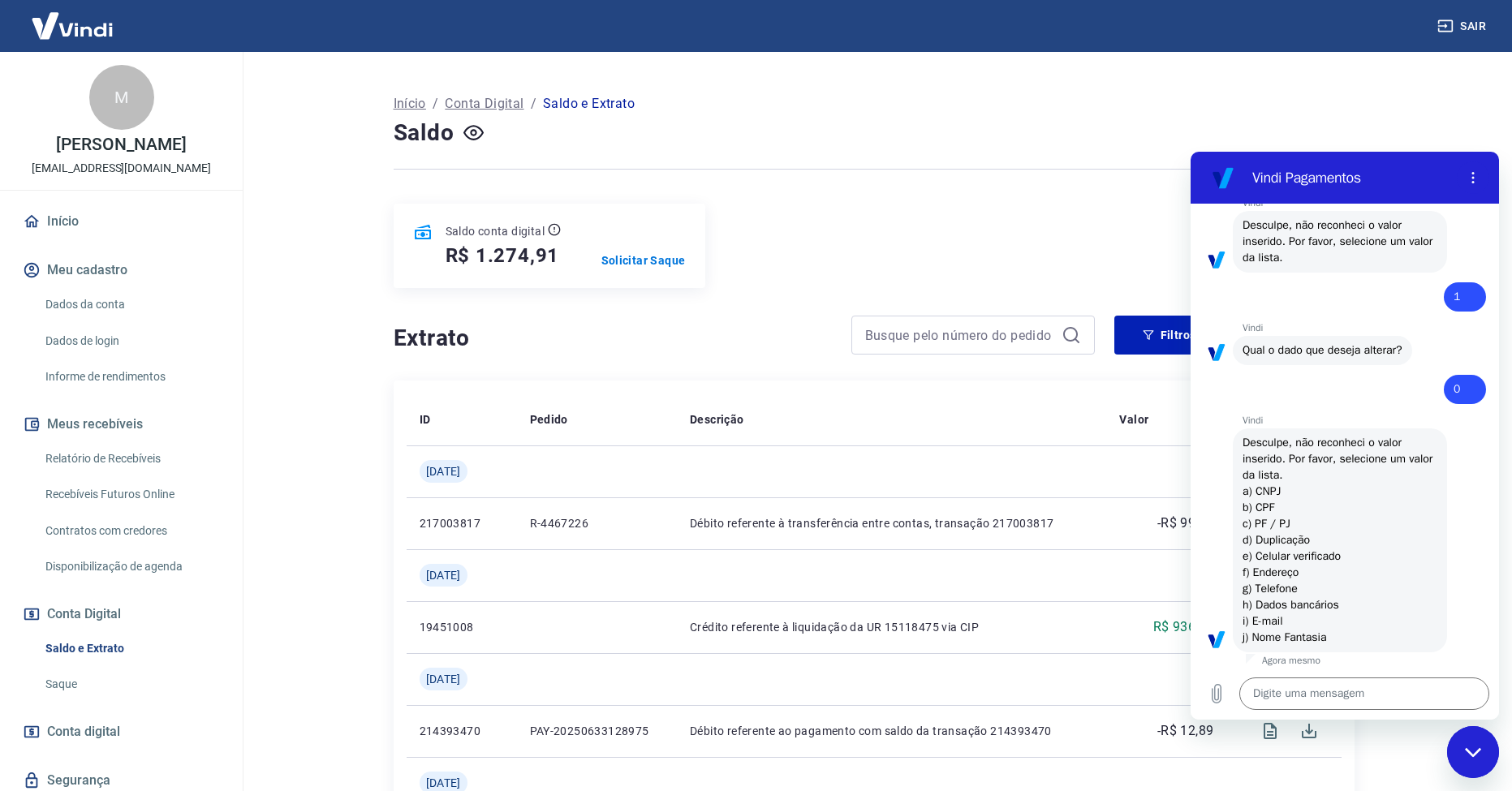 scroll, scrollTop: 453, scrollLeft: 0, axis: vertical 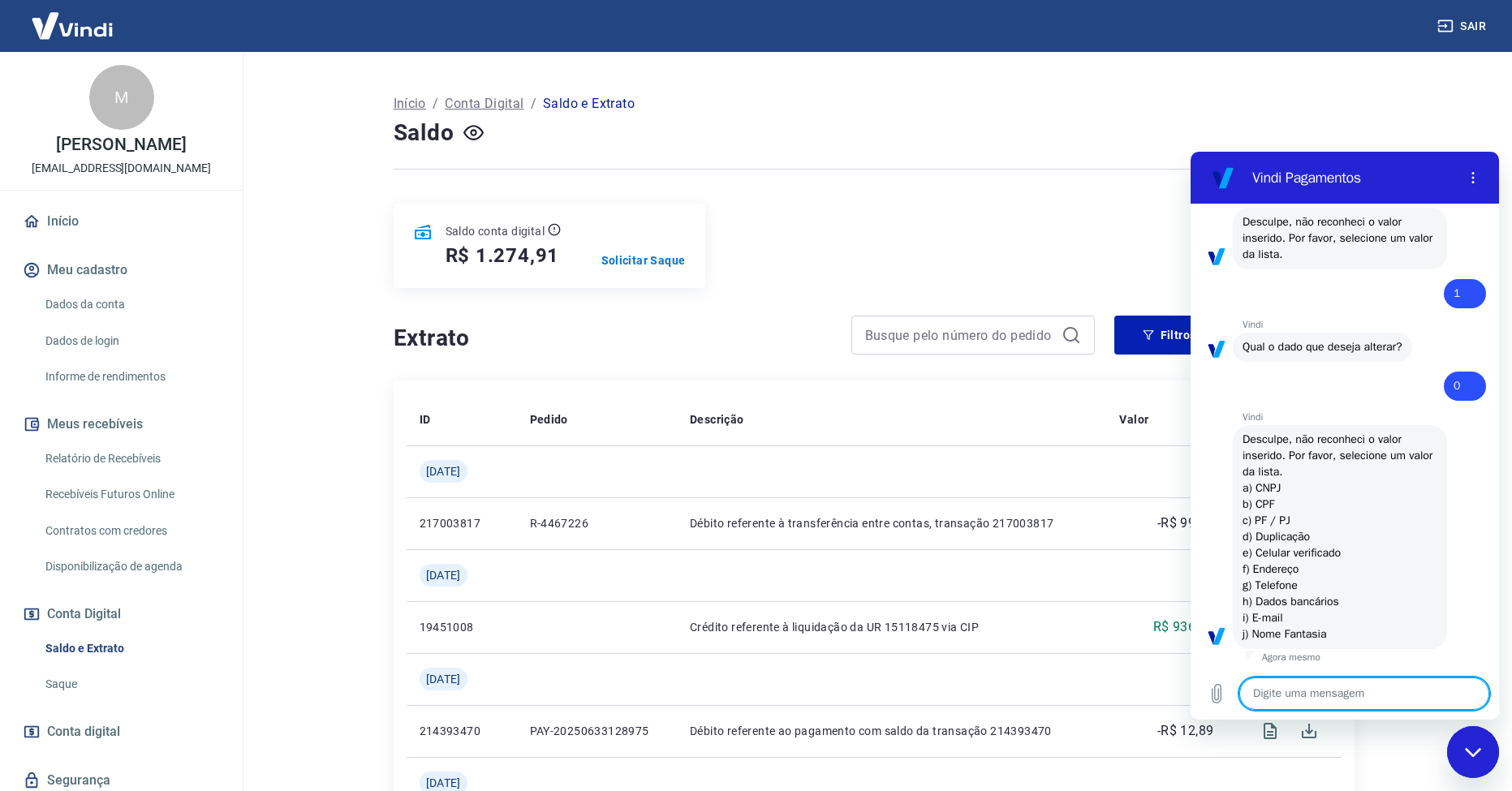 click at bounding box center [1364, 694] 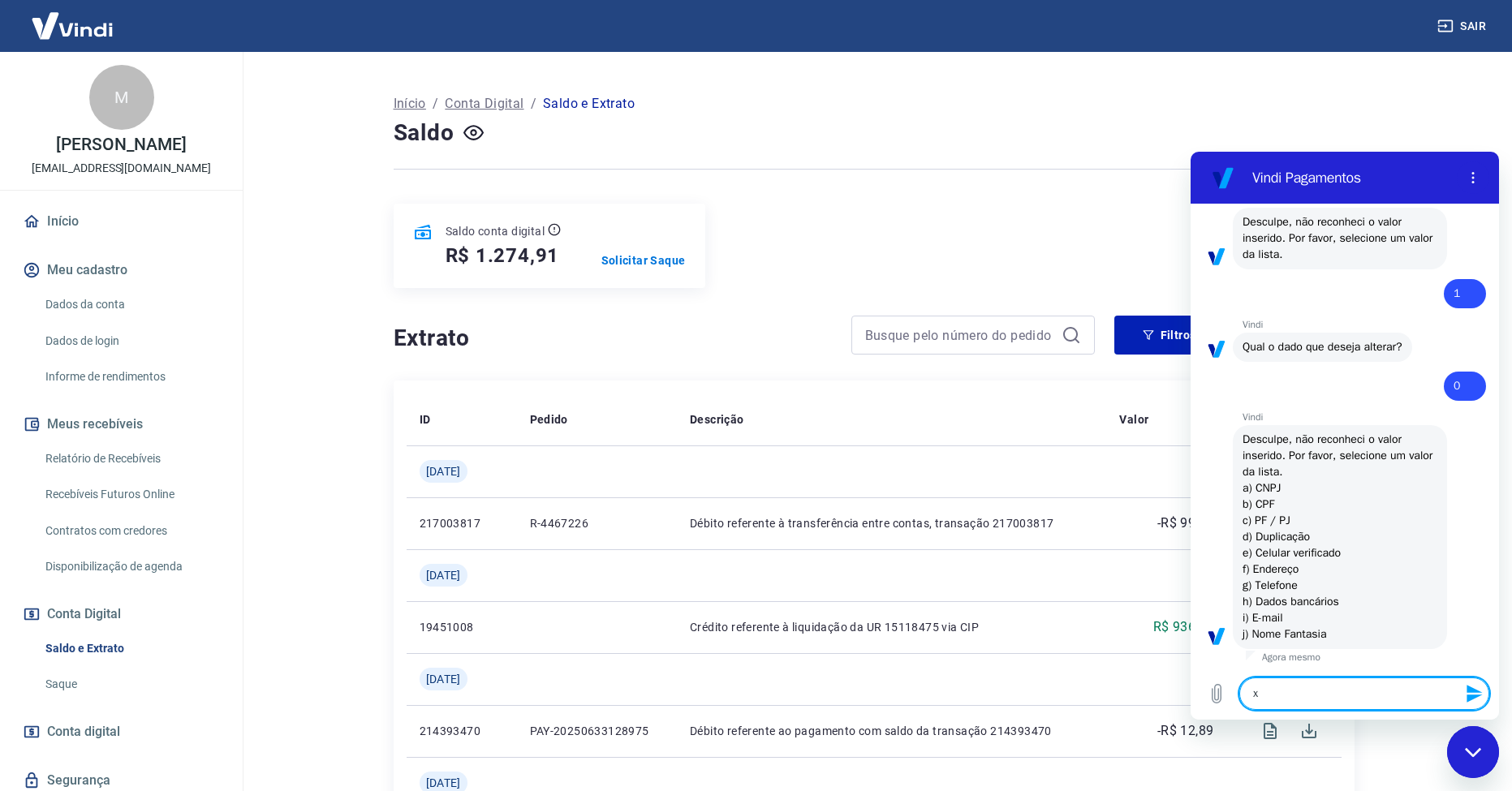 type 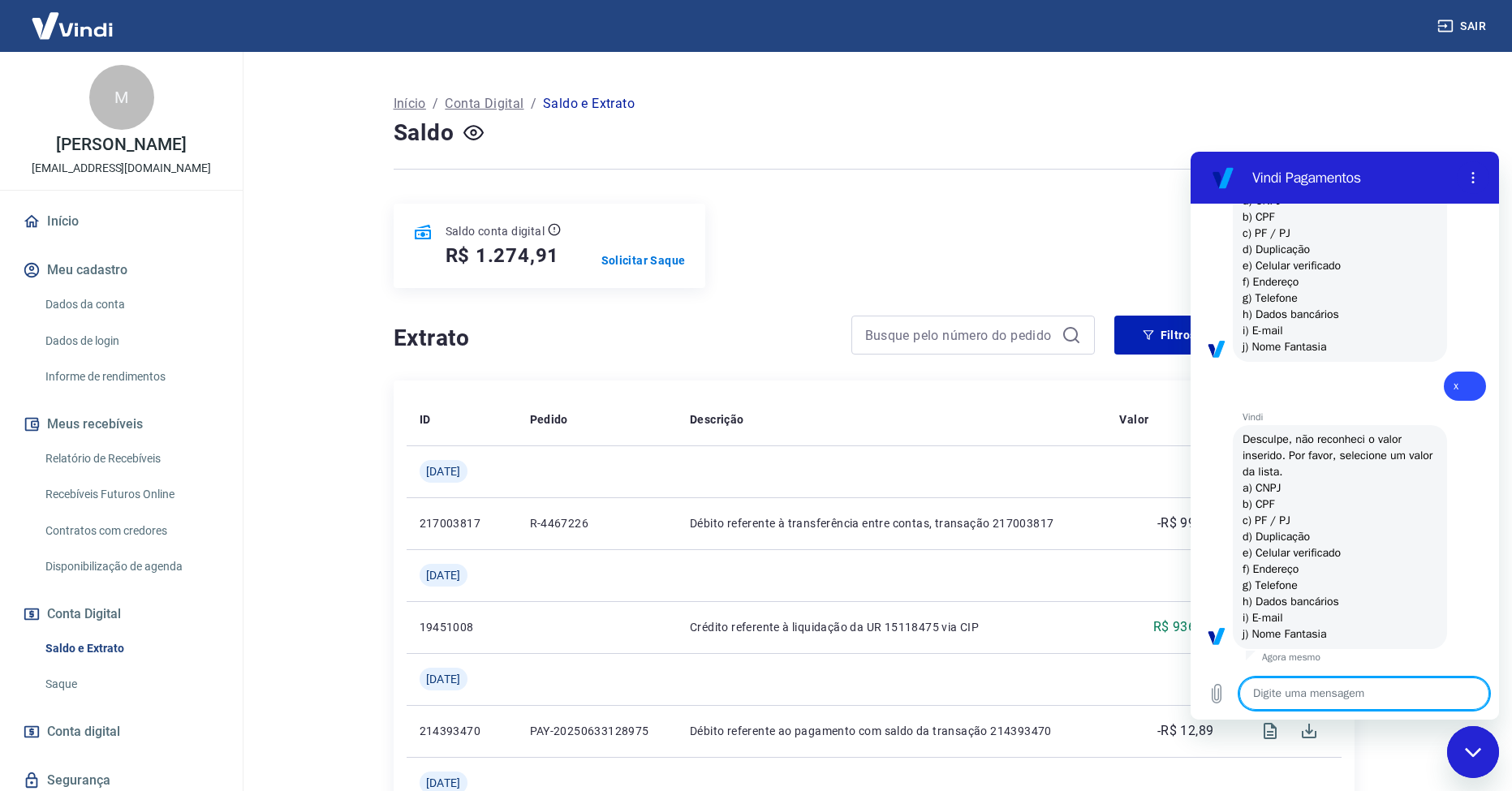scroll, scrollTop: 740, scrollLeft: 0, axis: vertical 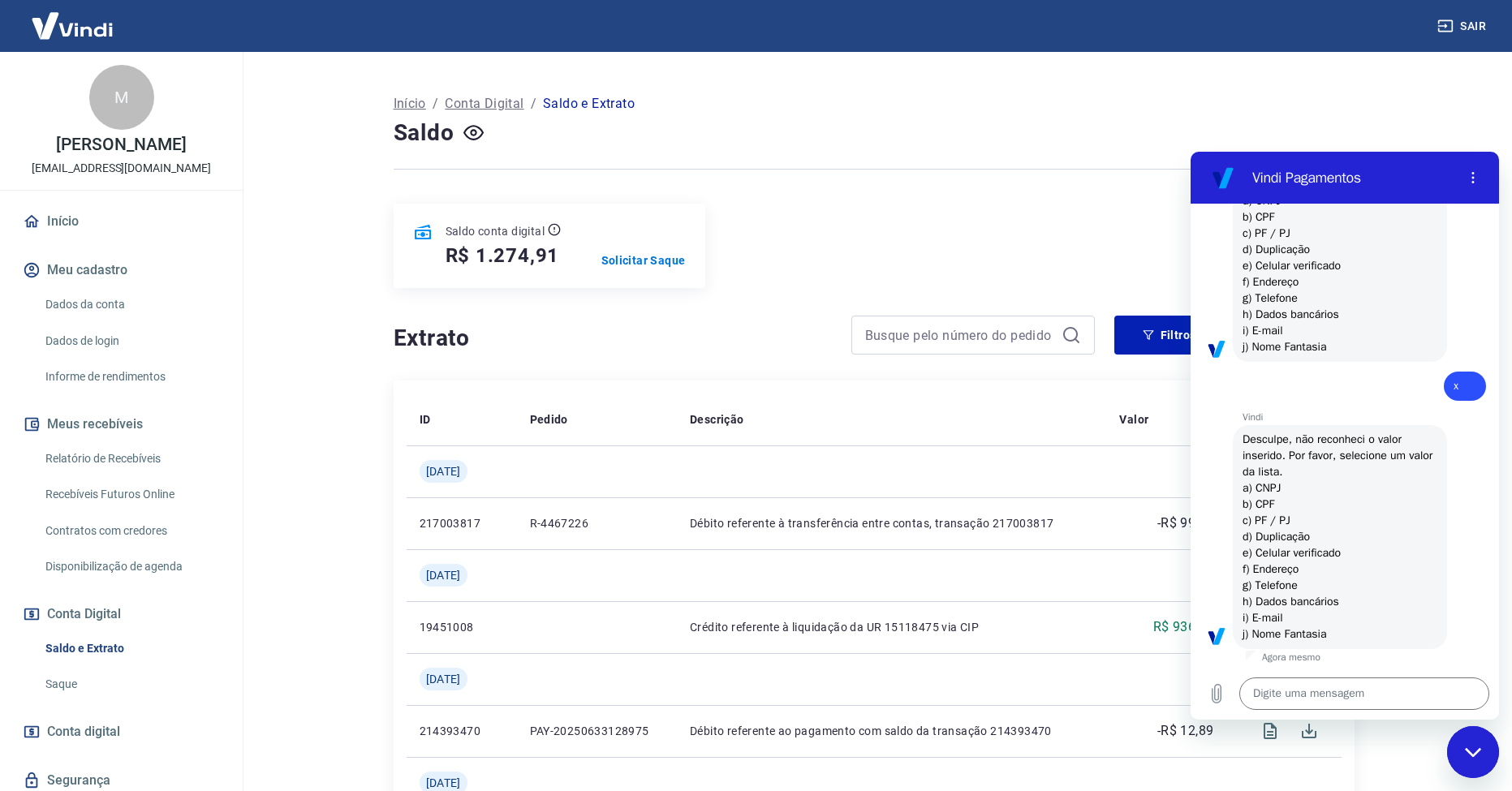 click 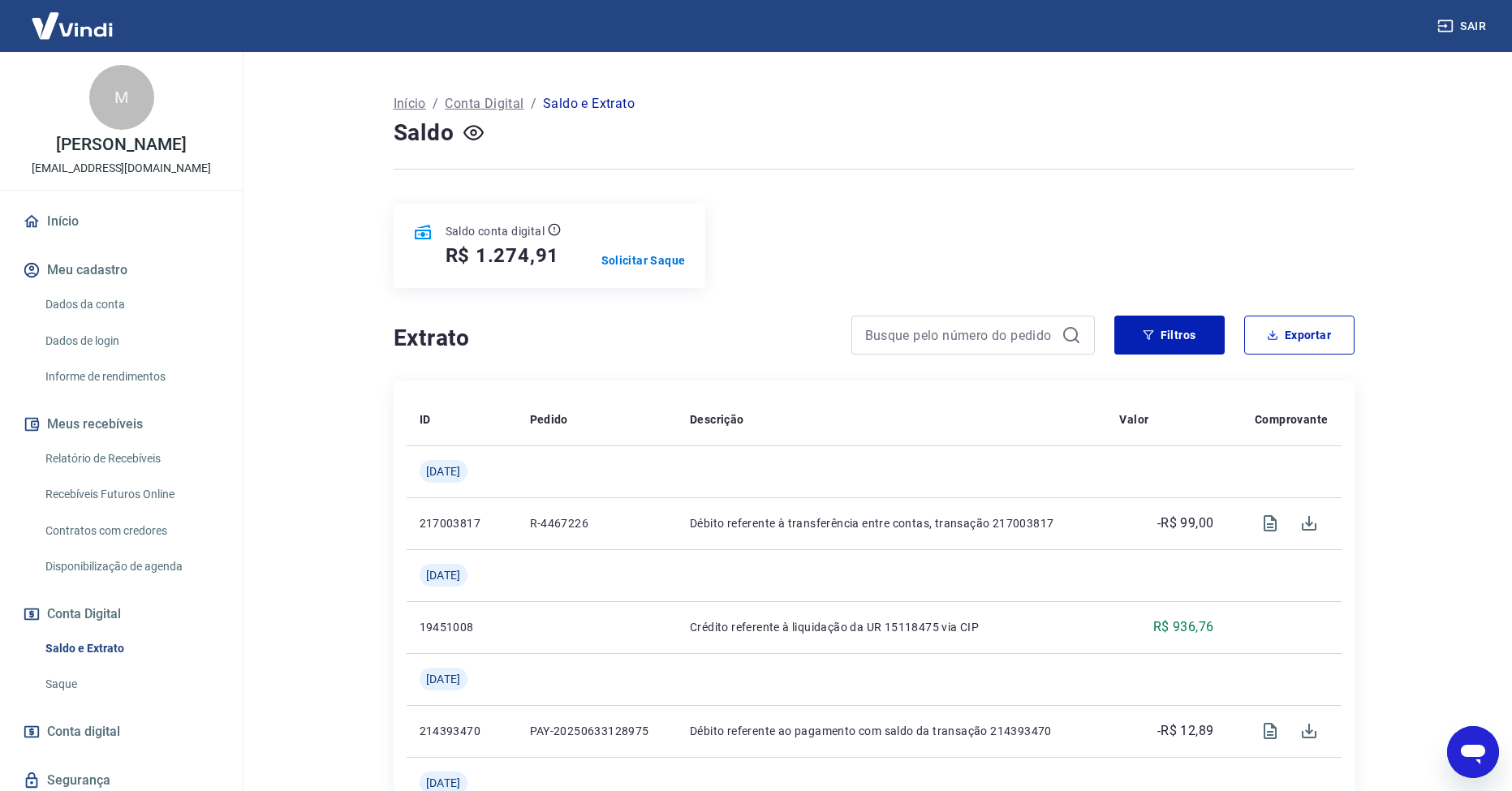 click 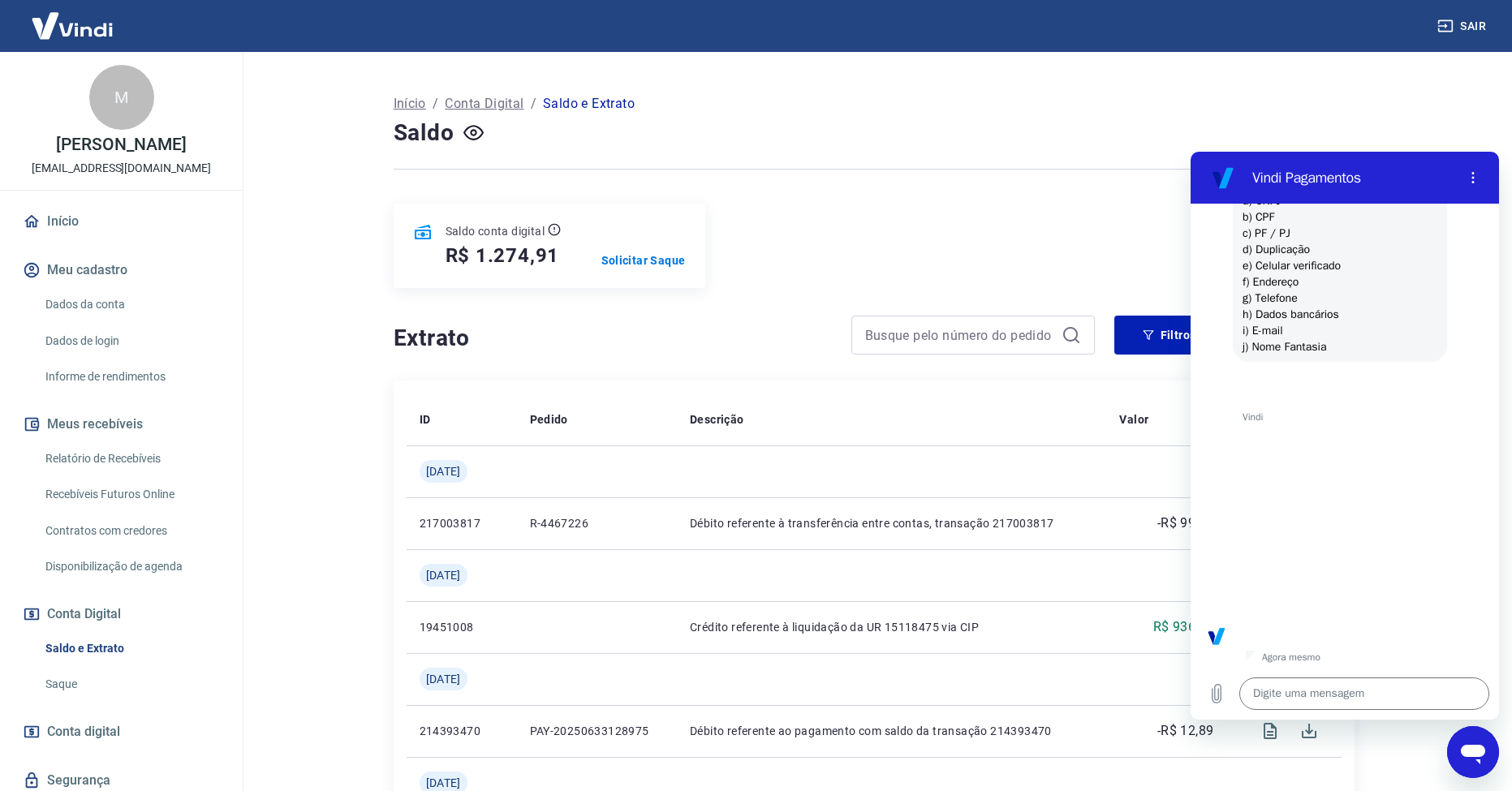 scroll, scrollTop: 0, scrollLeft: 0, axis: both 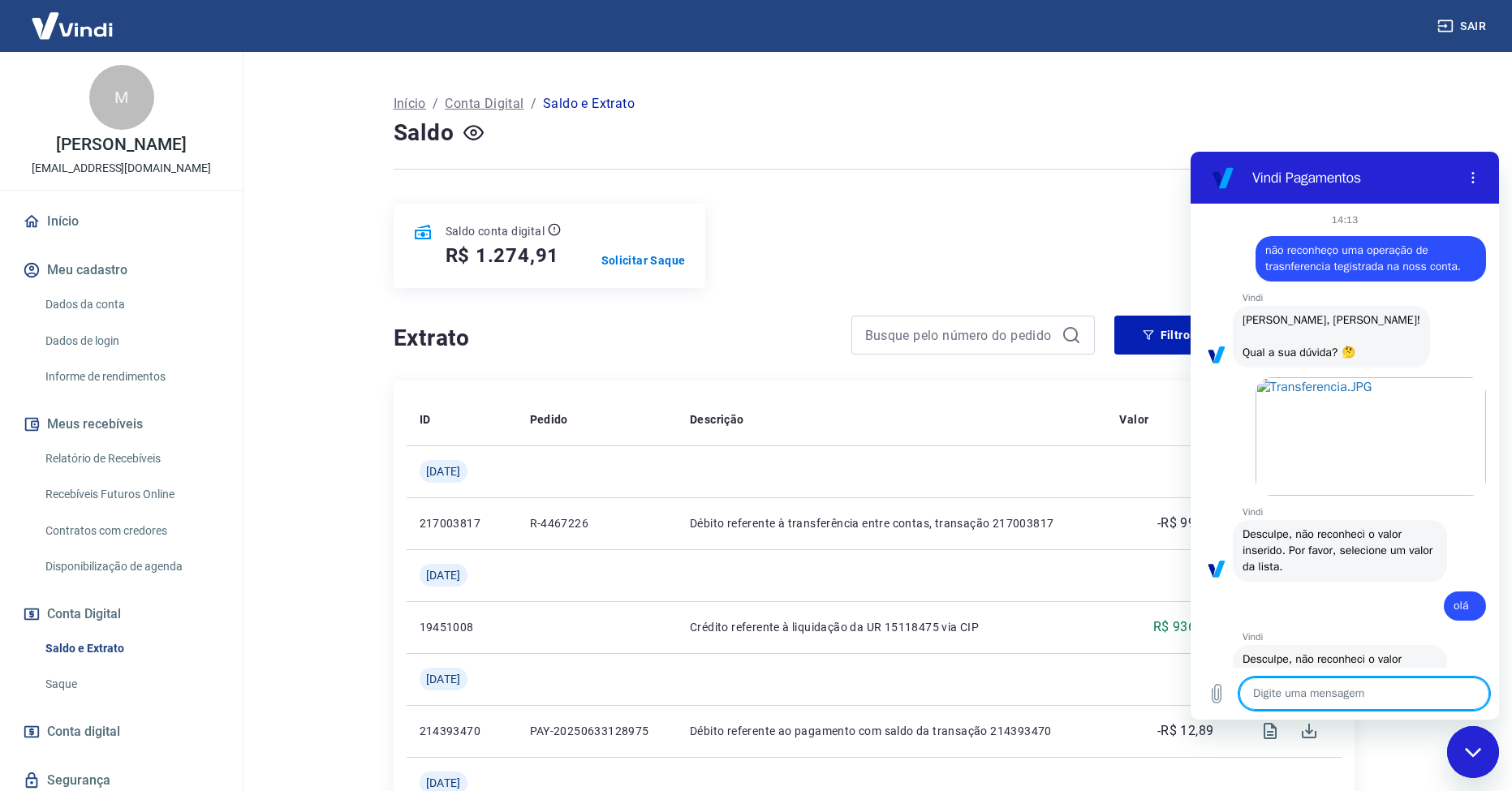 click on "[PERSON_NAME], [PERSON_NAME]!
Qual a sua dúvida? 🤔" at bounding box center (1331, 336) 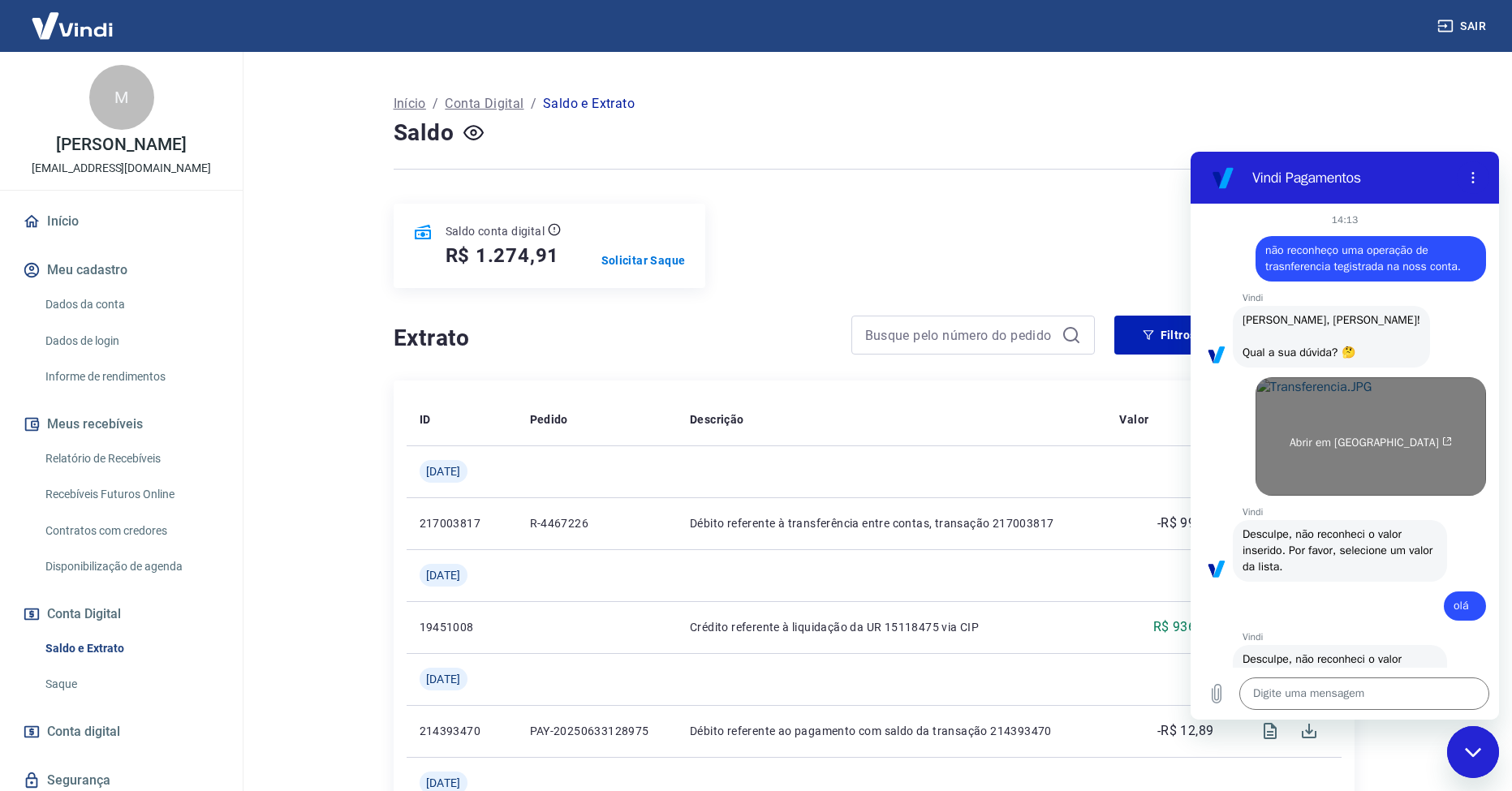click on "Abrir em [GEOGRAPHIC_DATA]" at bounding box center [1371, 436] 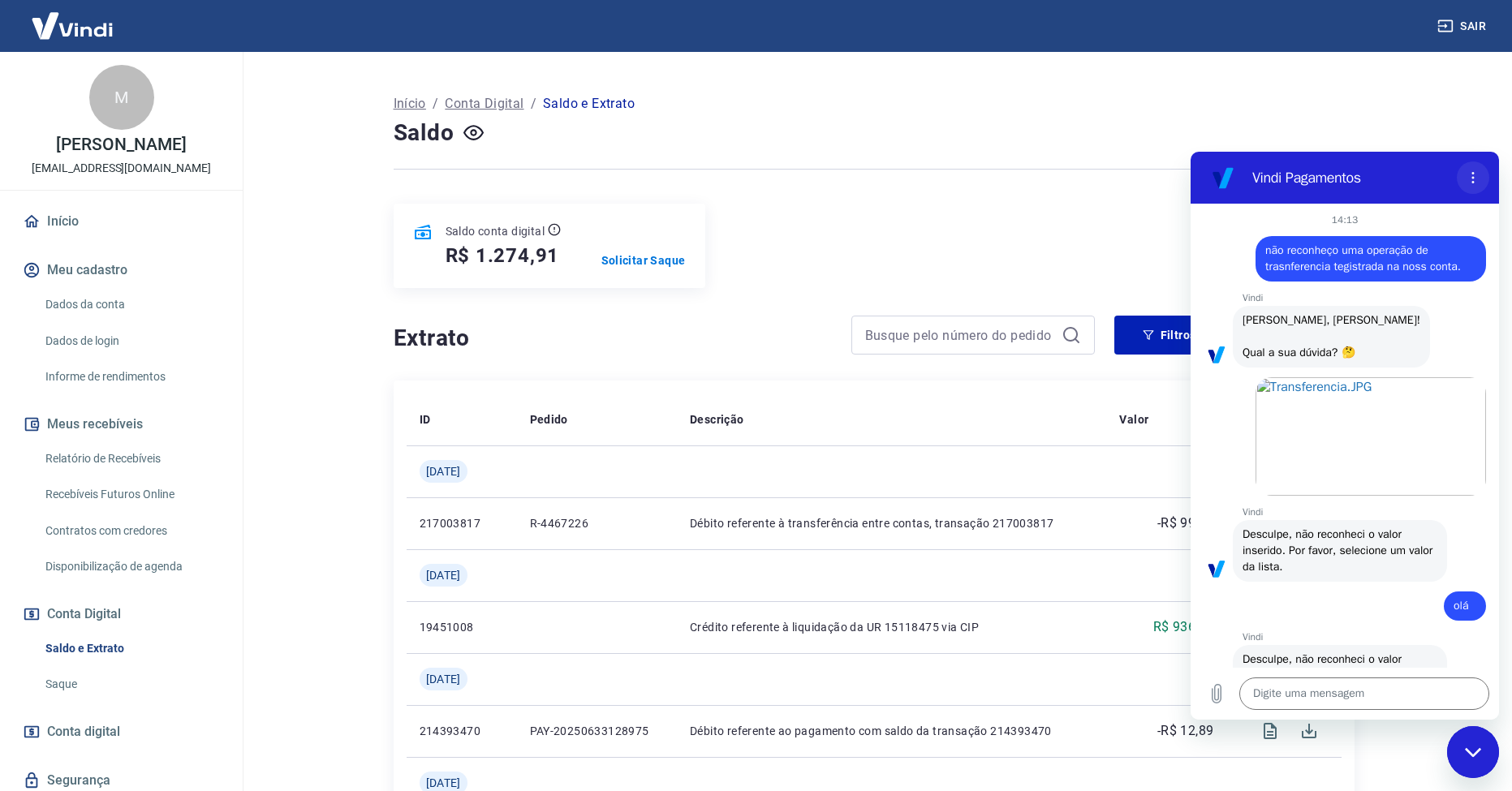 click 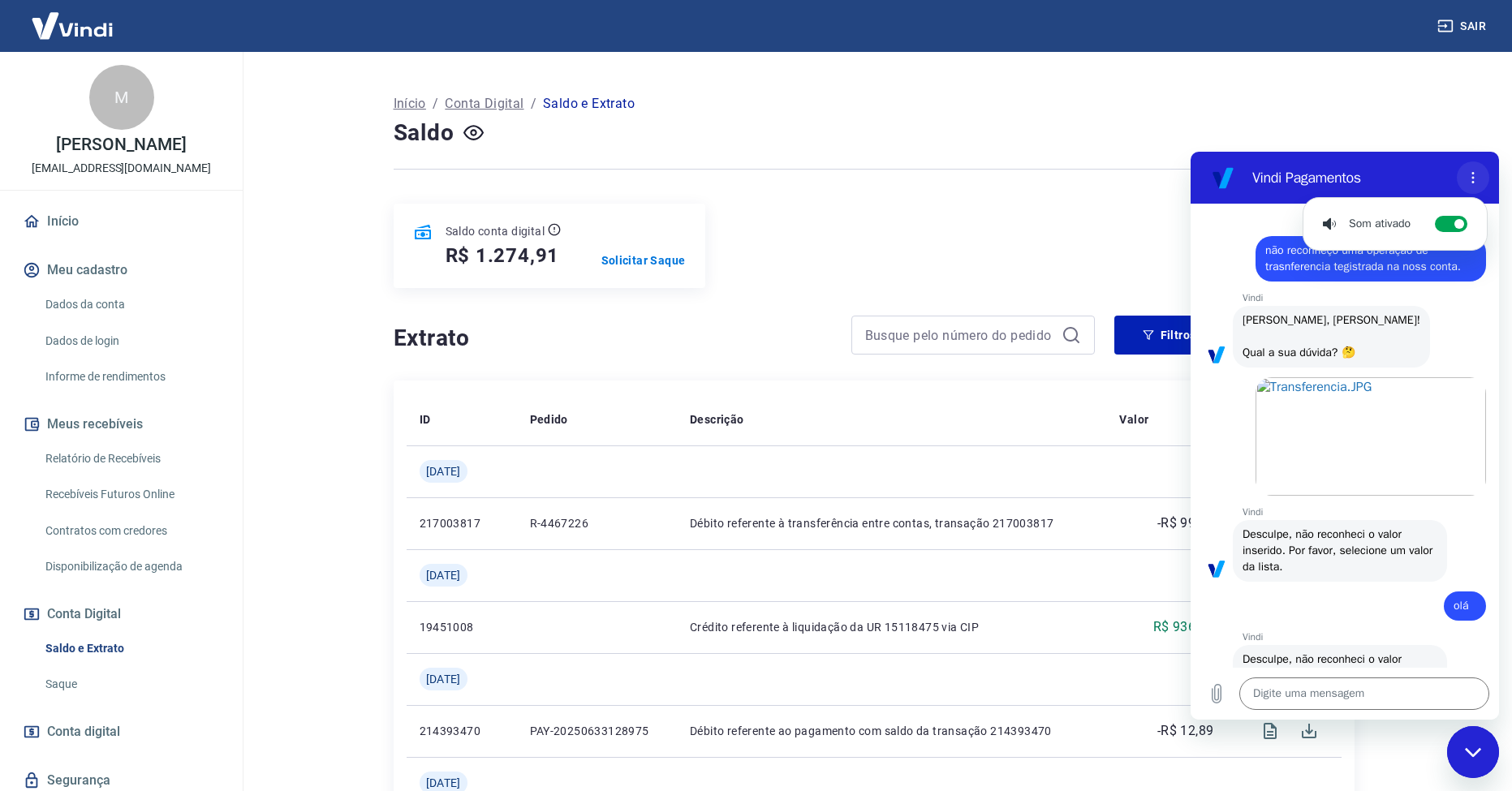 click 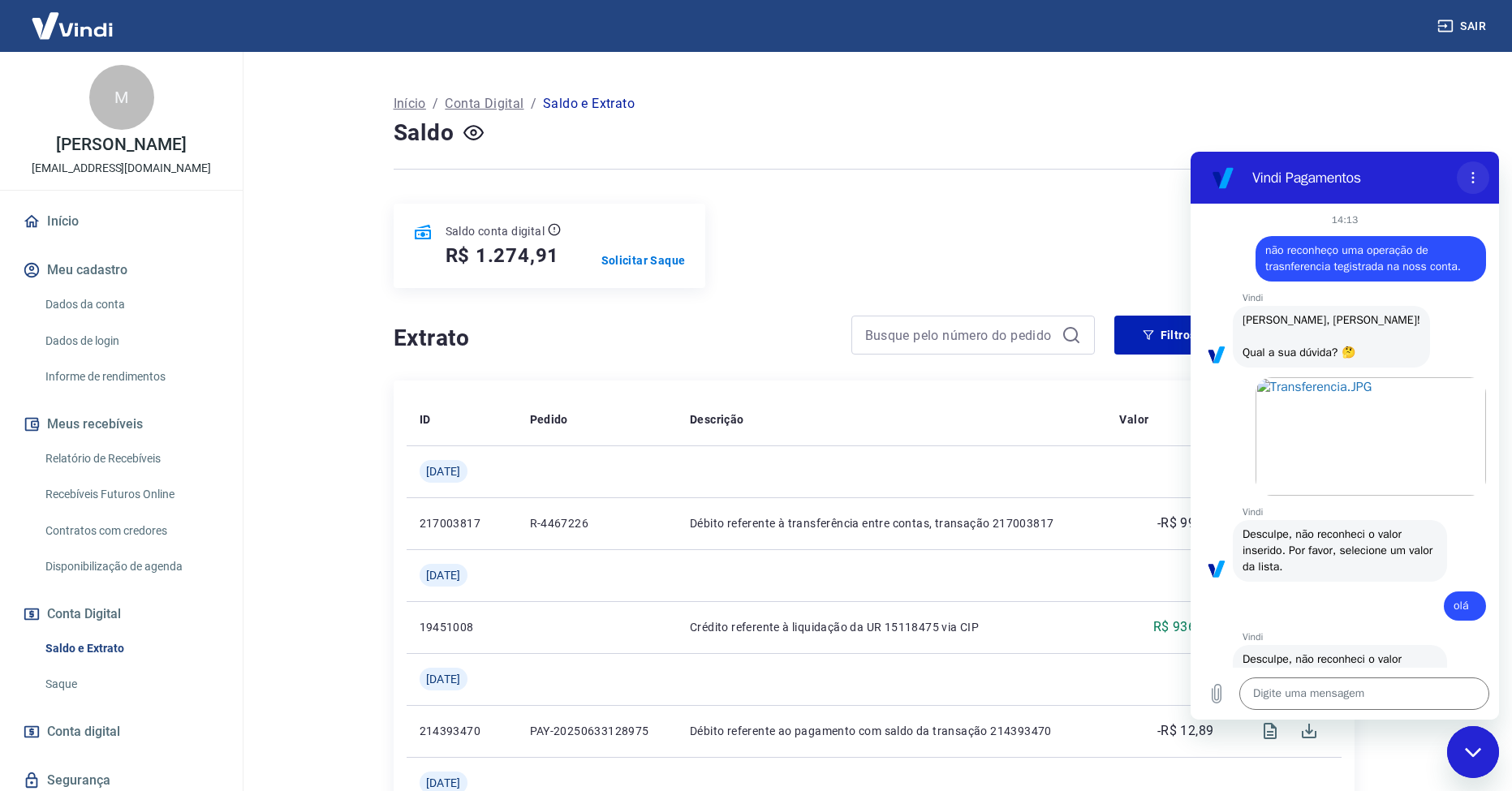 click 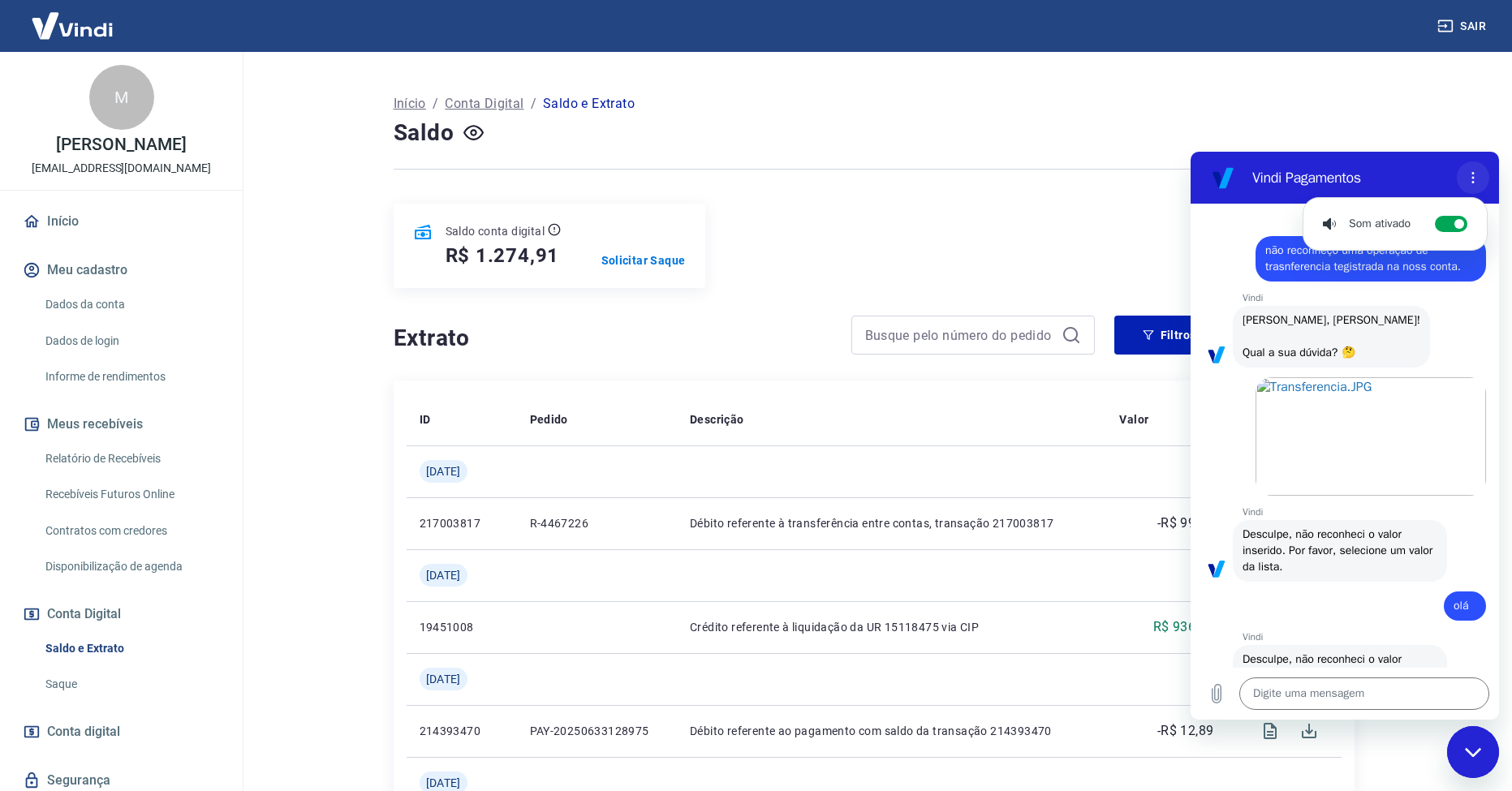 click 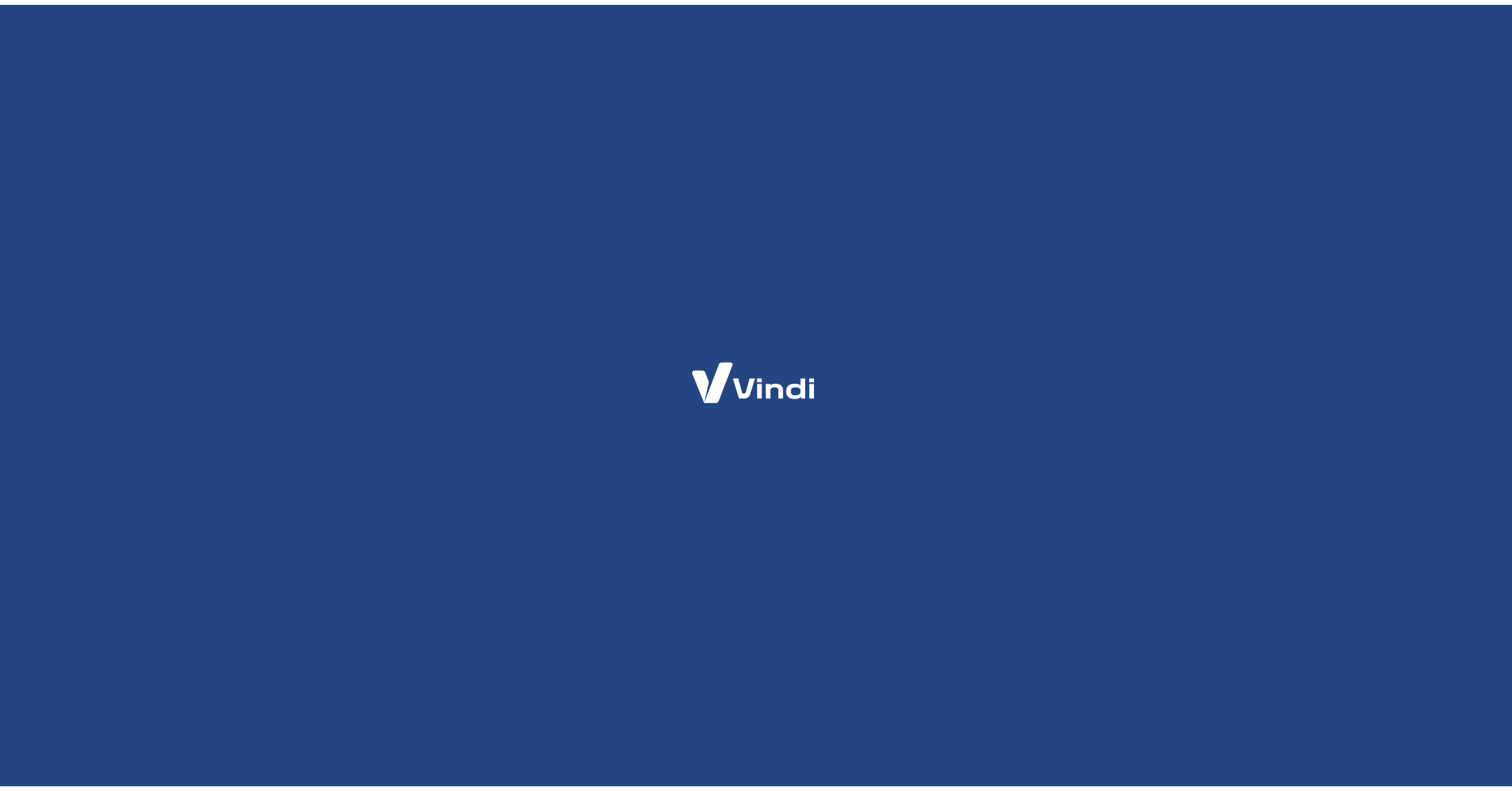 scroll, scrollTop: 0, scrollLeft: 0, axis: both 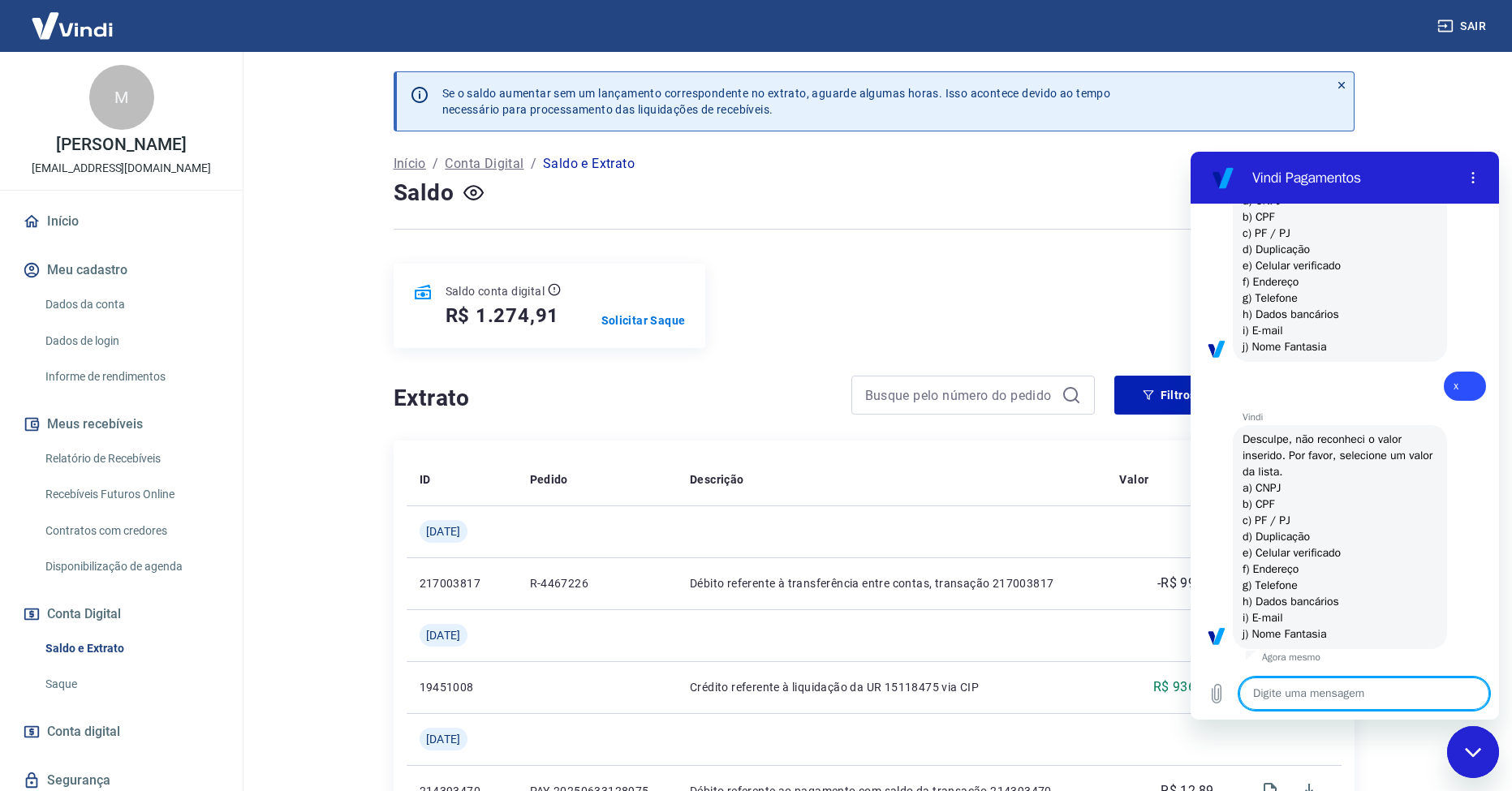 type on "a" 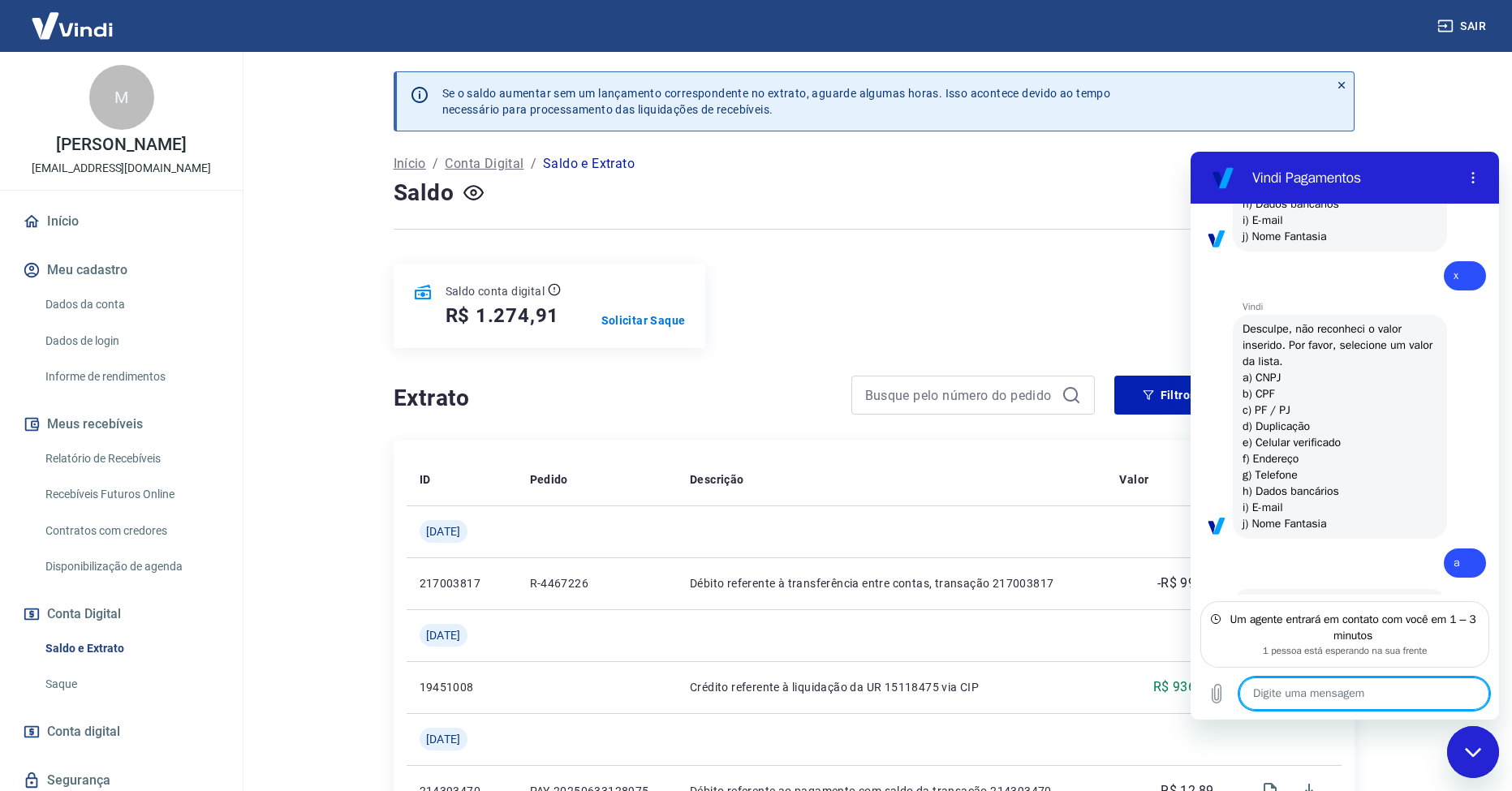 scroll, scrollTop: 909, scrollLeft: 0, axis: vertical 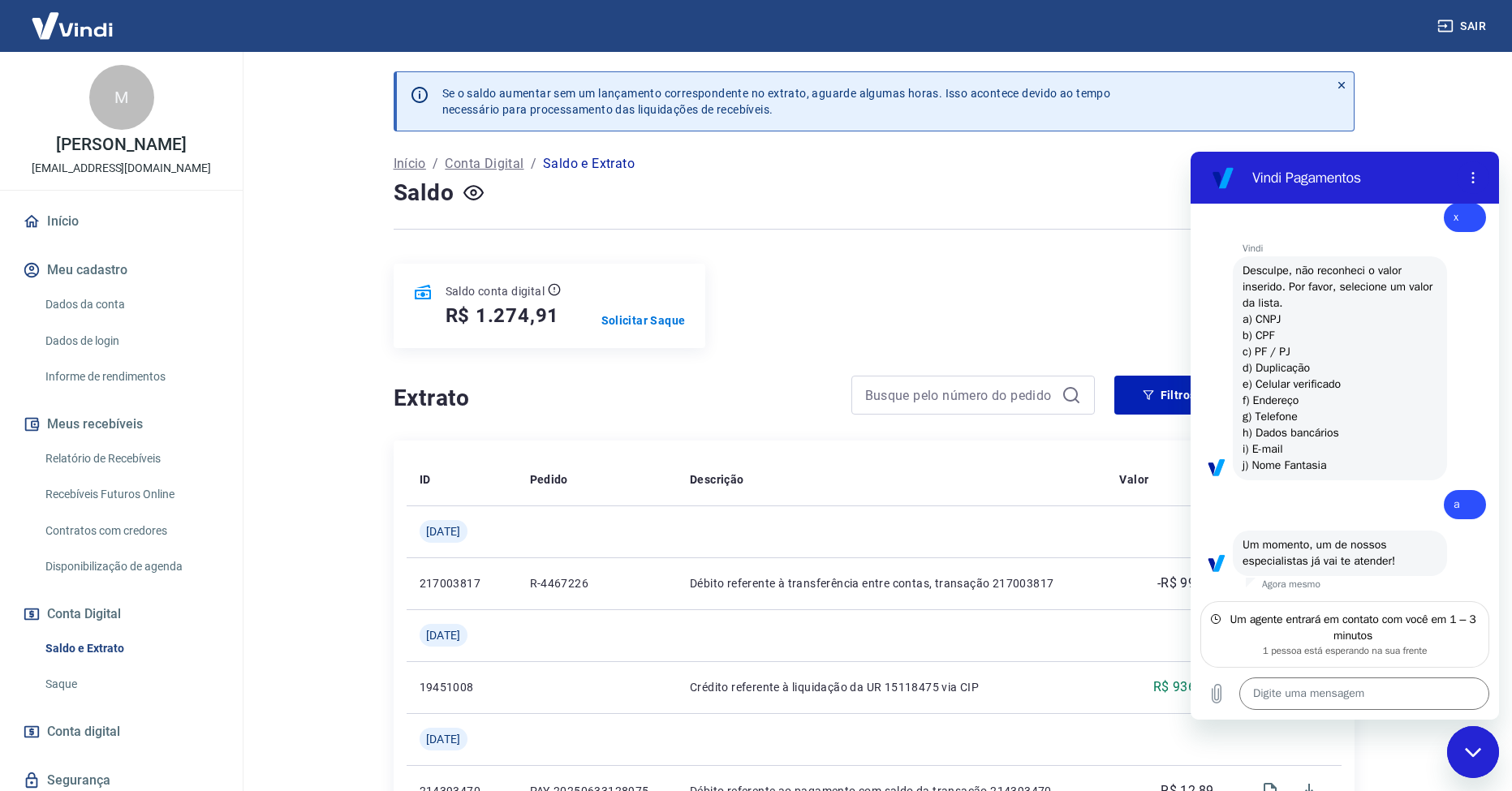 click at bounding box center [1223, 178] 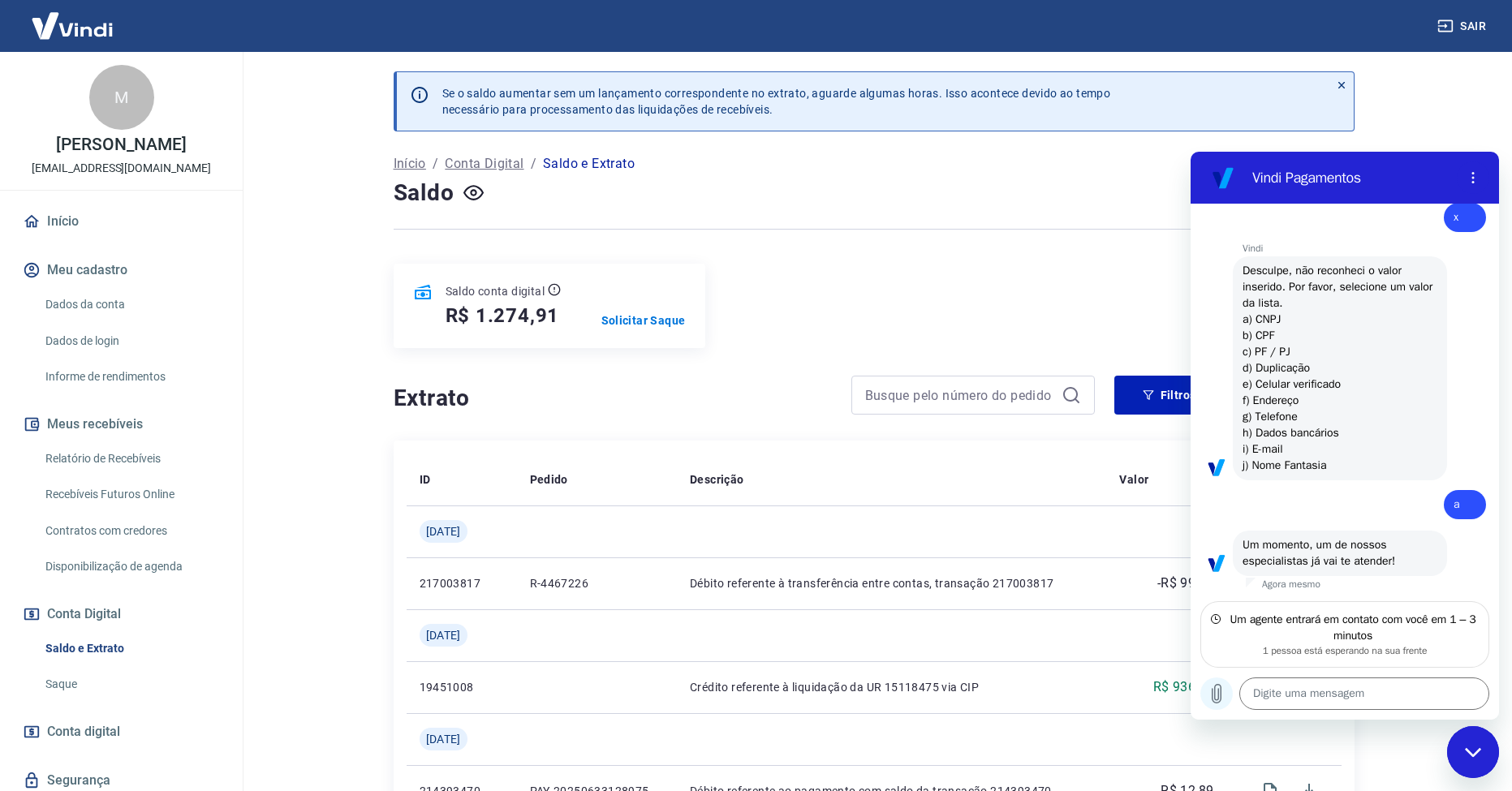 click 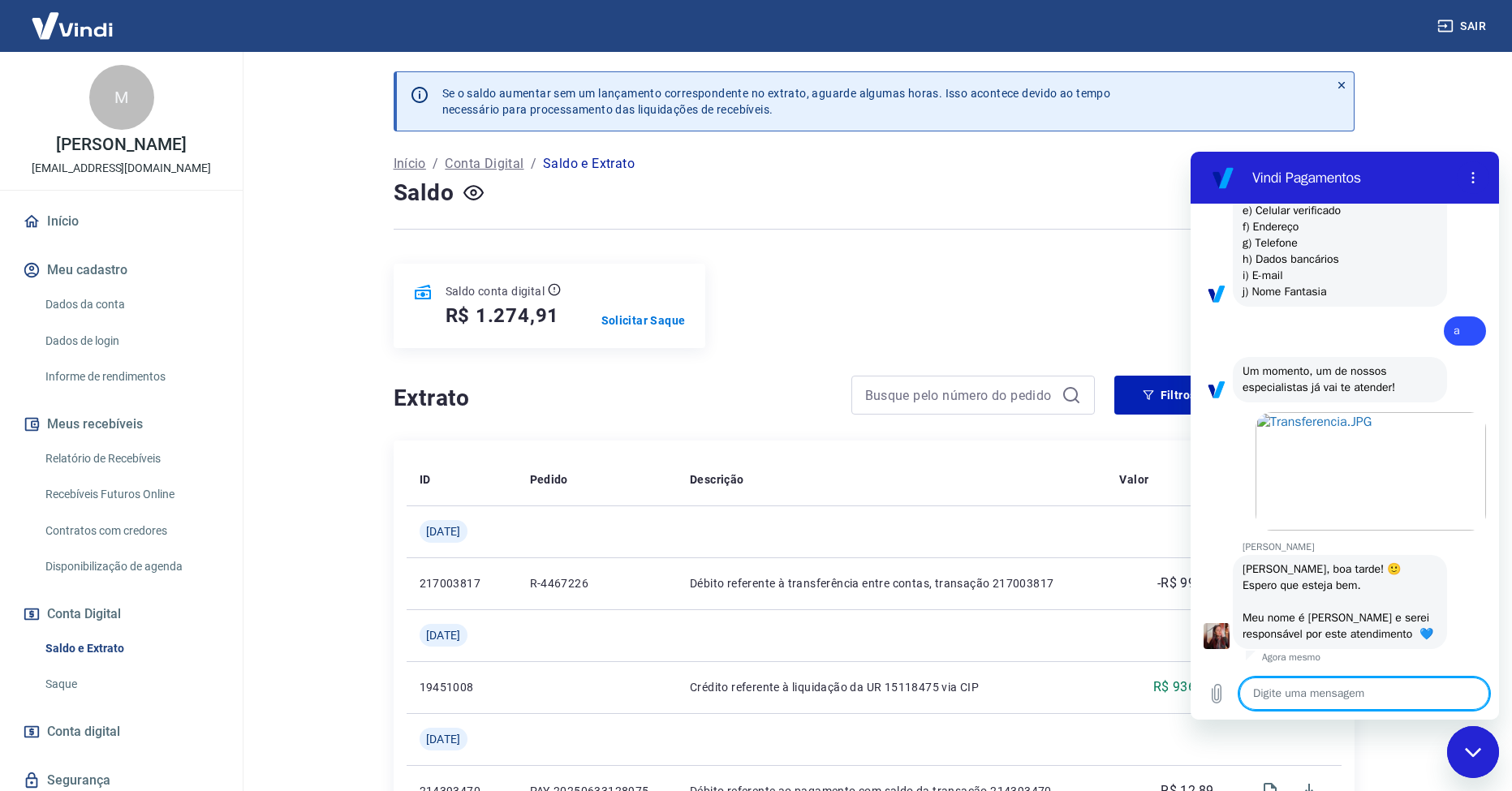 scroll, scrollTop: 1098, scrollLeft: 0, axis: vertical 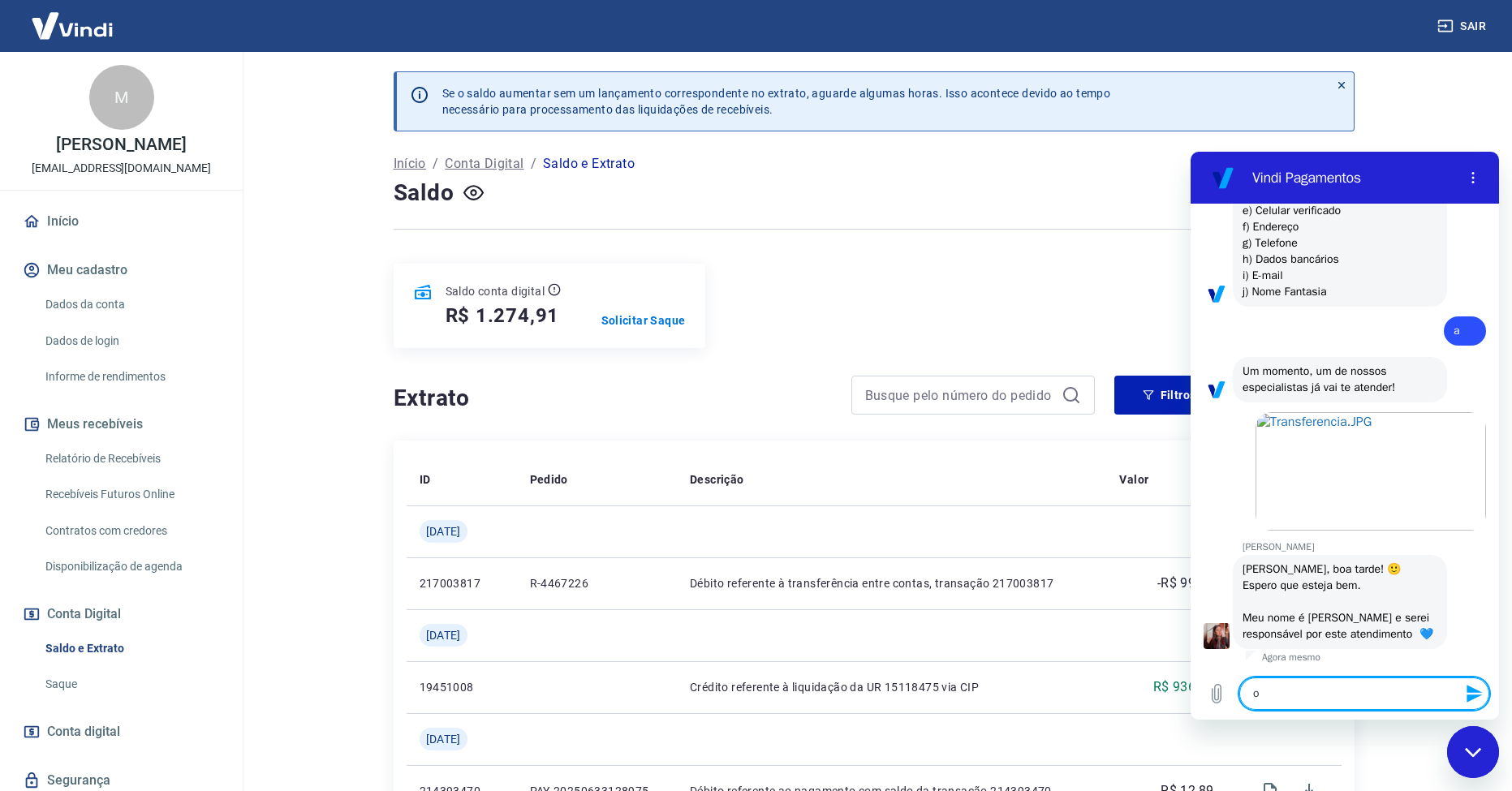 type on "oi" 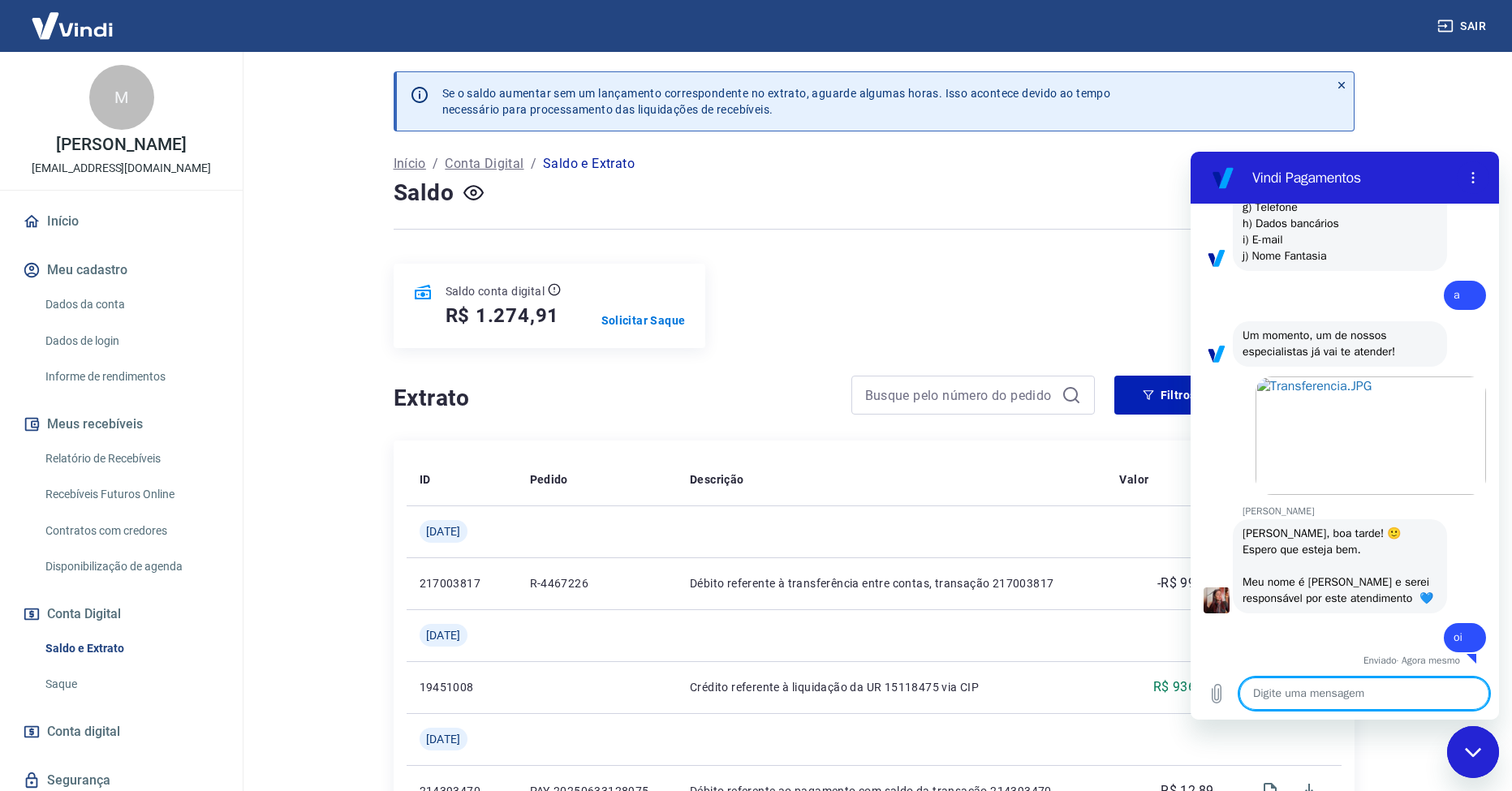 scroll, scrollTop: 1137, scrollLeft: 0, axis: vertical 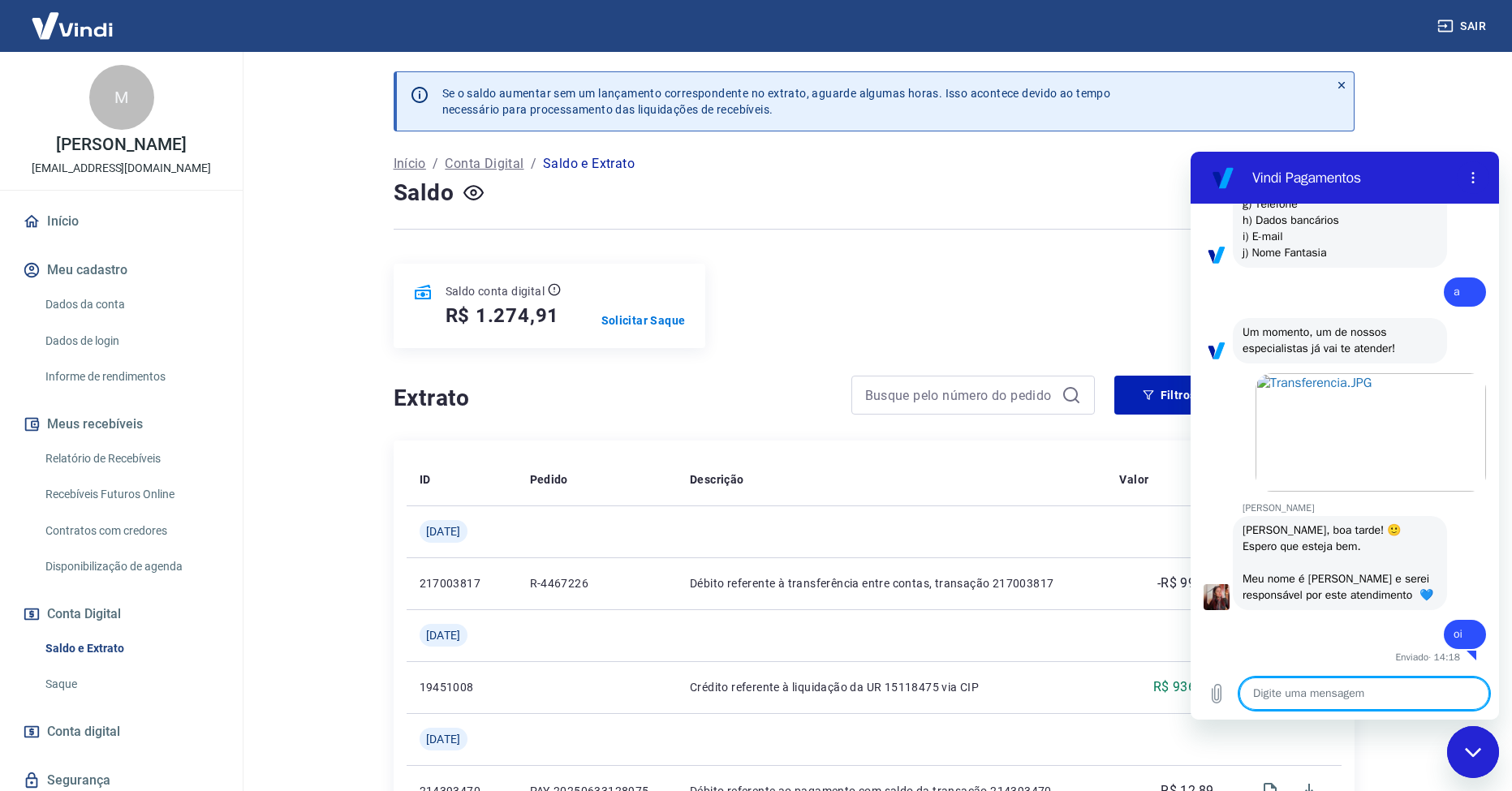 click at bounding box center (1364, 694) 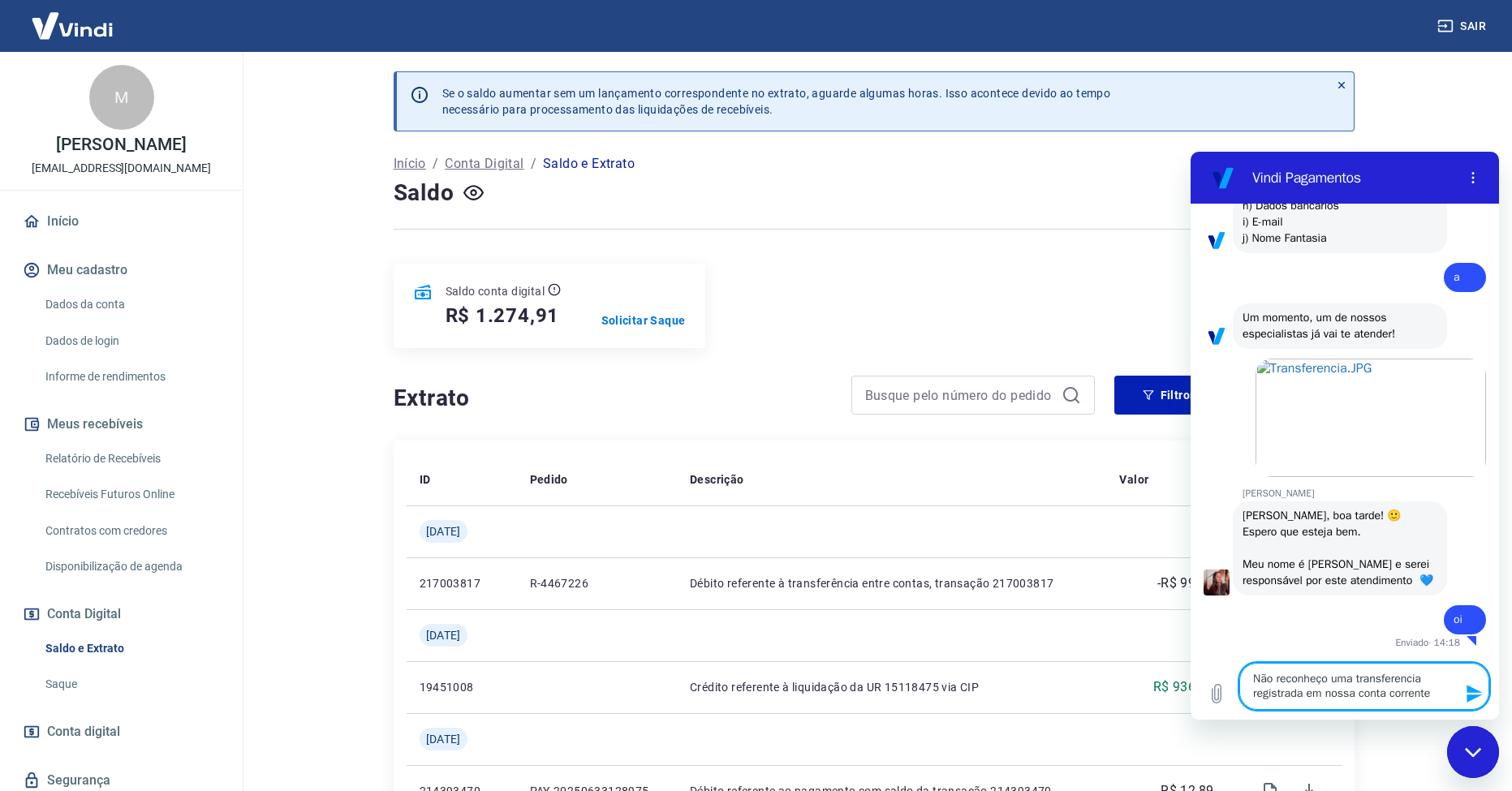 type on "Não reconheço uma transferencia registrada em nossa conta corrente." 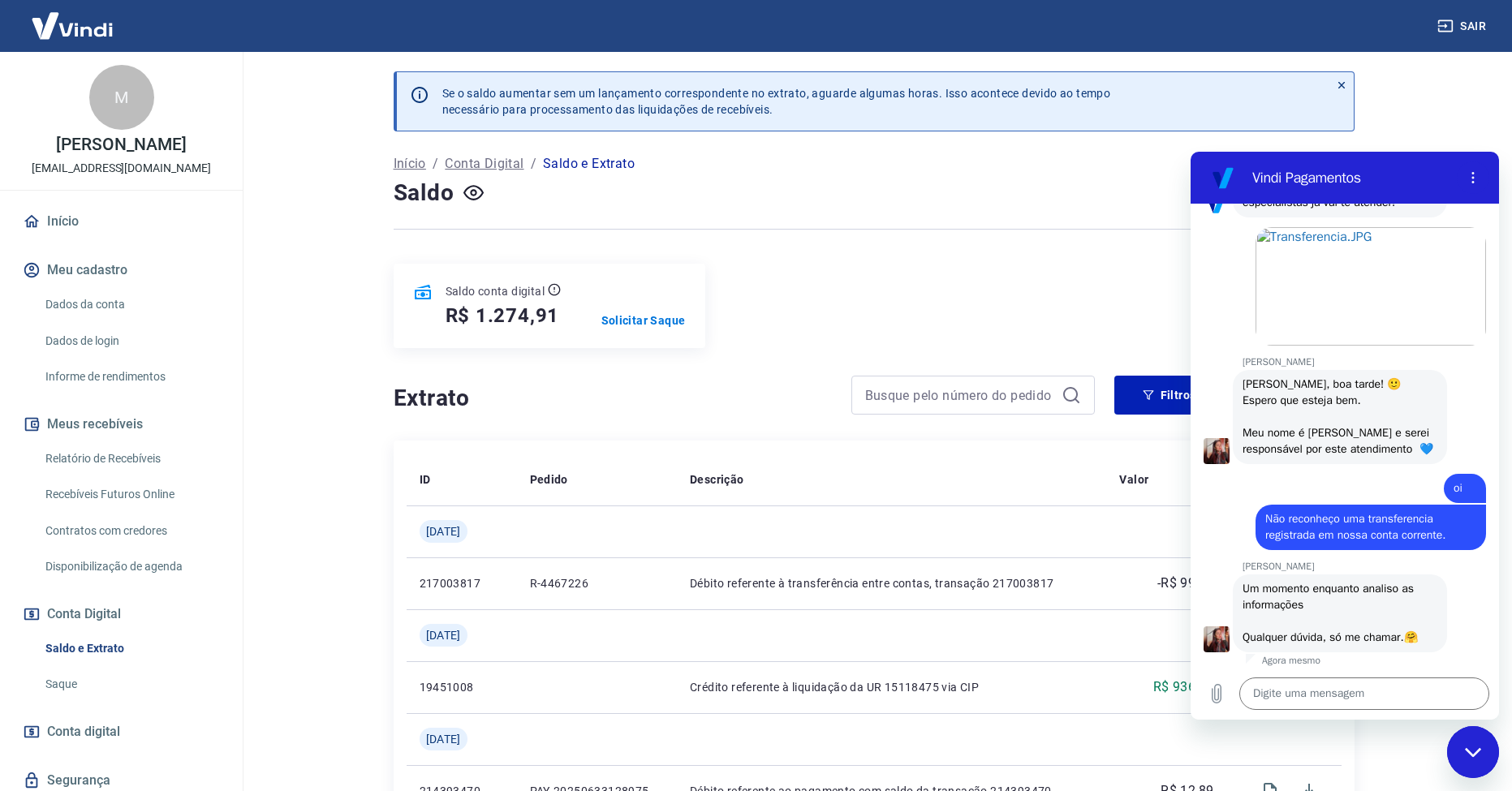 scroll, scrollTop: 1302, scrollLeft: 0, axis: vertical 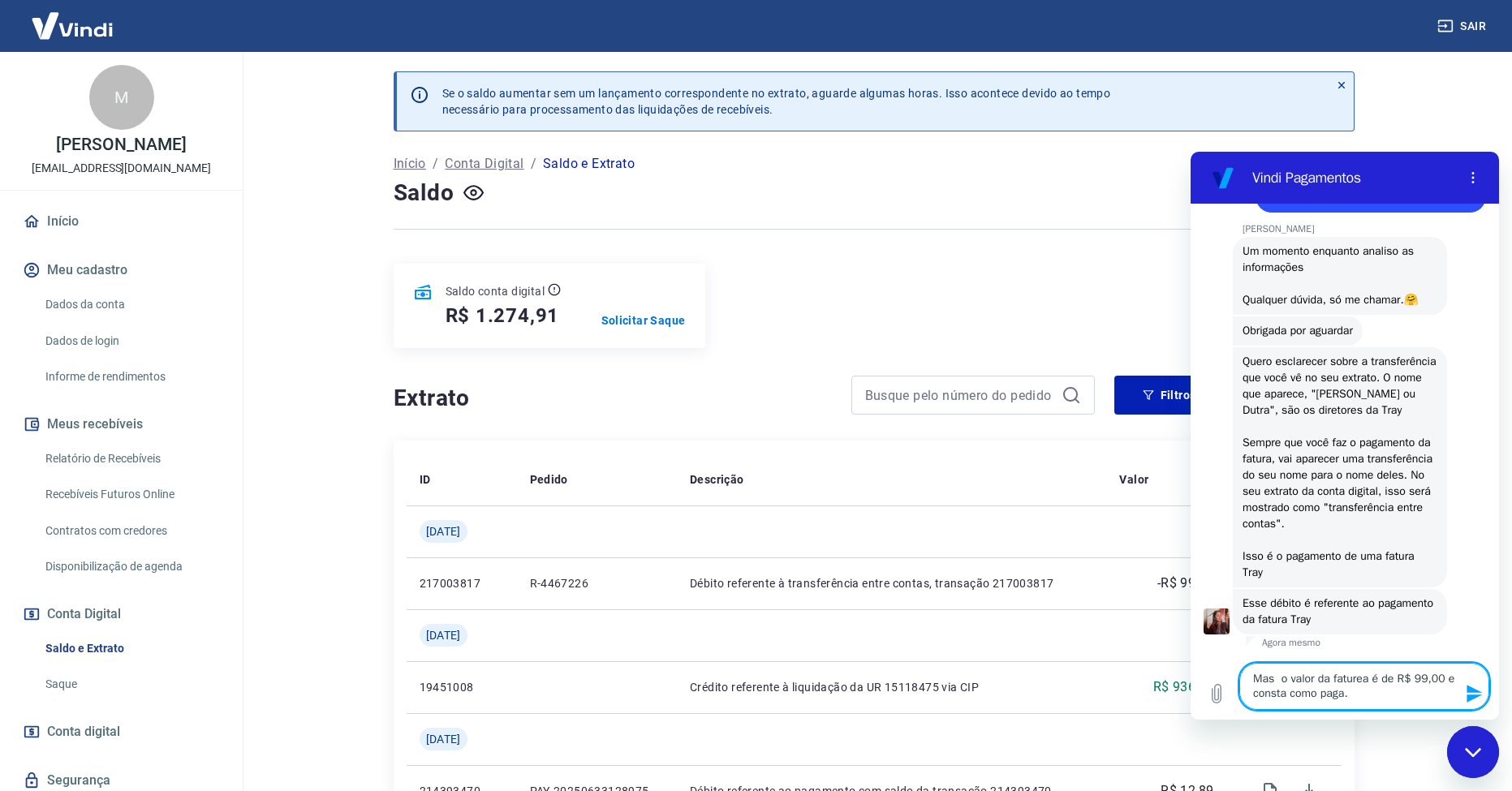 type on "Mas  o valor da faturea é de R$ 99,00 e consta como paga." 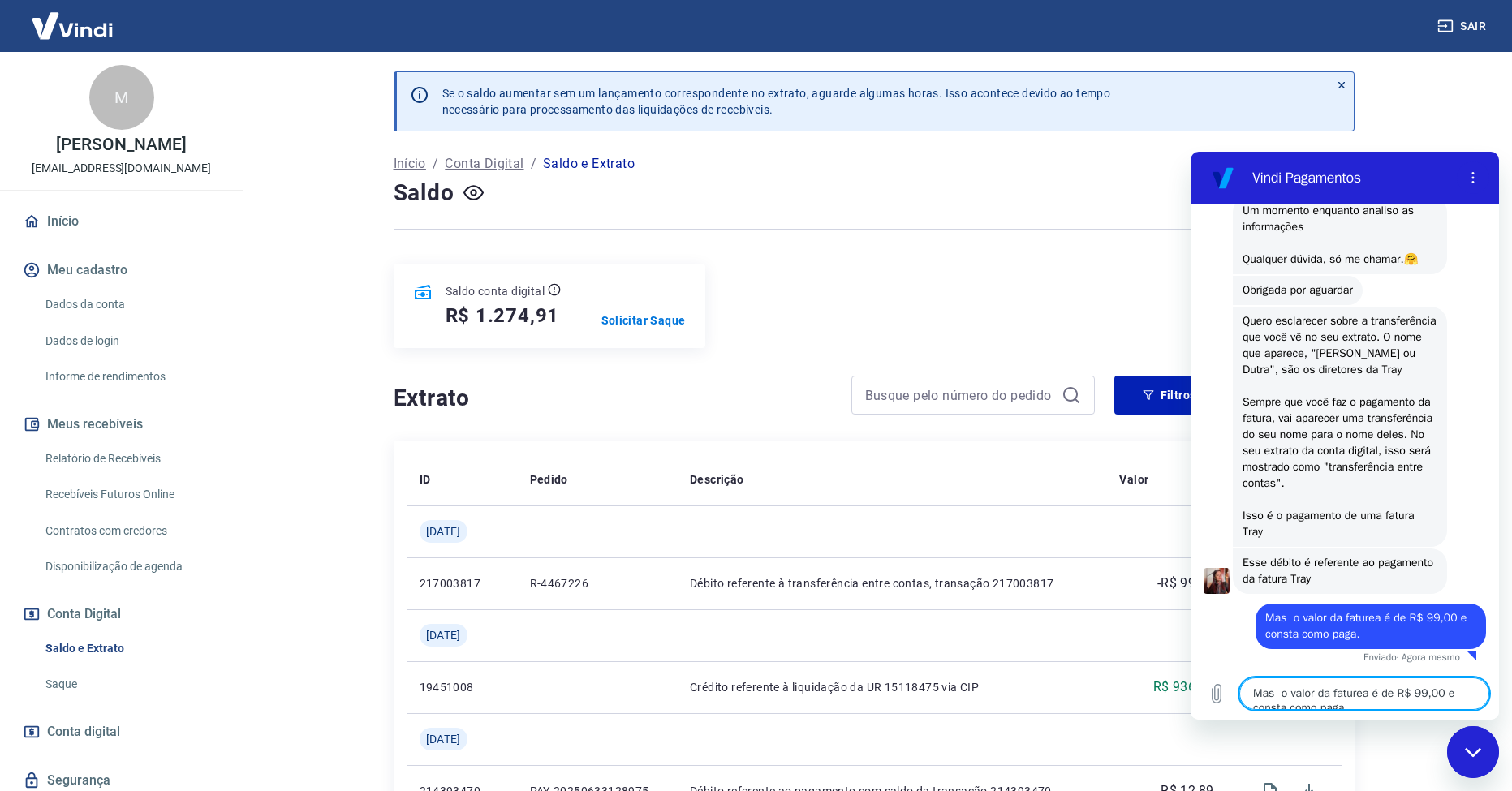 scroll, scrollTop: 1692, scrollLeft: 0, axis: vertical 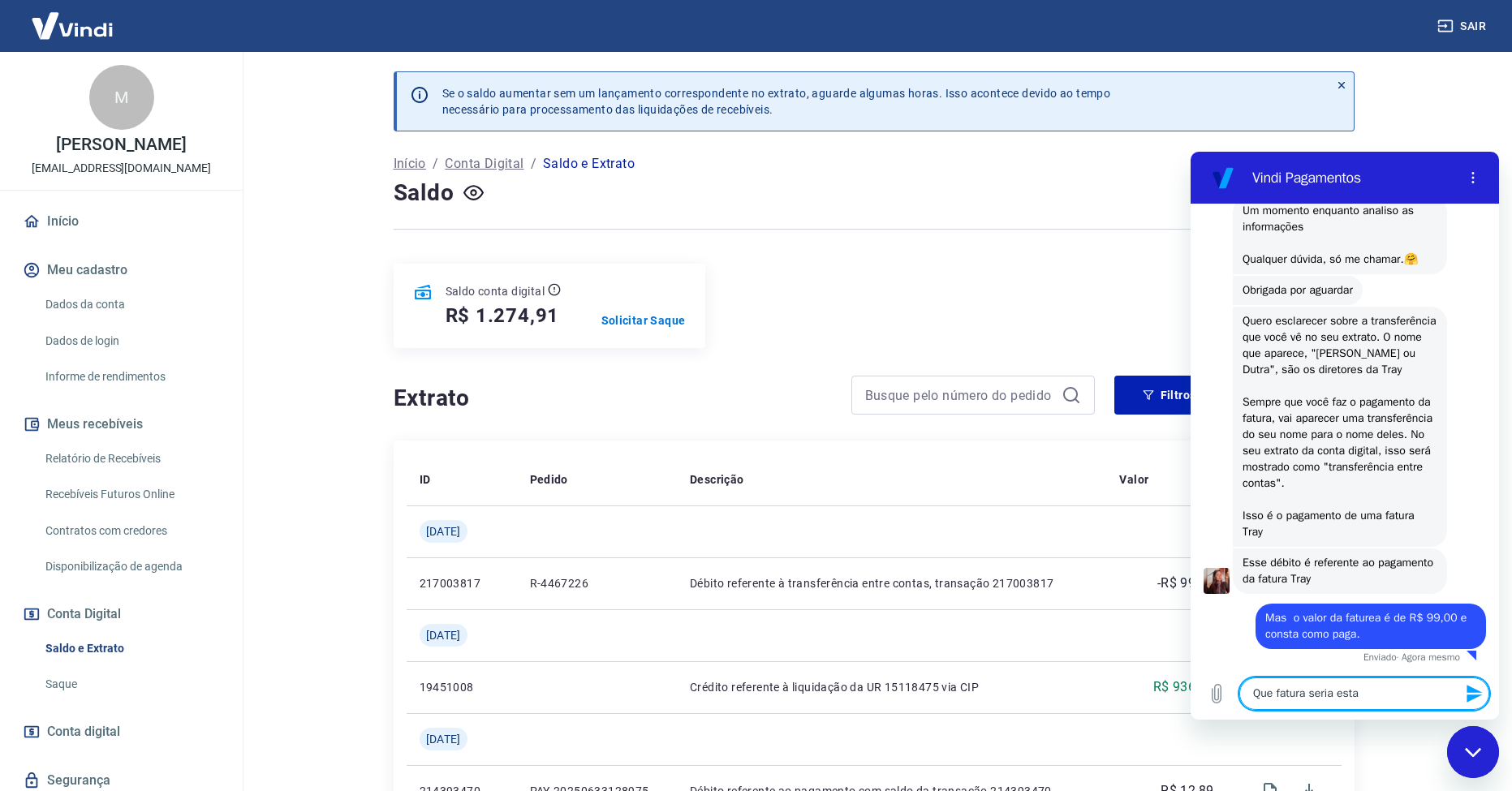 type on "Que fatura seria esta." 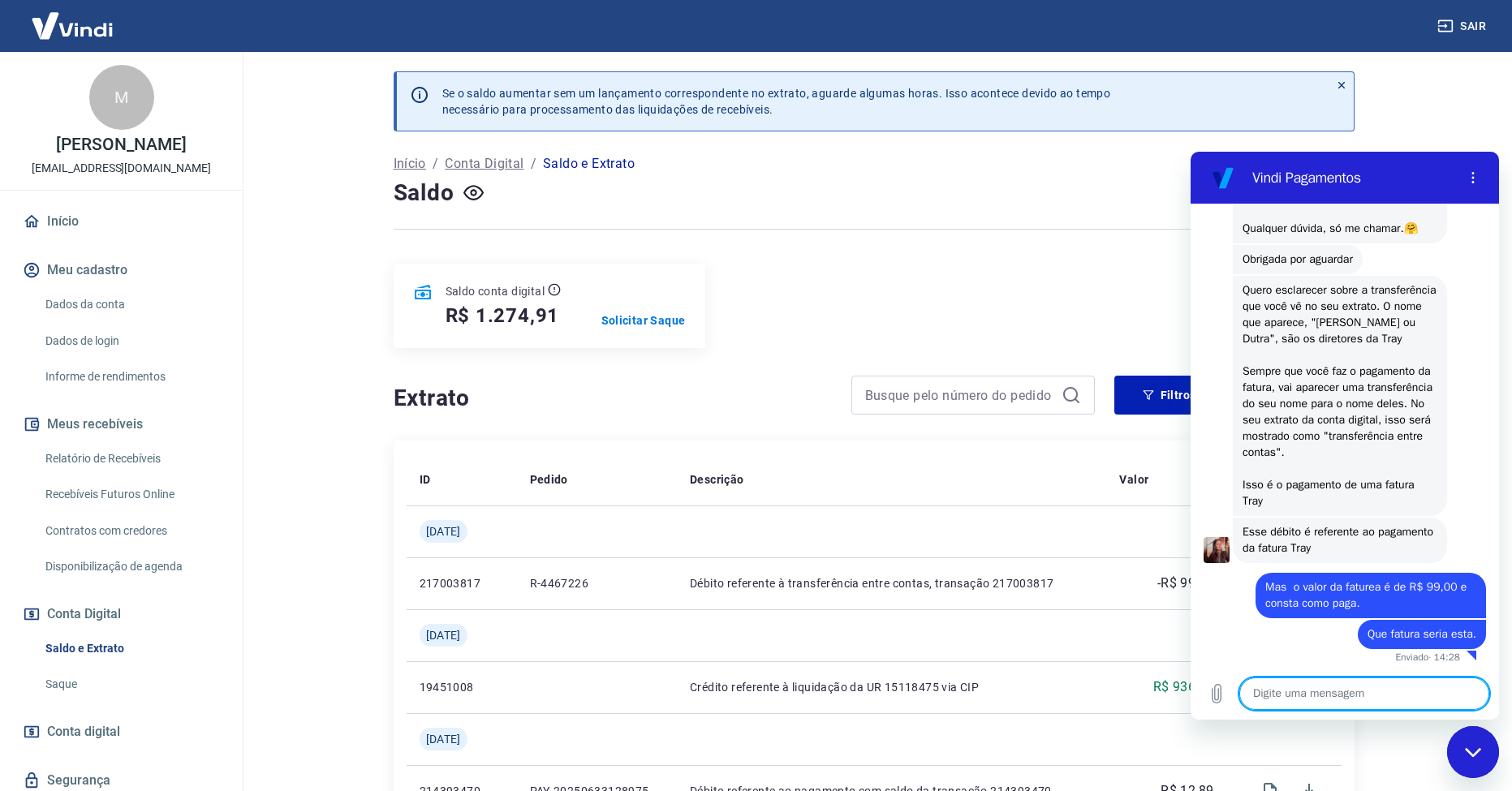 scroll, scrollTop: 1724, scrollLeft: 0, axis: vertical 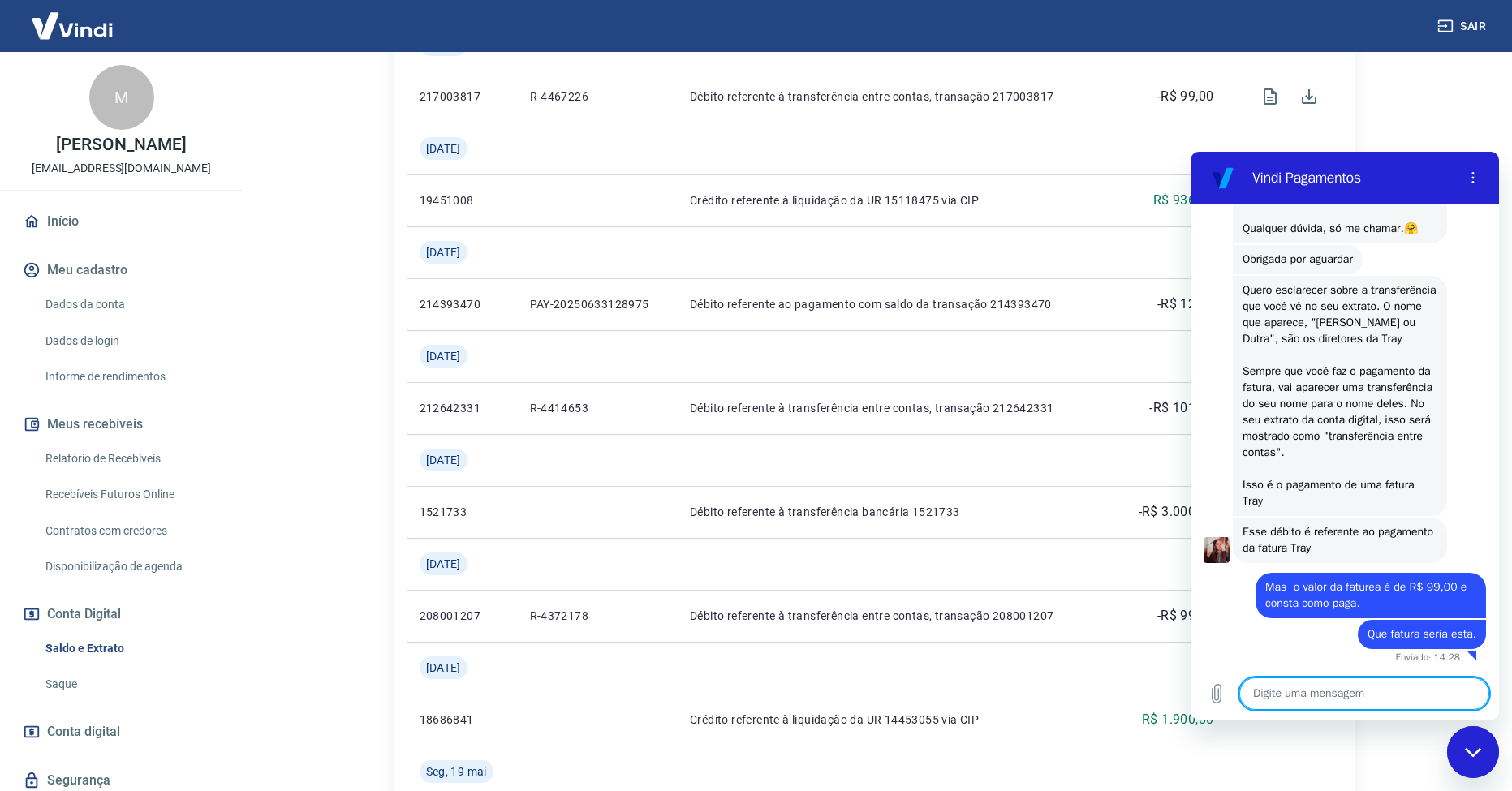 click 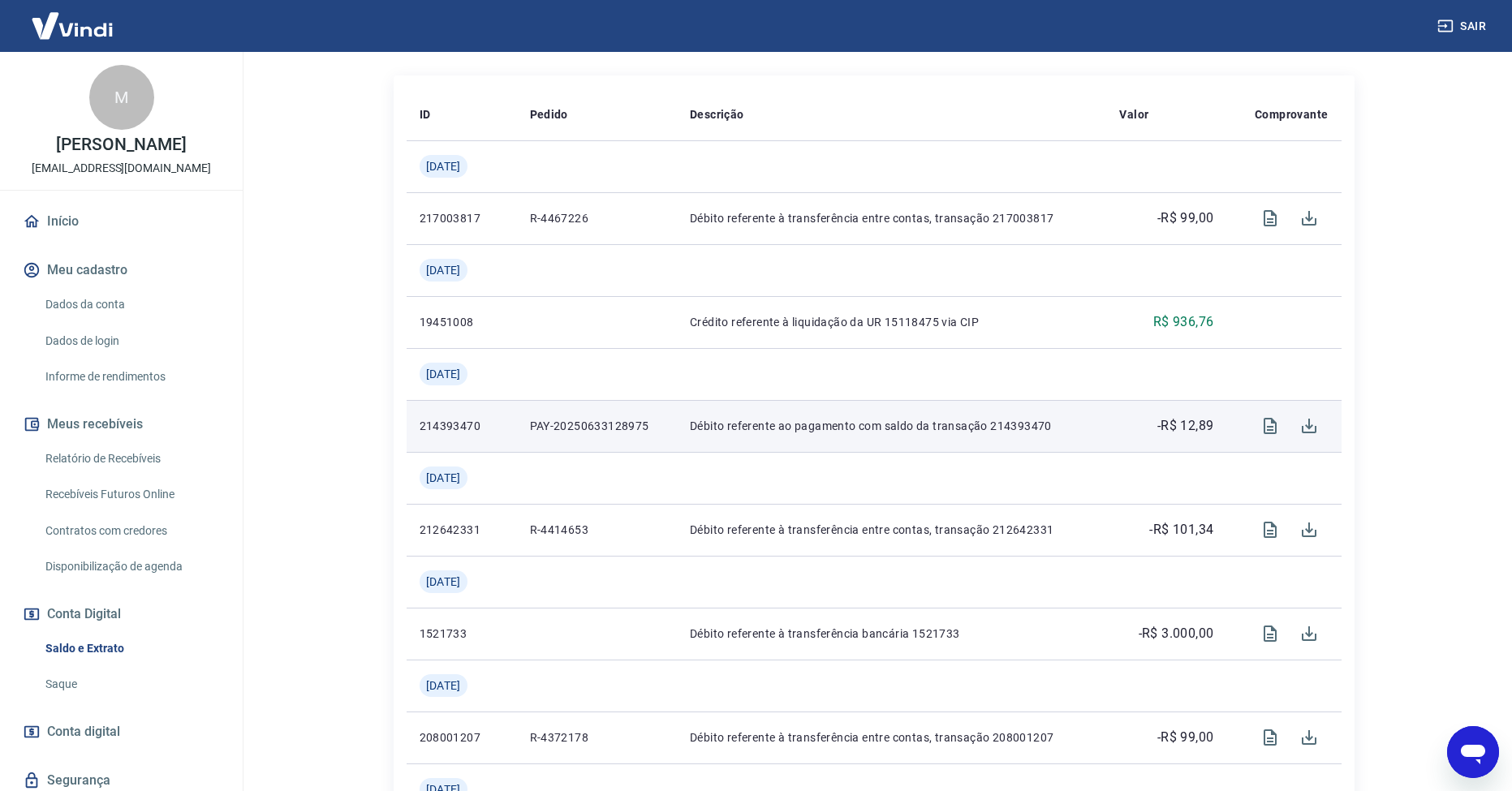 scroll, scrollTop: 243, scrollLeft: 0, axis: vertical 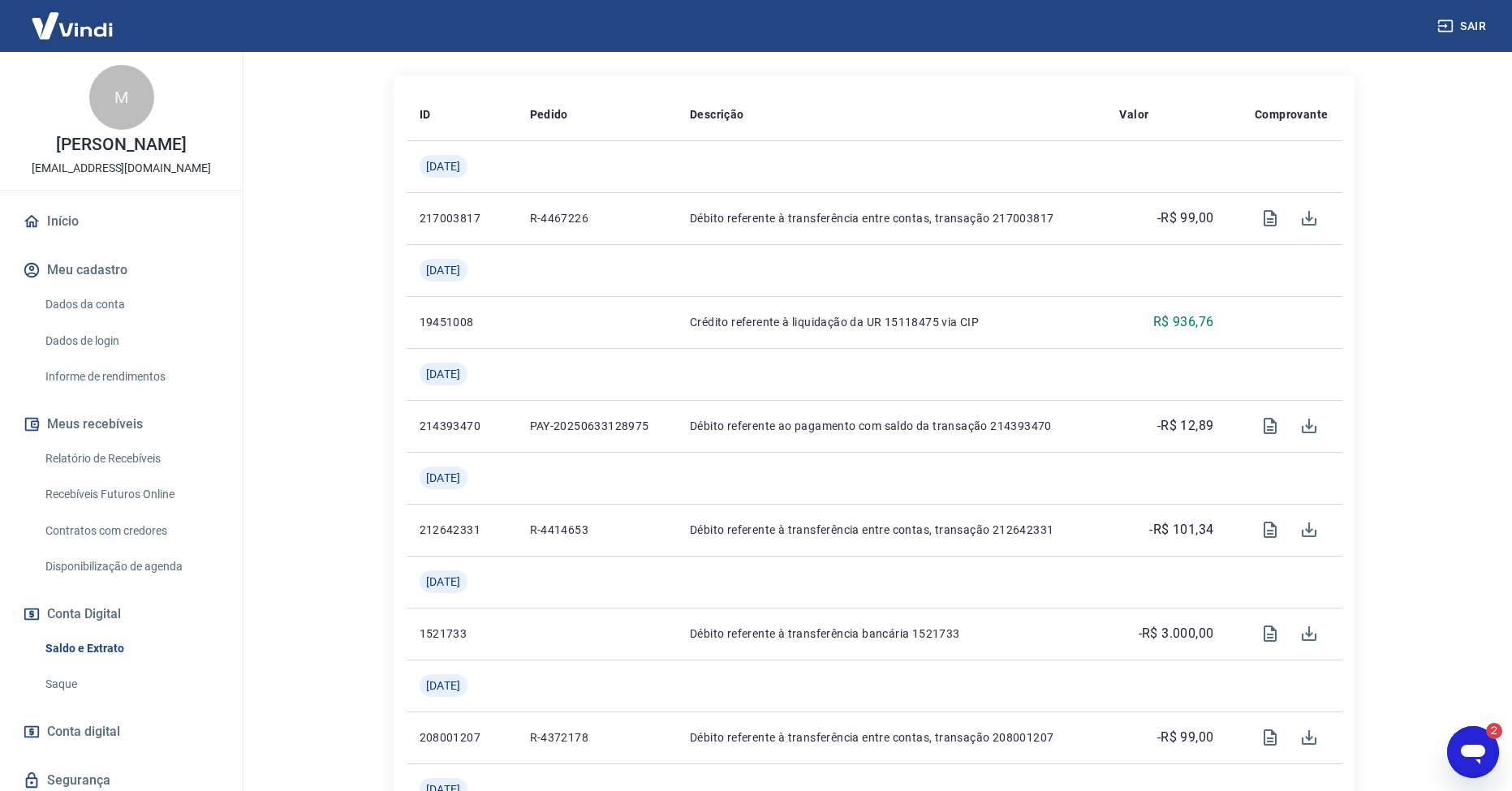 click 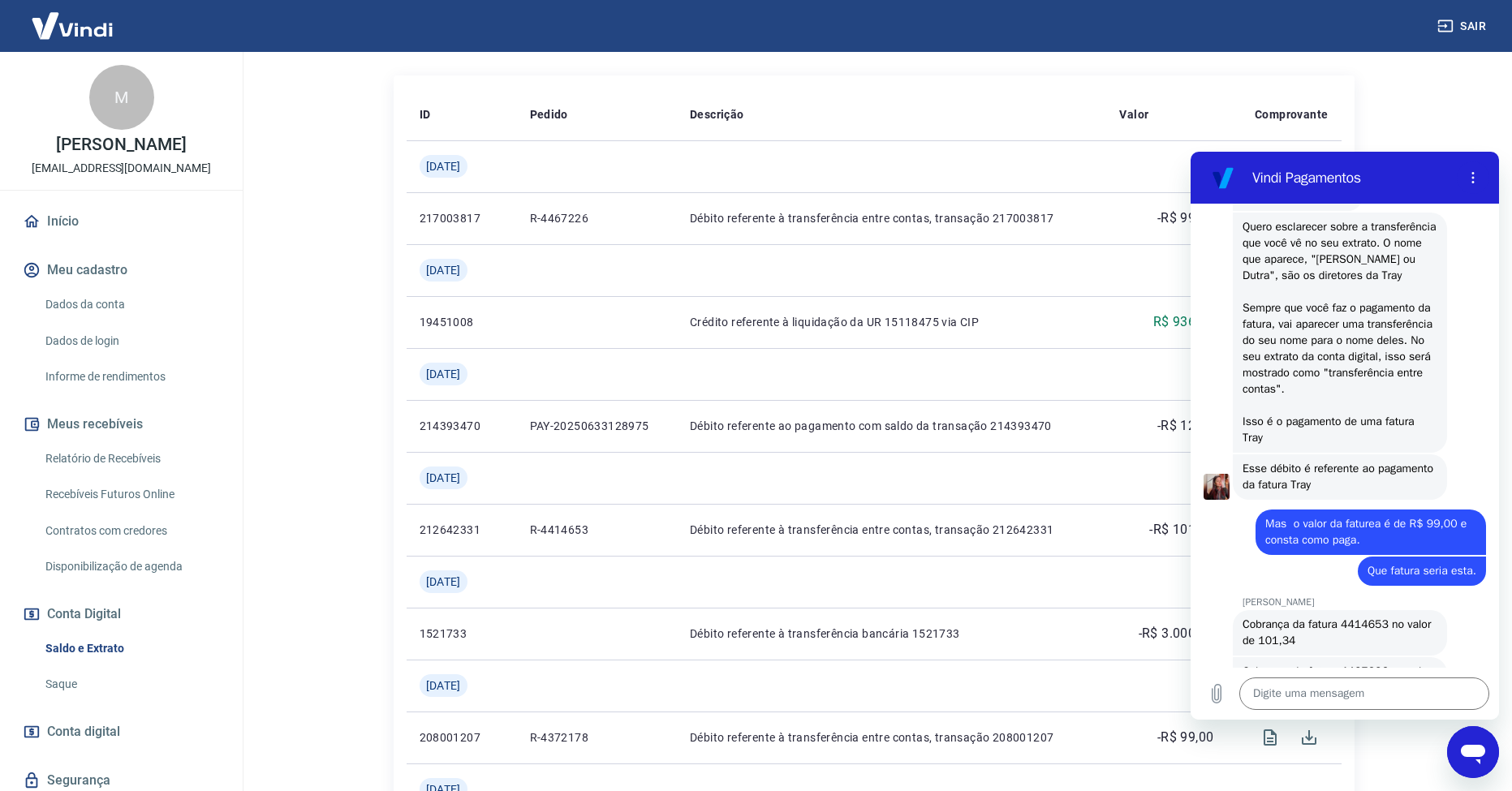 scroll, scrollTop: 0, scrollLeft: 0, axis: both 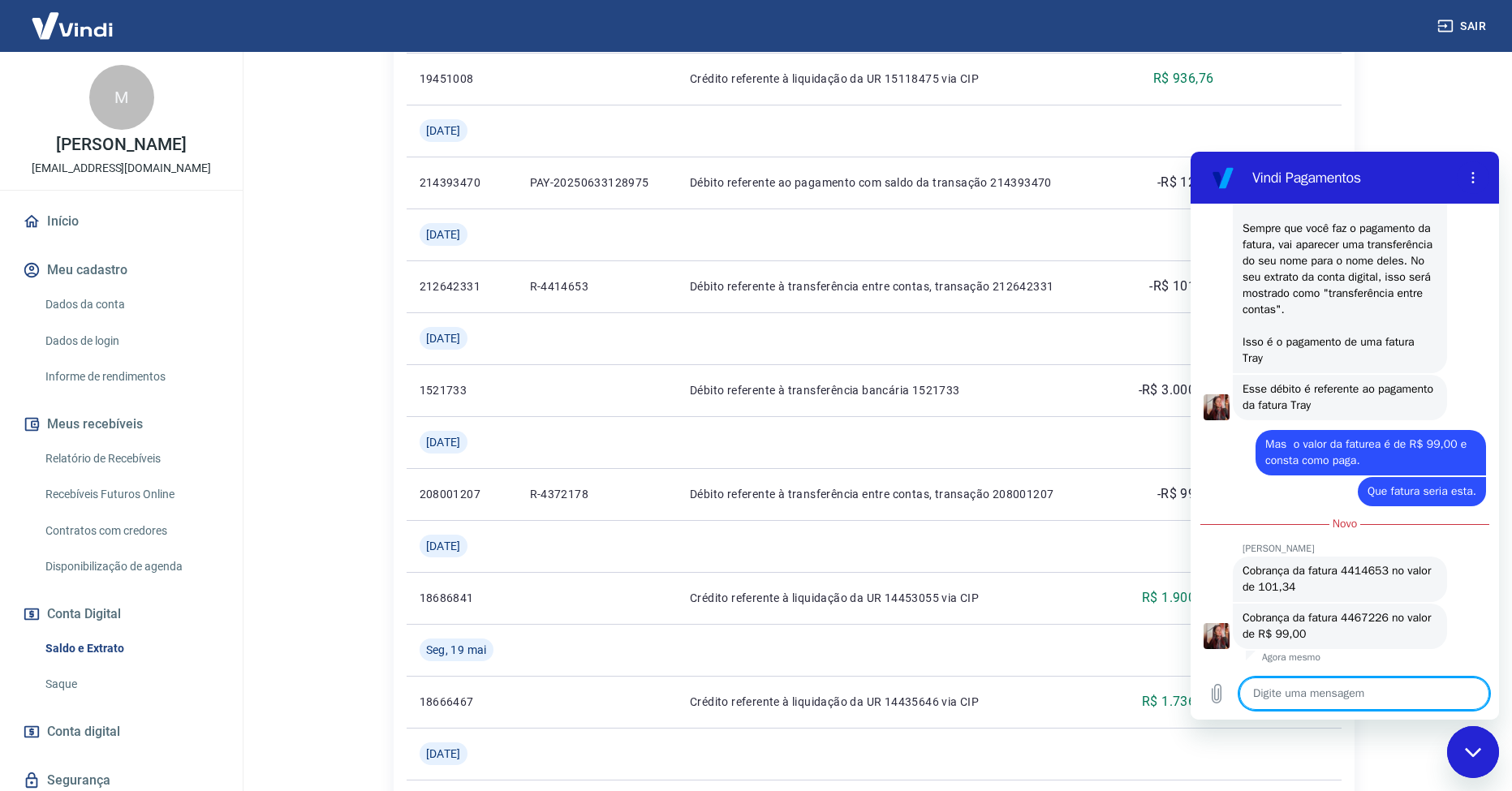 click at bounding box center (1364, 694) 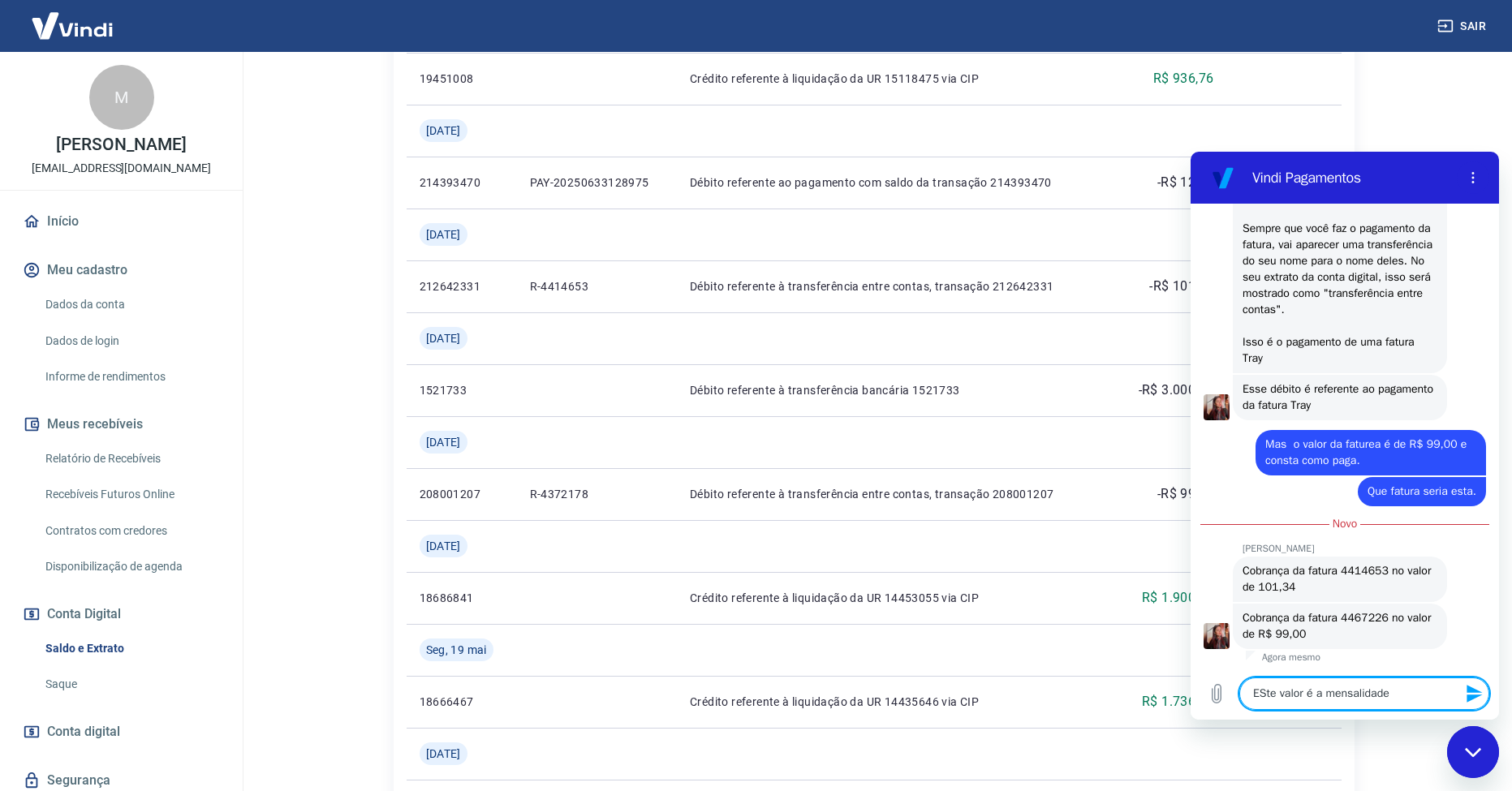 type on "ESte valor é a mensalidade?" 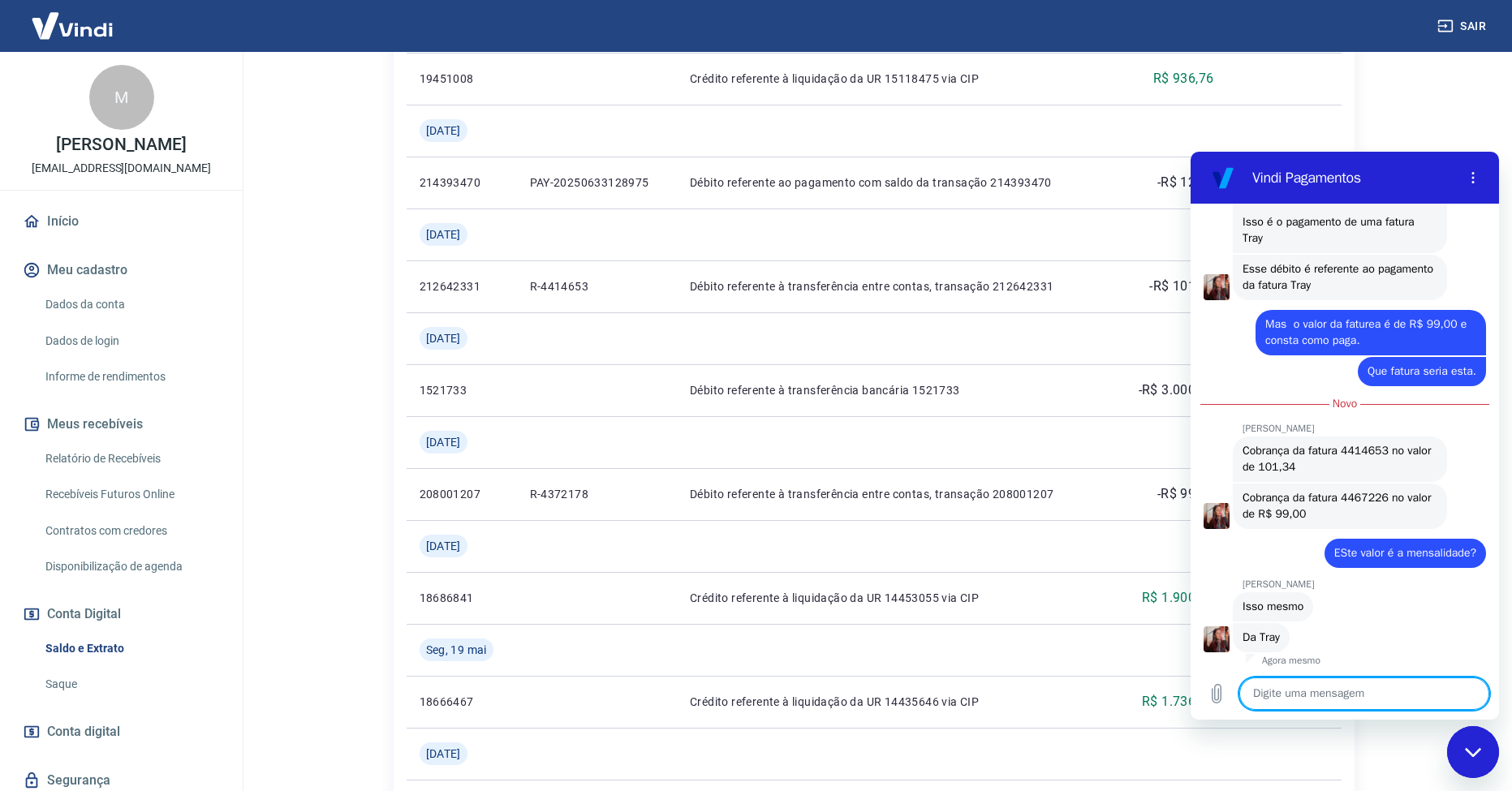 scroll, scrollTop: 1989, scrollLeft: 0, axis: vertical 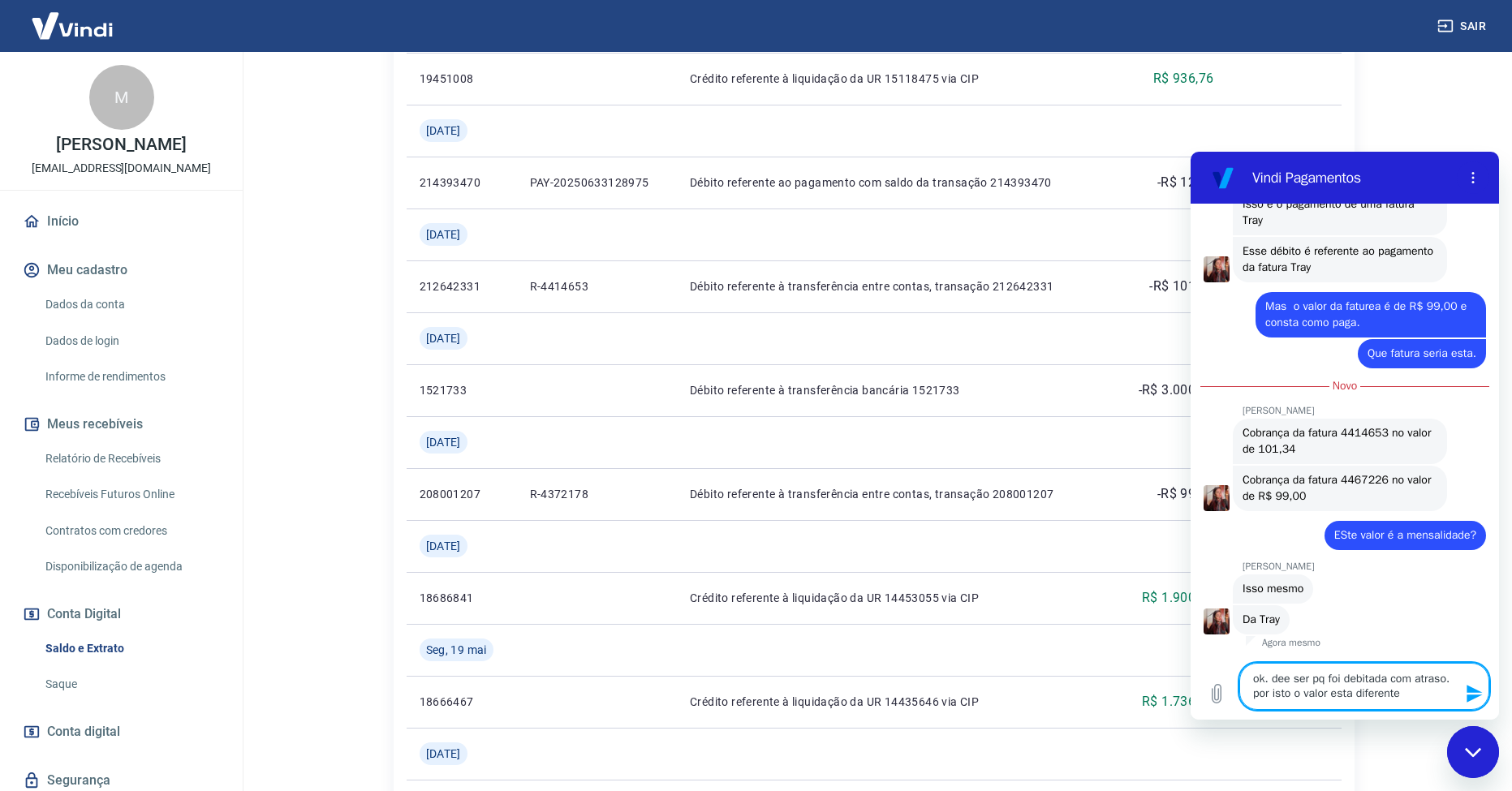 type on "ok. dee ser pq foi debitada com atraso. por isto o valor esta diferente." 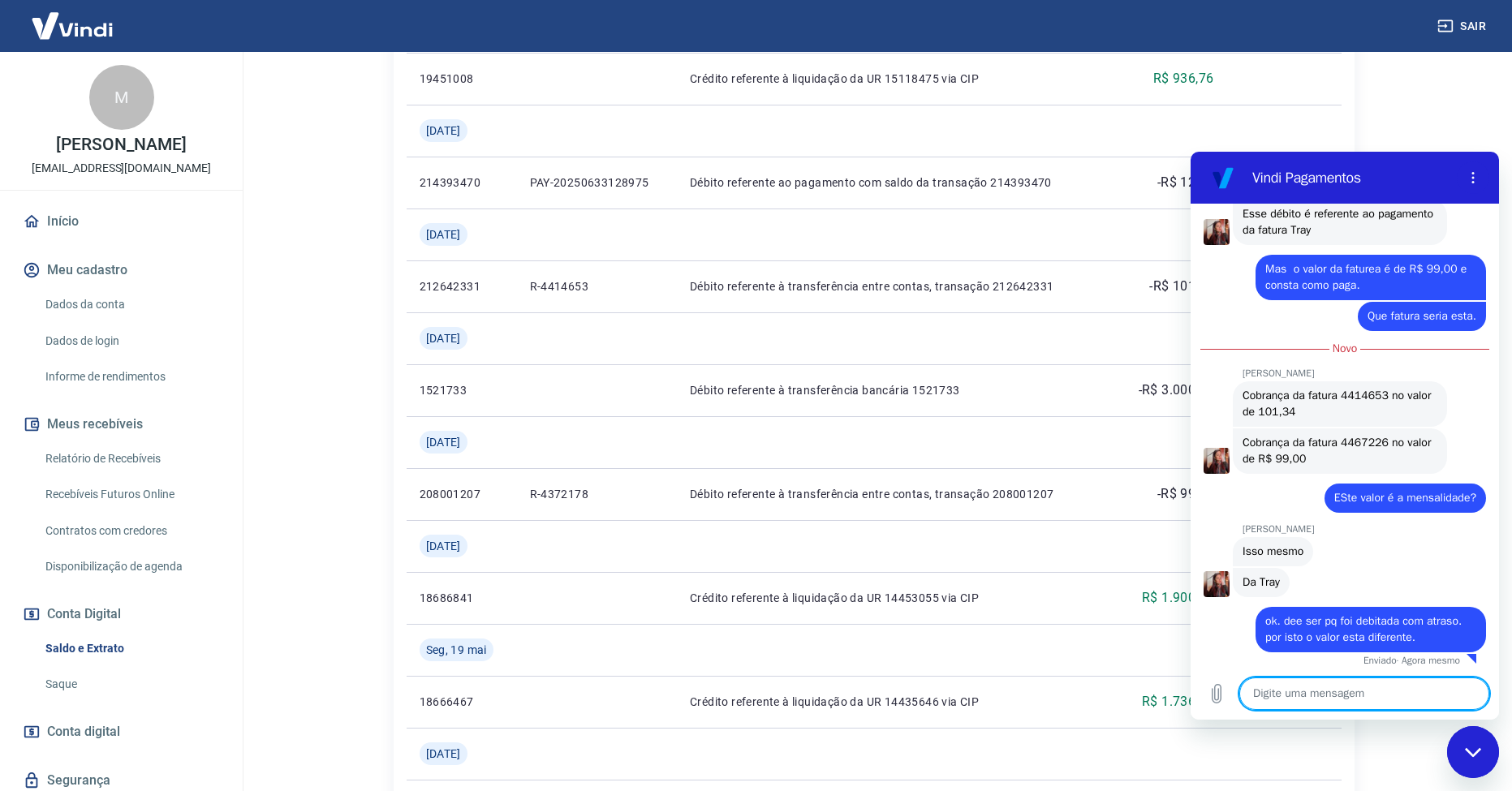 scroll, scrollTop: 2044, scrollLeft: 0, axis: vertical 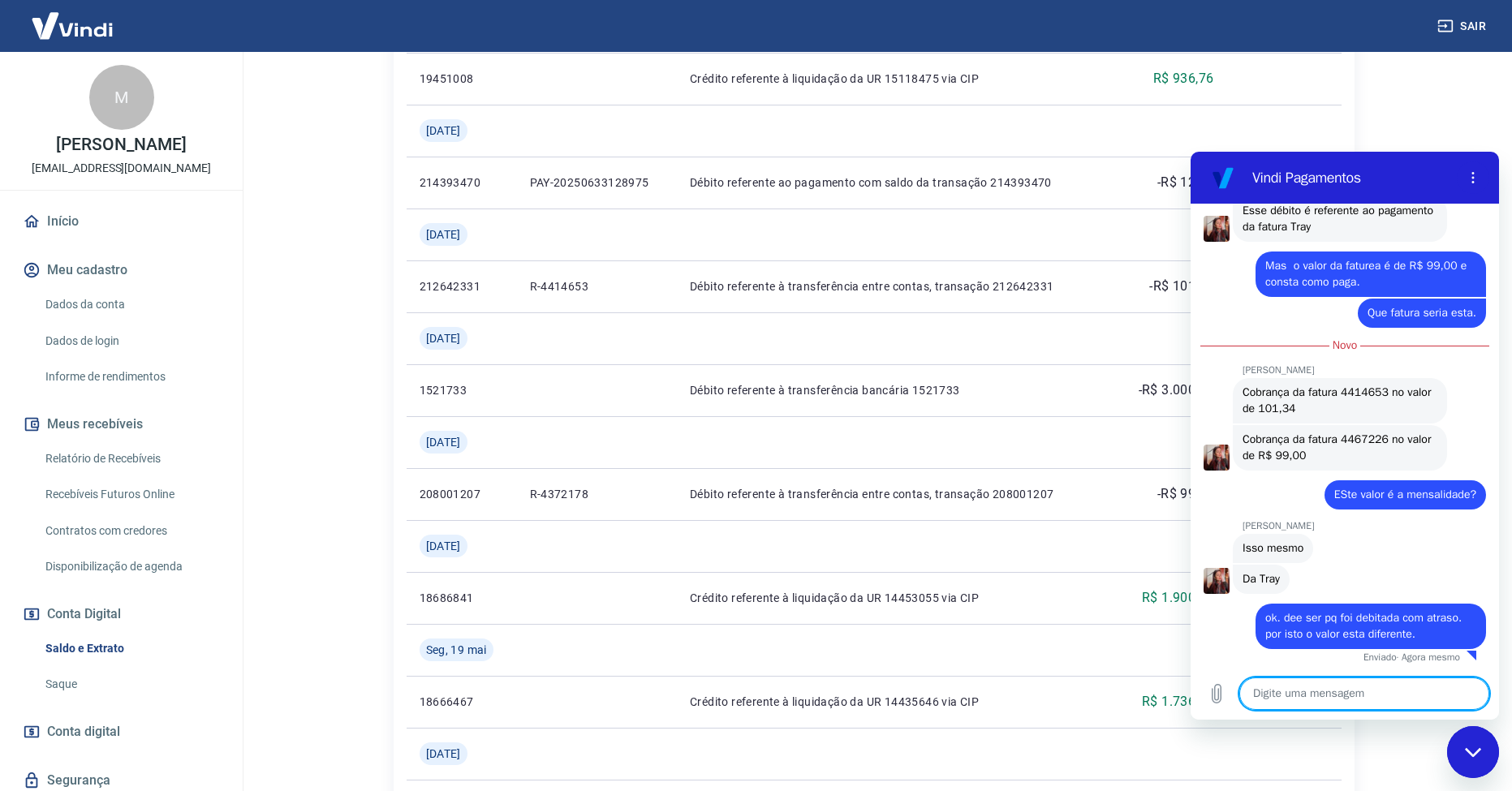 click at bounding box center [1364, 694] 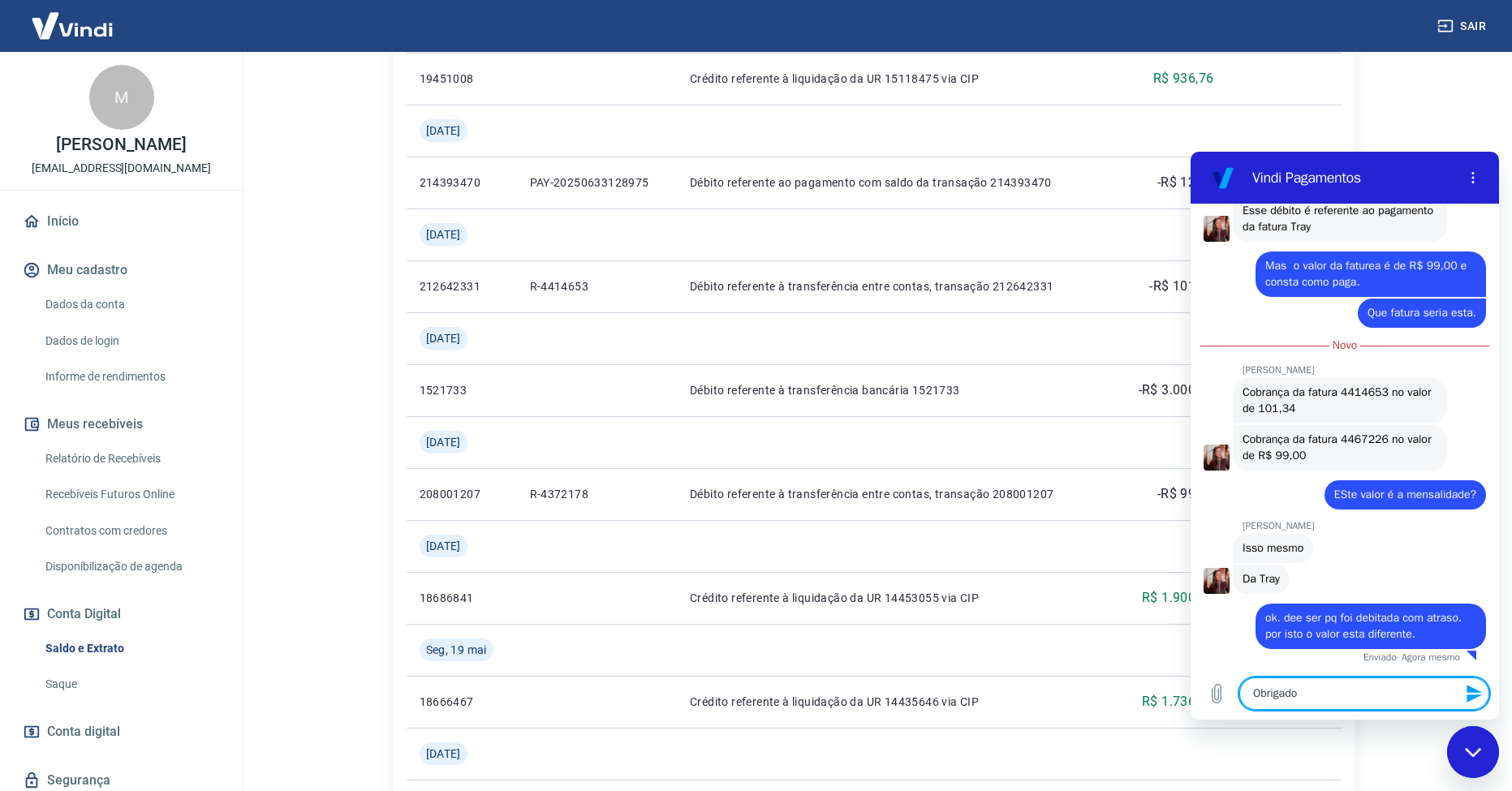 type on "Obrigado." 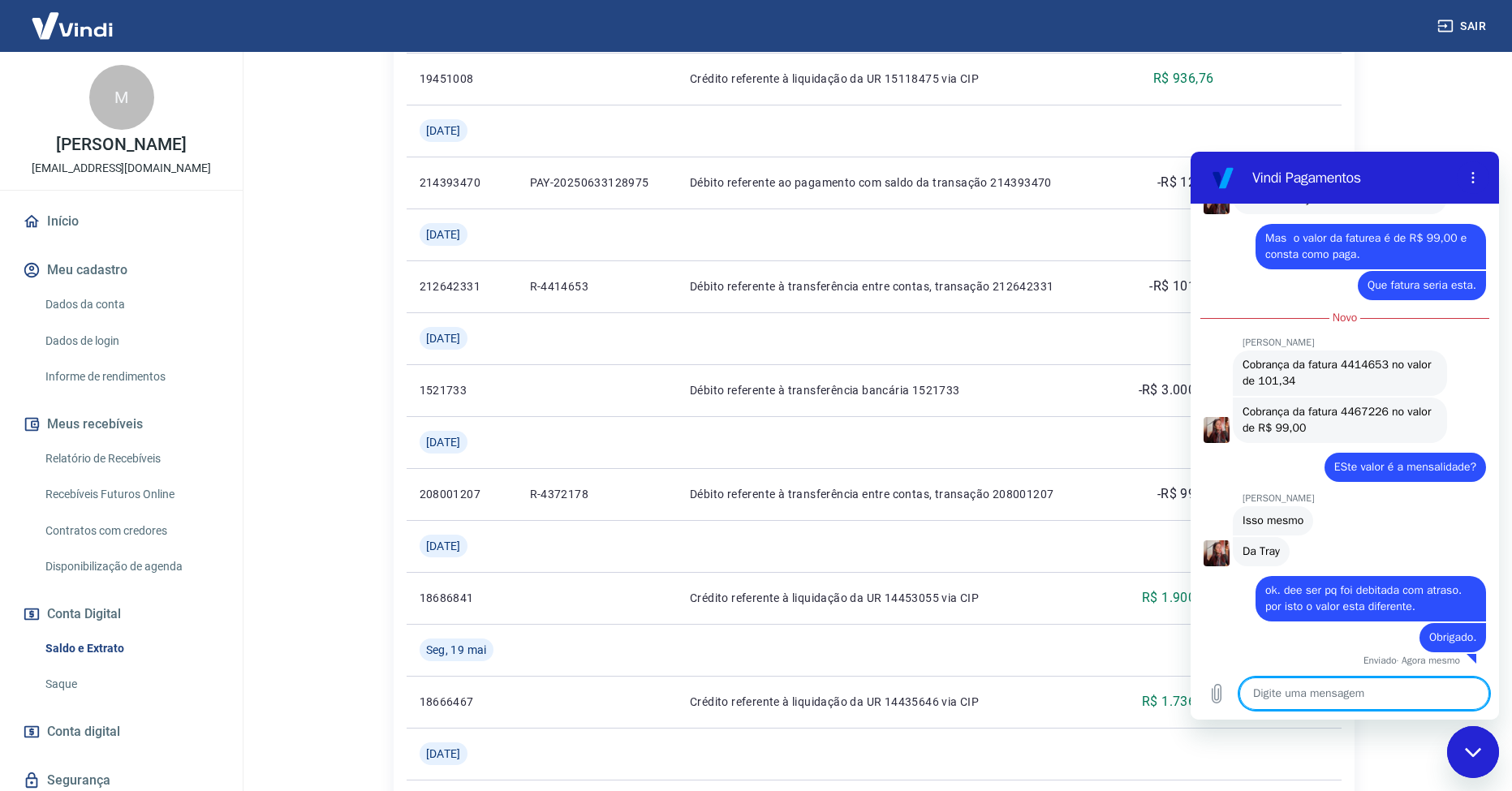 scroll, scrollTop: 2076, scrollLeft: 0, axis: vertical 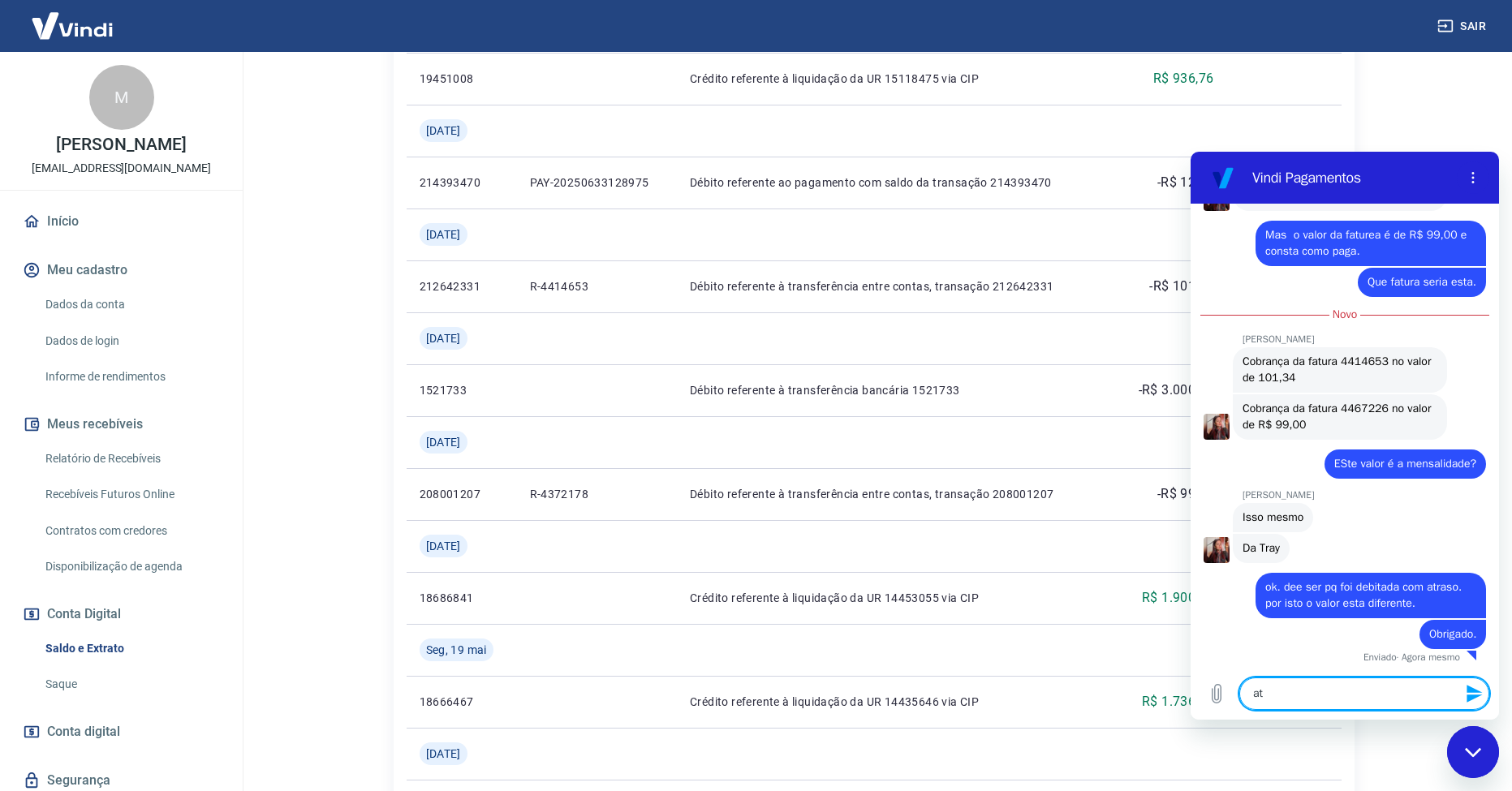 type on "até" 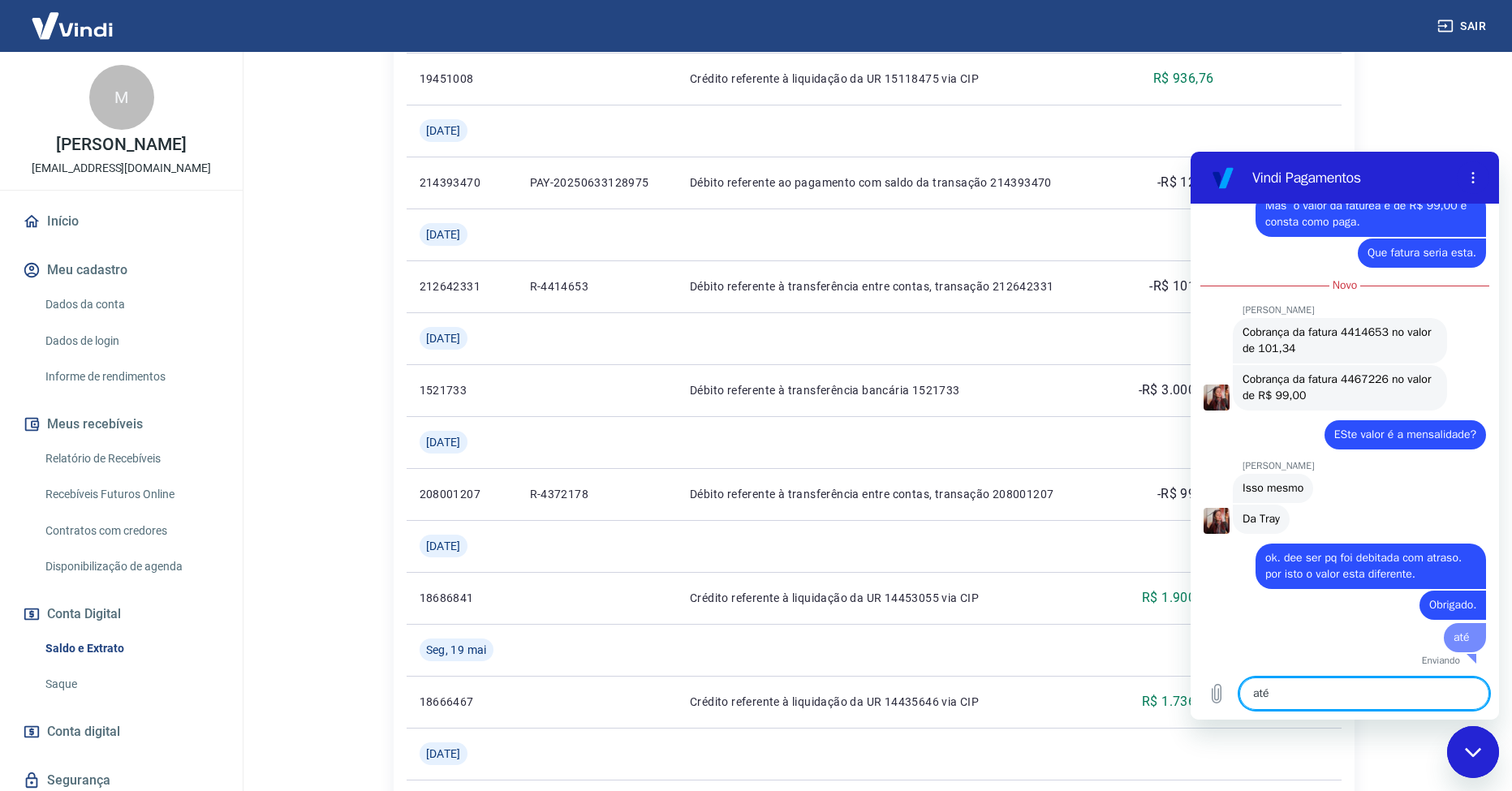 type 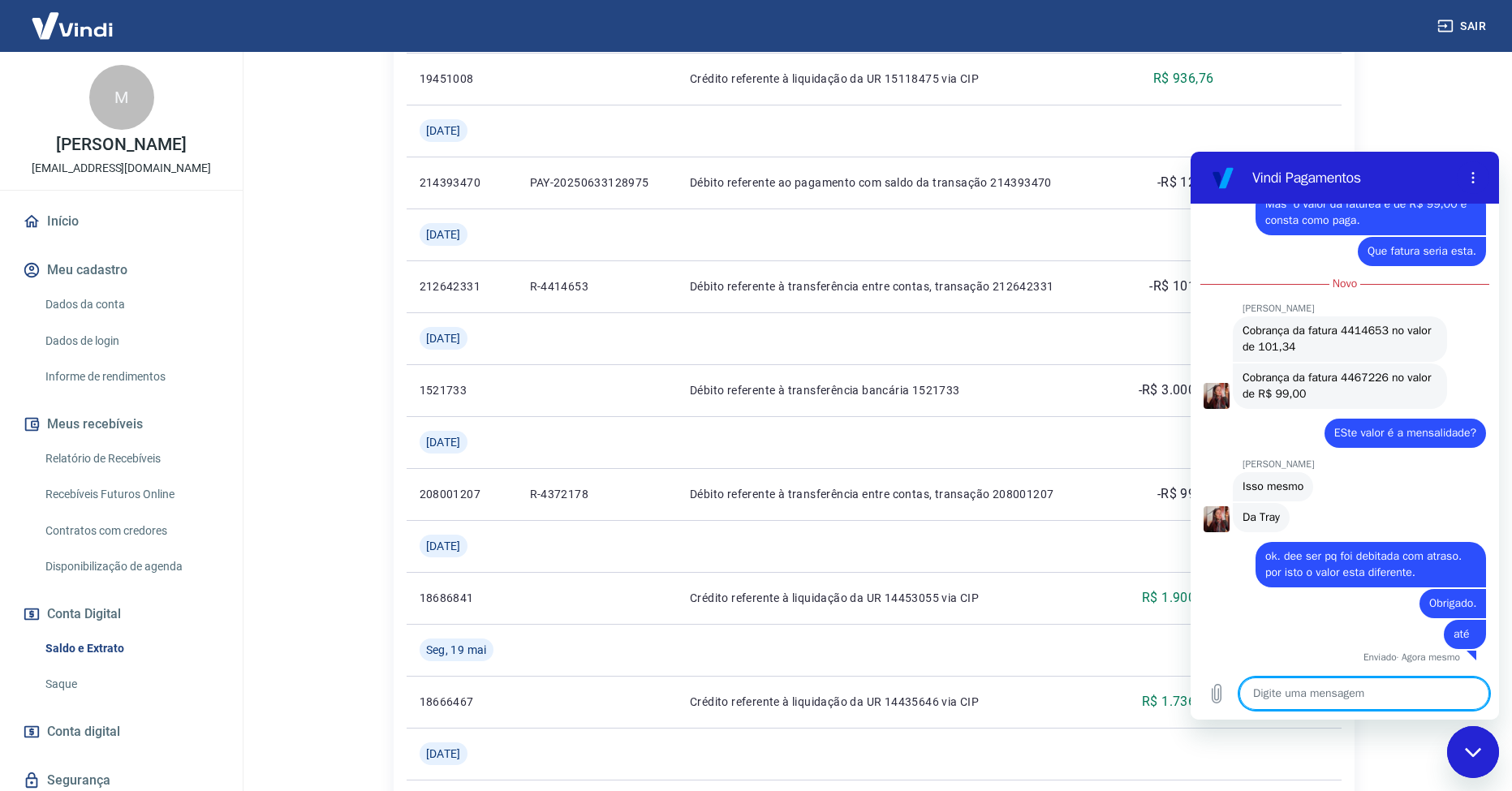scroll, scrollTop: 2106, scrollLeft: 0, axis: vertical 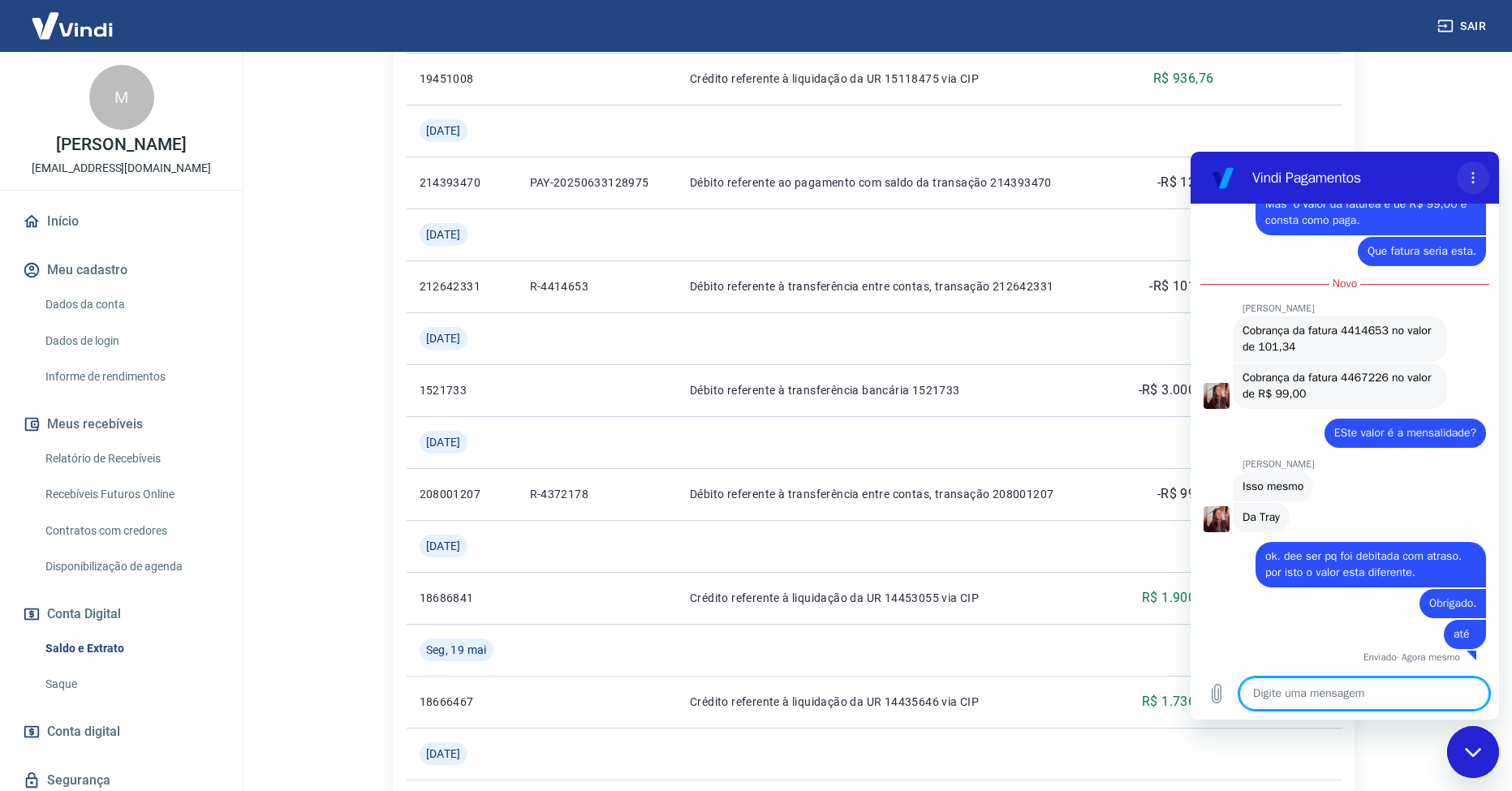 click 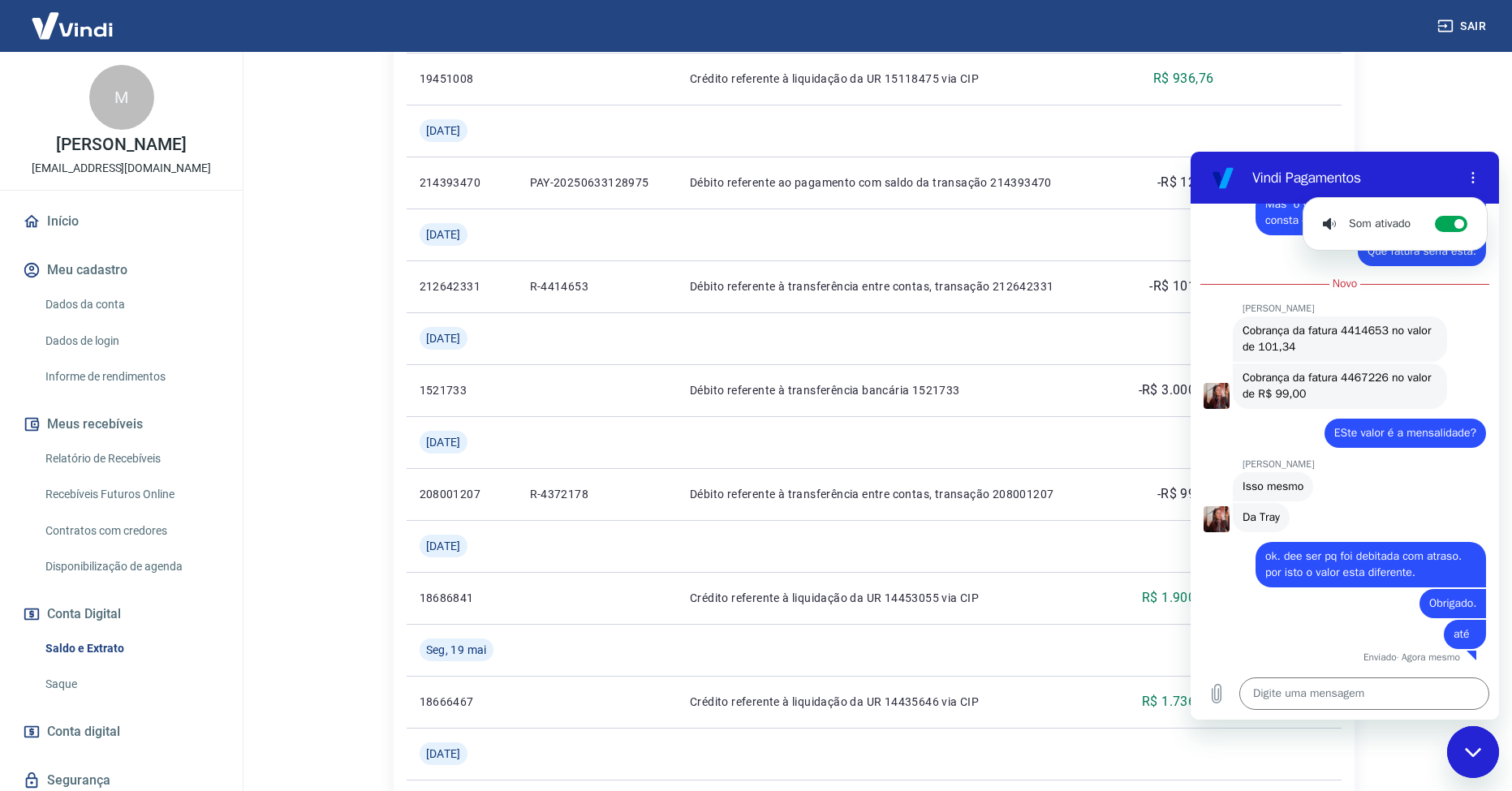 click on "Se o saldo aumentar sem um lançamento correspondente no extrato, aguarde algumas horas. Isso acontece devido ao tempo  necessário para processamento das liquidações de recebíveis. Início / Conta Digital / Saldo e Extrato Saldo Saldo conta digital R$ 1.274,91 Solicitar Saque Extrato Filtros Exportar ID Pedido Descrição Valor Comprovante Seg, 07 jul 217003817 R-4467226 Débito referente à transferência entre contas, transação 217003817 -R$ 99,00 Ter, 01 jul 19451008 Crédito referente à liquidação da UR 15118475 via CIP R$ 936,76 Qua, 18 jun 214393470 PAY-20250633128975 Débito referente ao pagamento com saldo da transação 214393470 -R$ 12,89 Sáb, 07 jun 212642331 R-4414653 Débito referente à transferência entre contas, transação 212642331 -R$ 101,34 Ter, 03 jun 1521733 Débito referente à transferência bancária 1521733 -R$ 3.000,00 Sex, 23 mai 208001207 R-4372178 Débito referente à transferência entre contas, transação 208001207 -R$ 99,00 Ter, 20 mai 18686841 R$ 1.900,80" at bounding box center [873, -187] 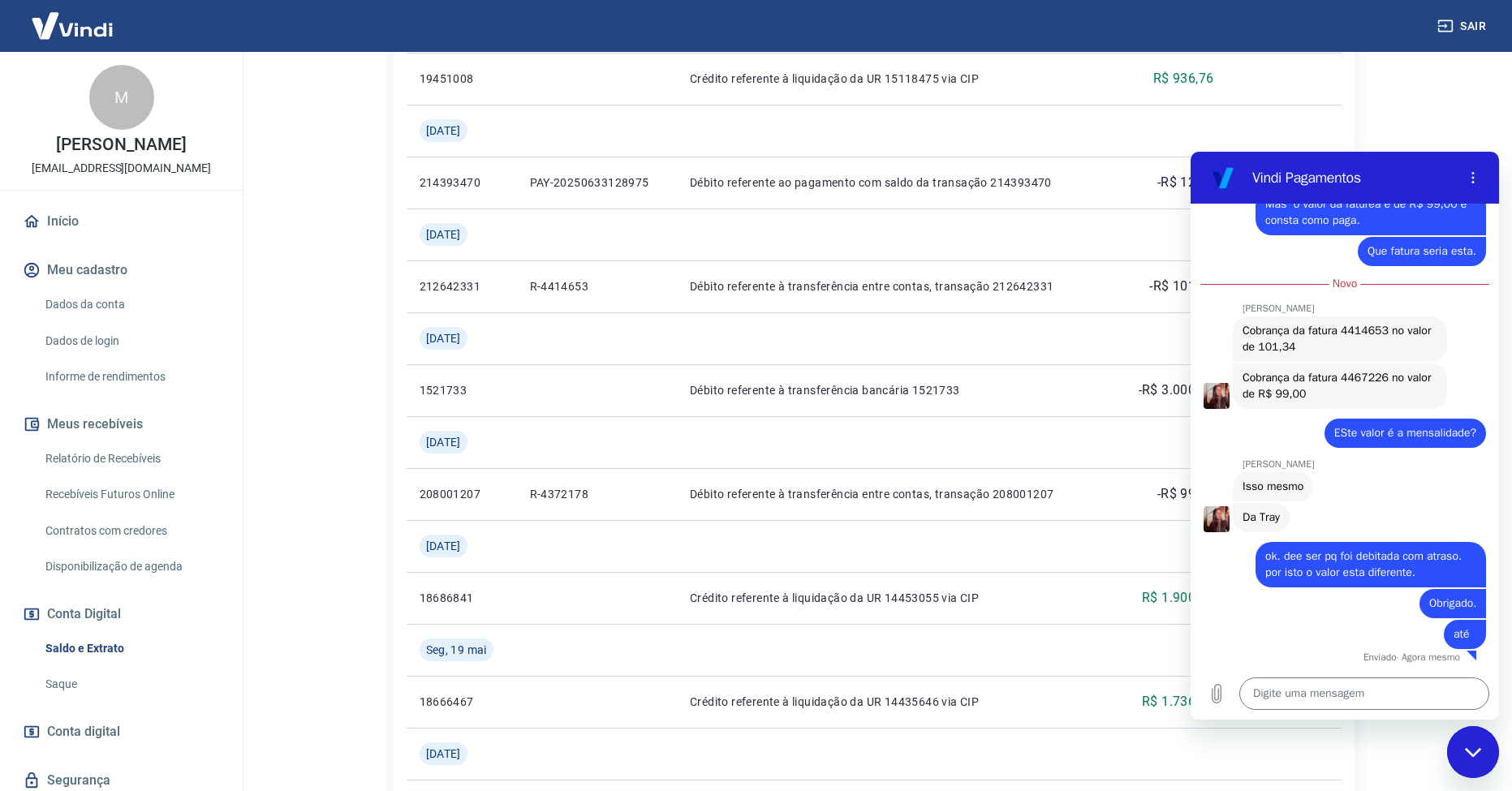 click at bounding box center (1473, 752) 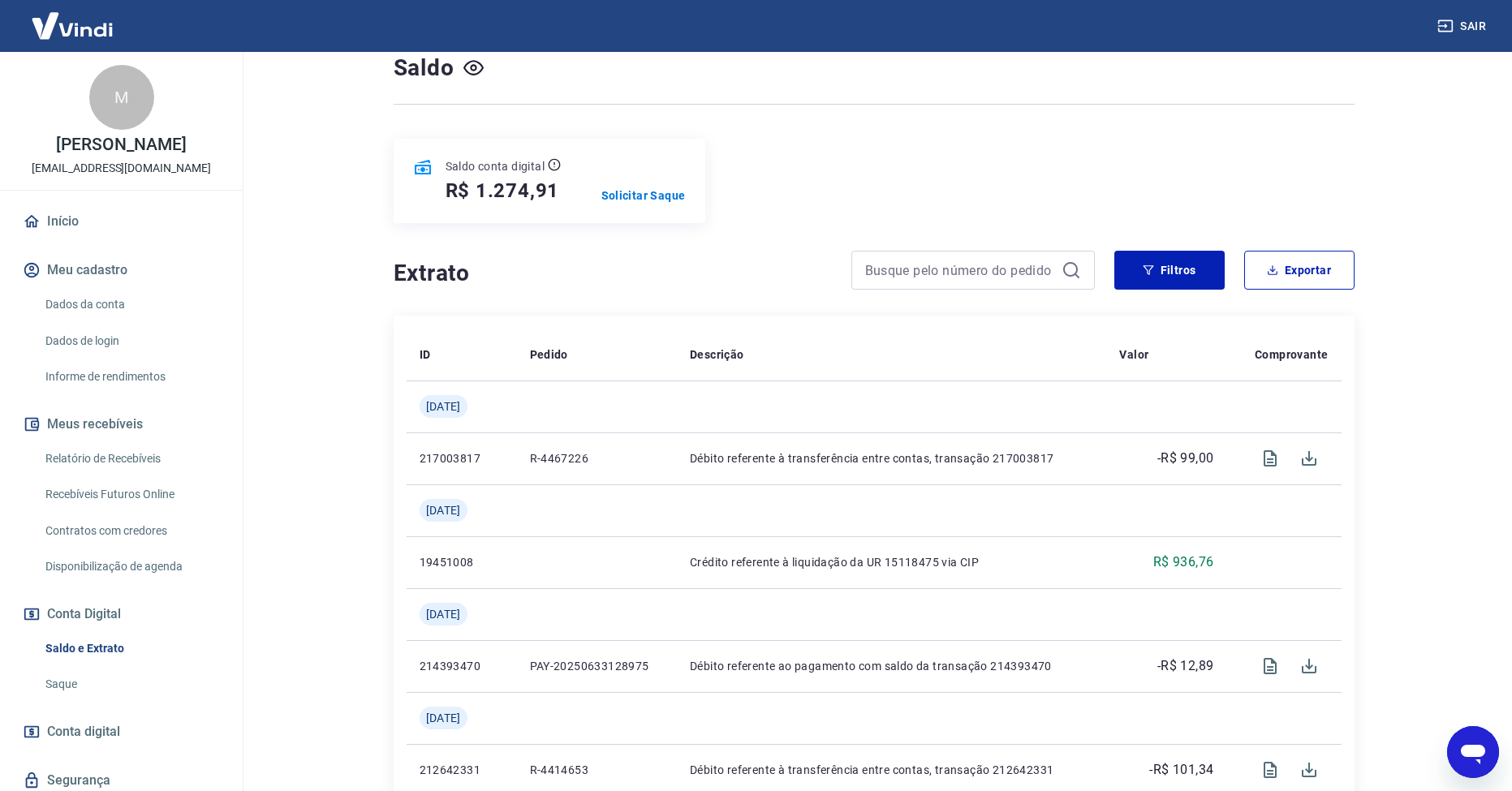 scroll, scrollTop: 0, scrollLeft: 0, axis: both 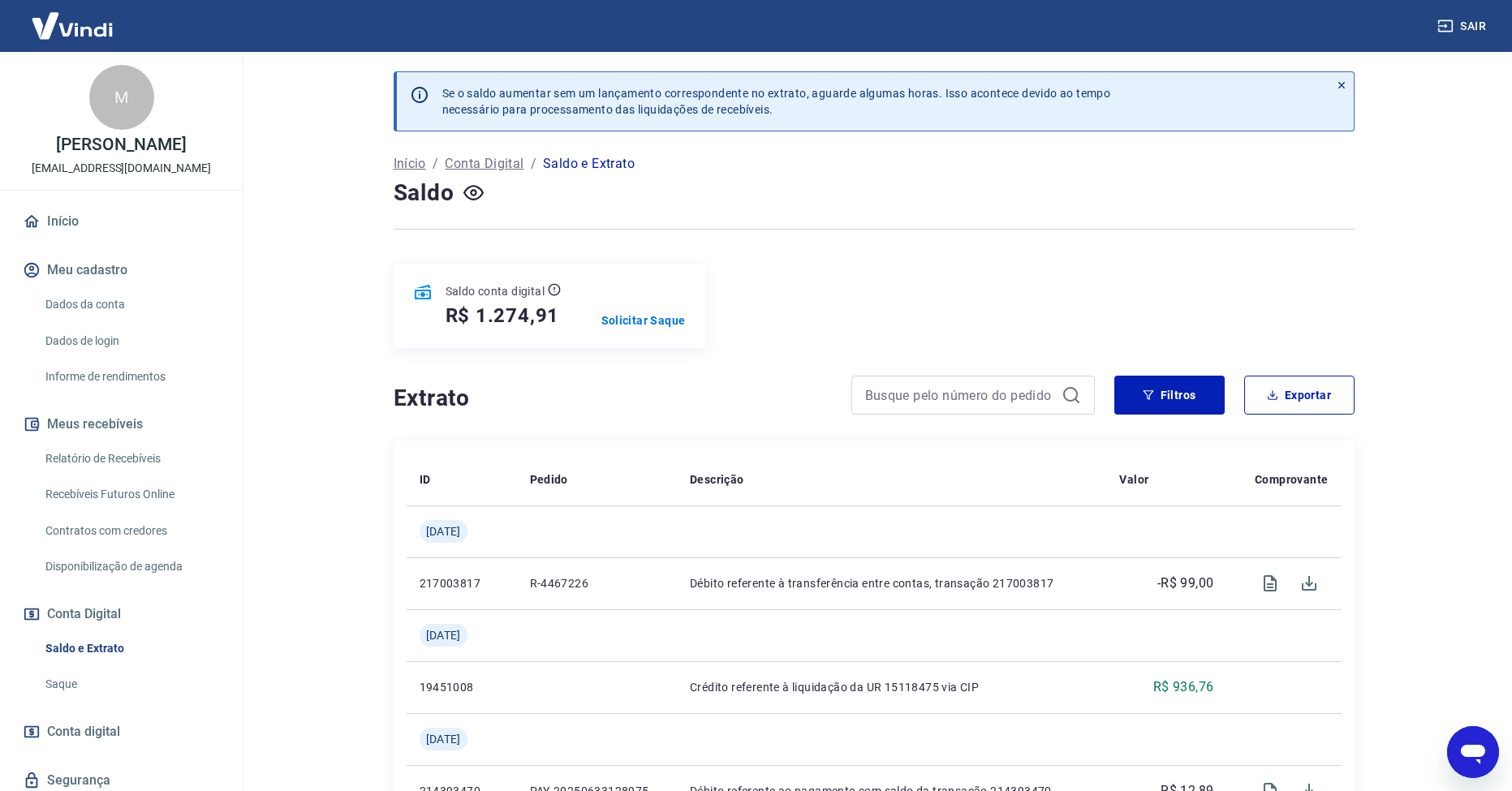 click on "Sair" at bounding box center (1463, 26) 